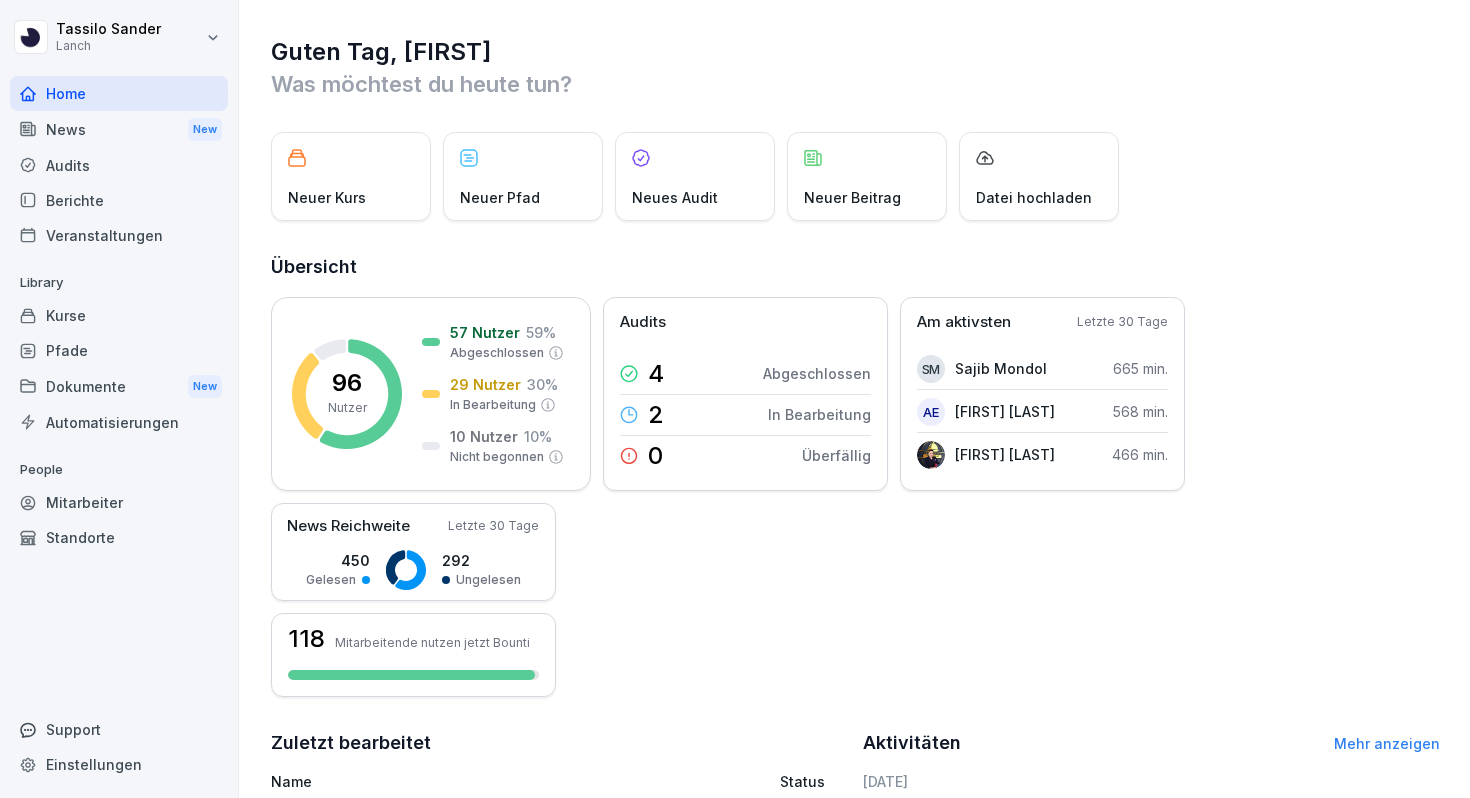 scroll, scrollTop: 0, scrollLeft: 0, axis: both 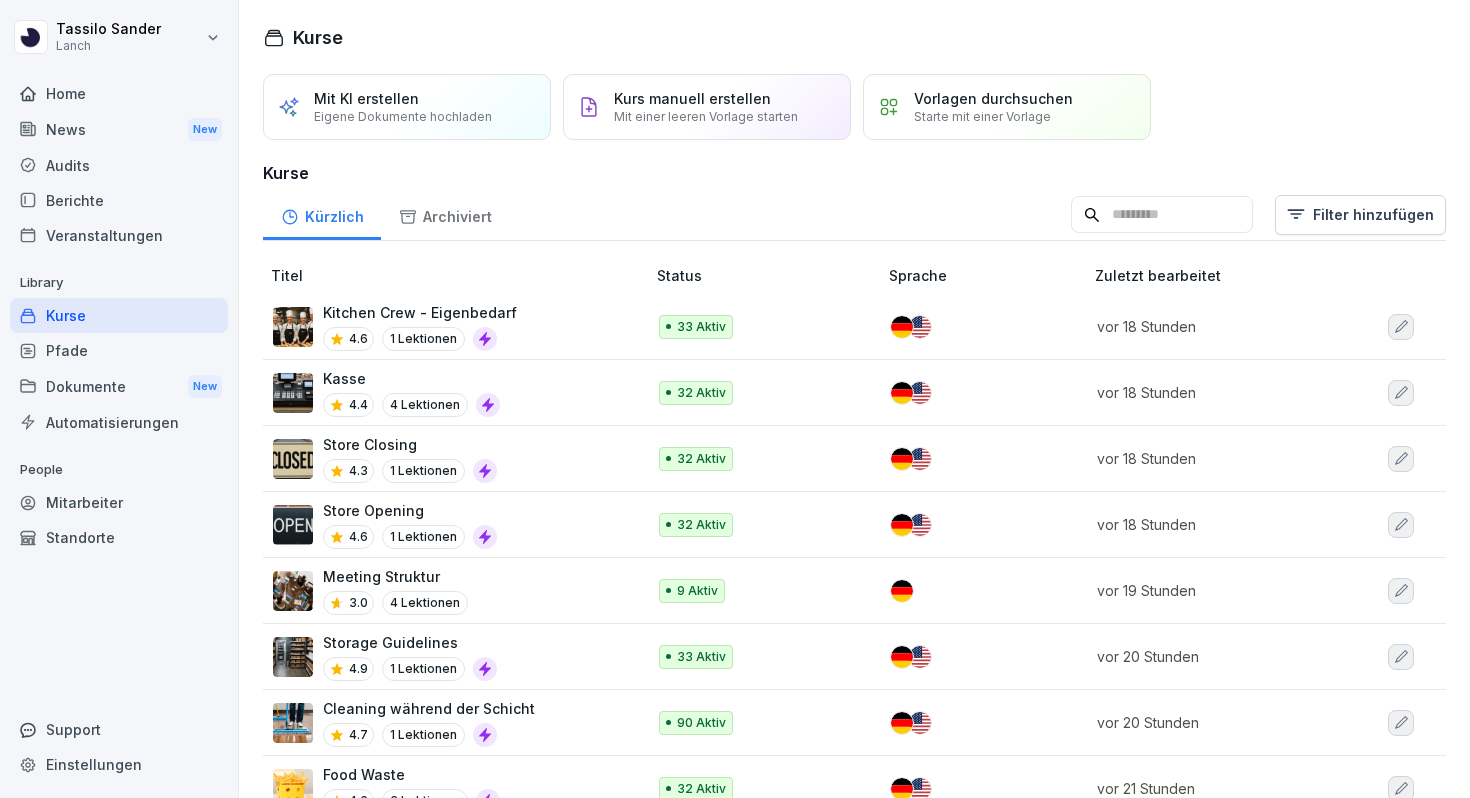 click on "Kurs manuell erstellen Mit einer leeren Vorlage starten" at bounding box center [707, 107] 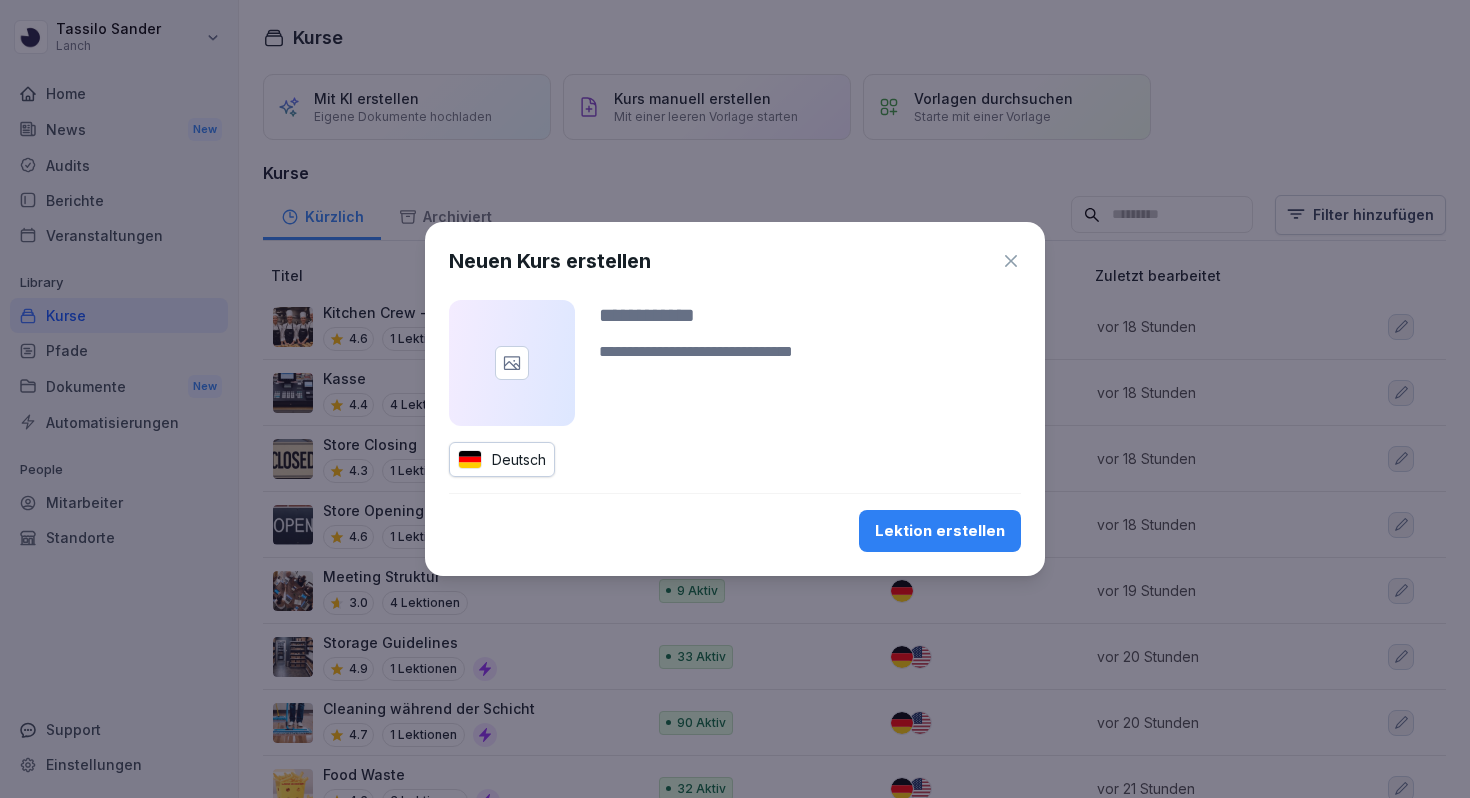 click at bounding box center (810, 315) 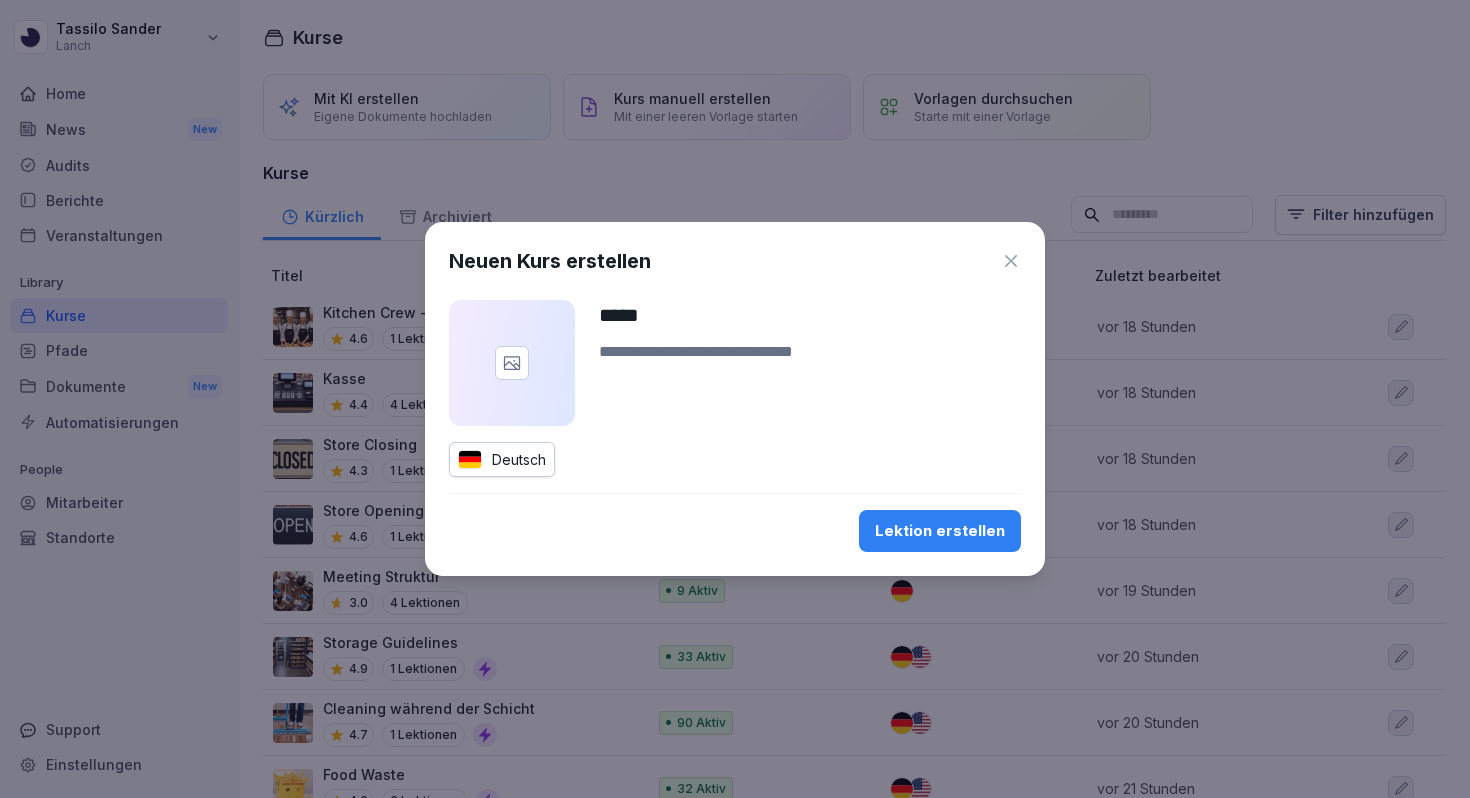type on "*****" 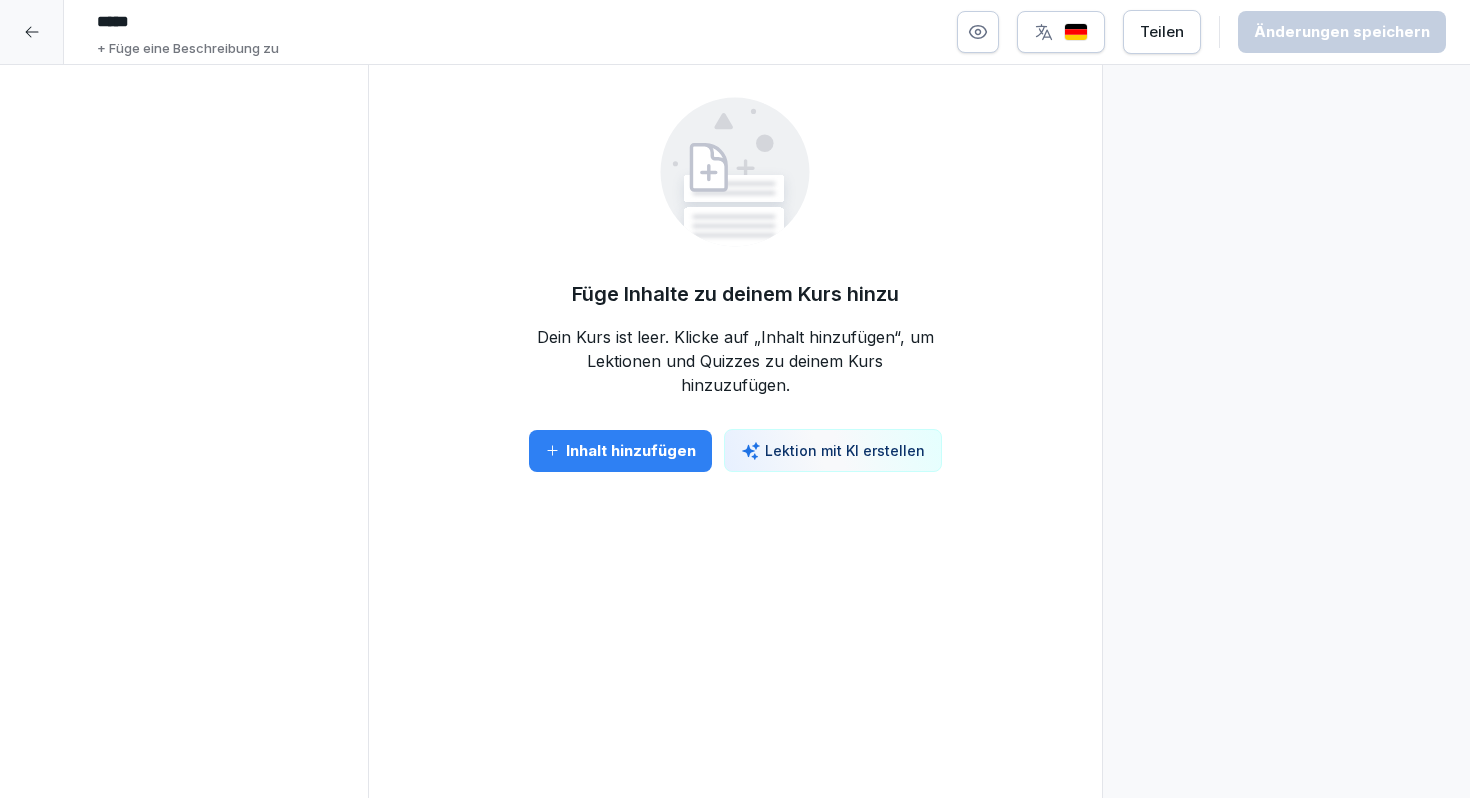 click on "Inhalt hinzufügen" at bounding box center [620, 451] 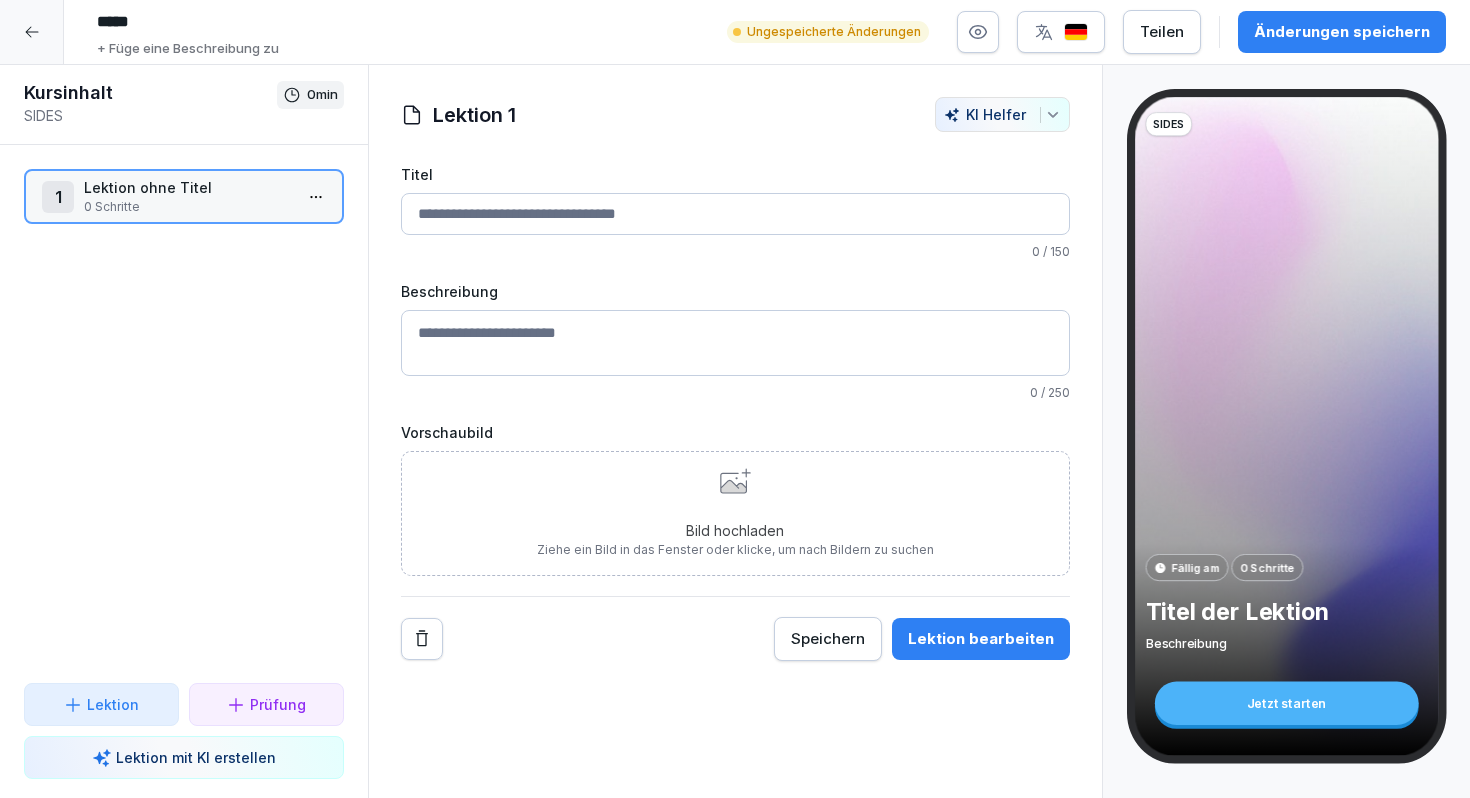 click on "Titel" at bounding box center [735, 214] 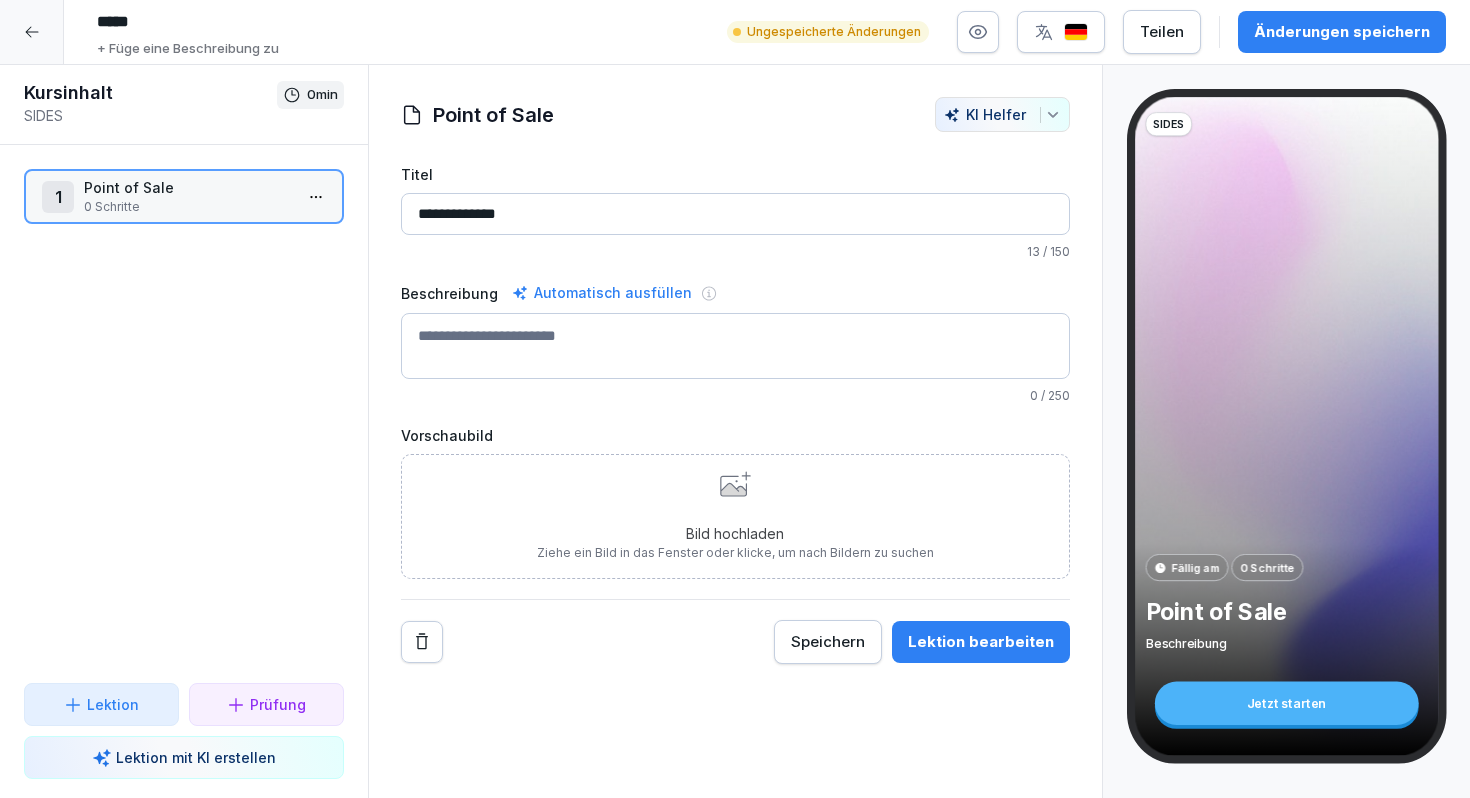 type on "**********" 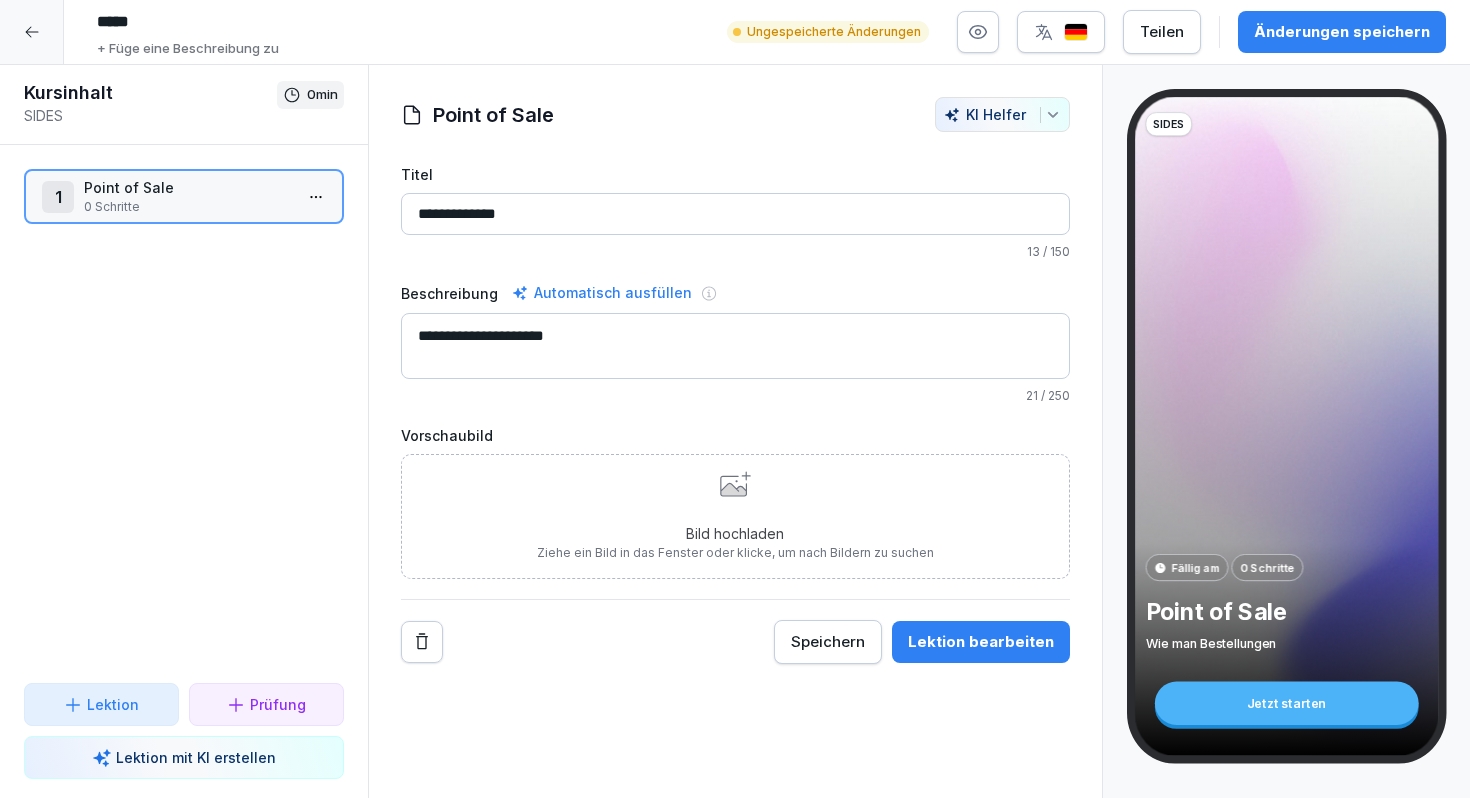type on "**********" 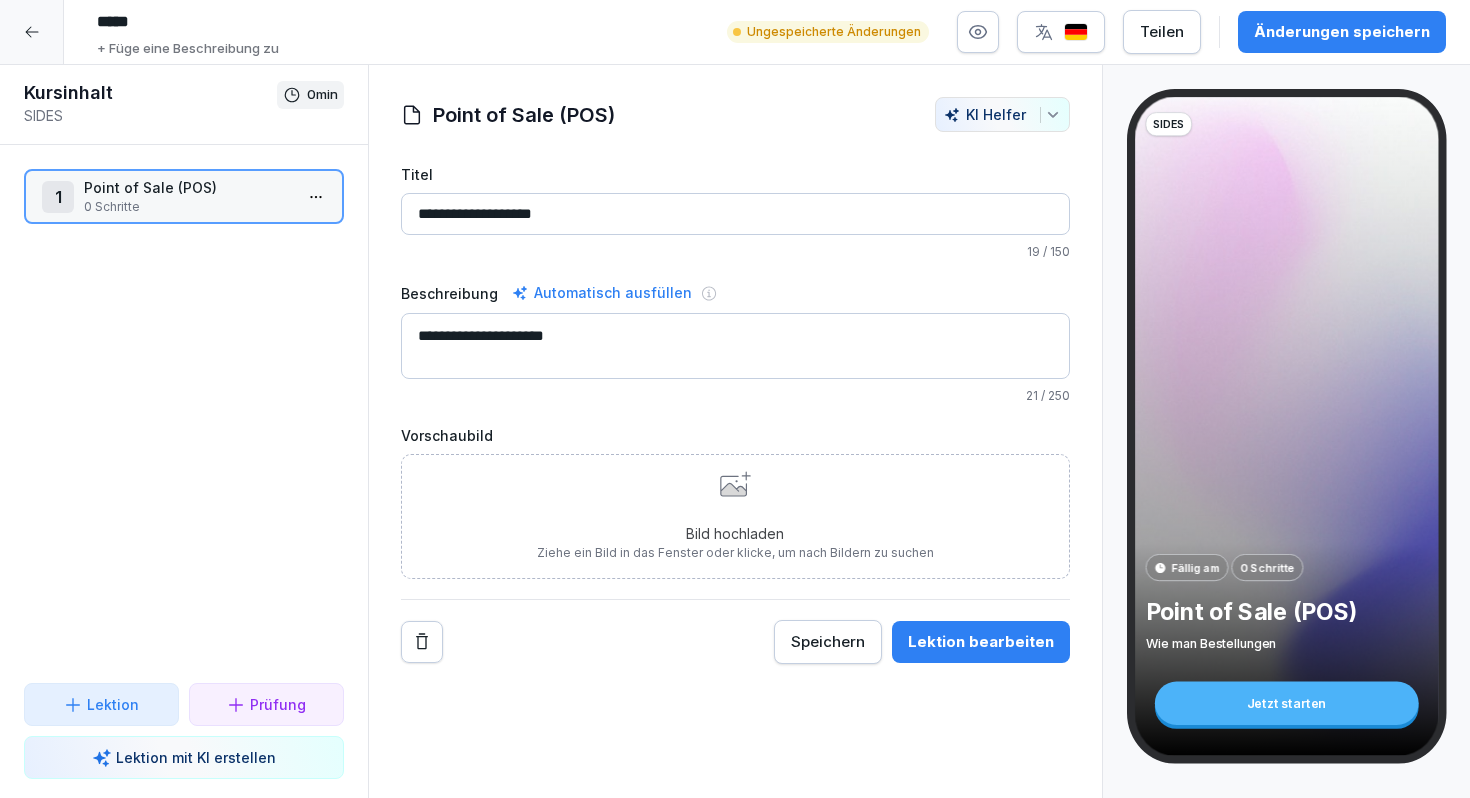 type on "**********" 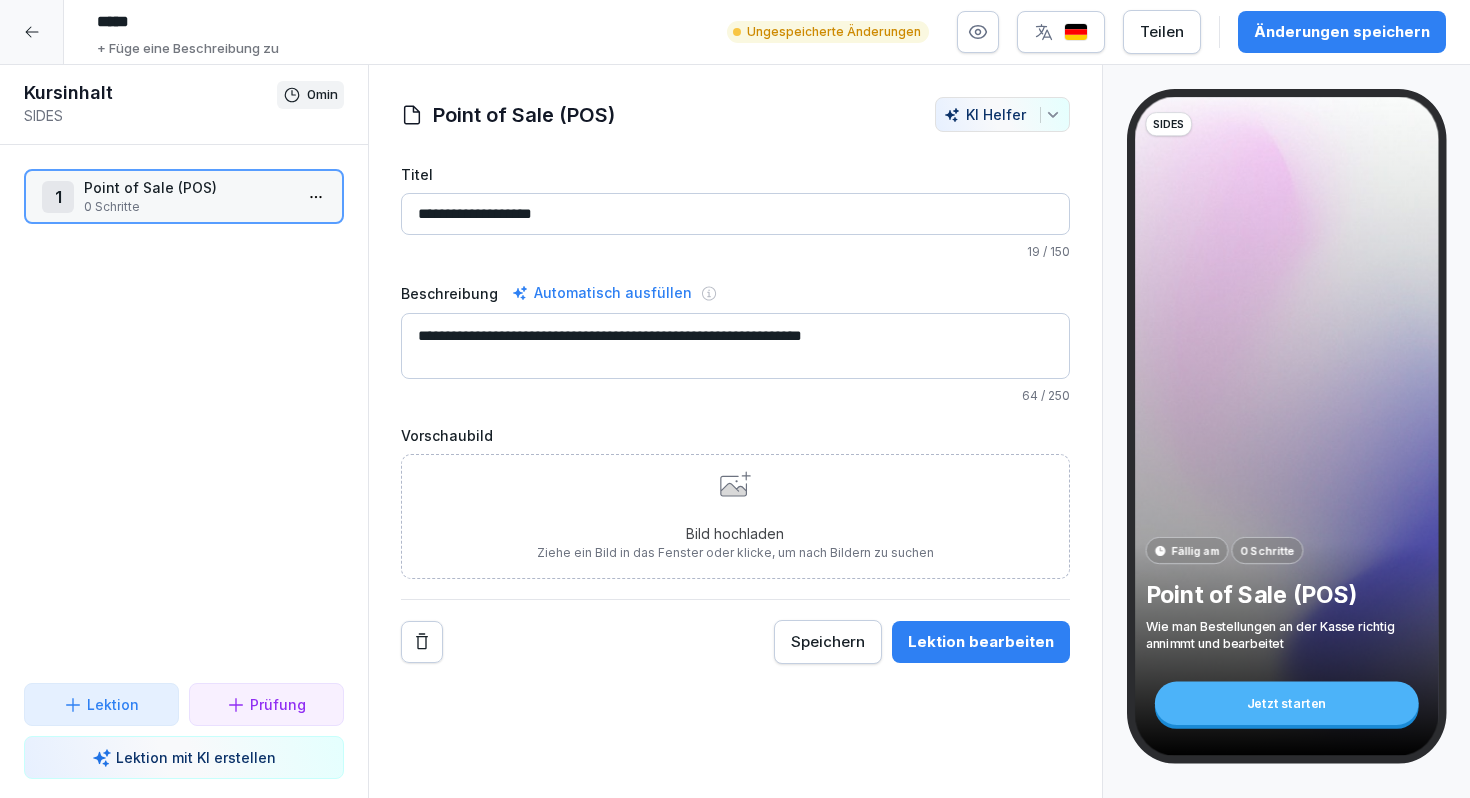 type on "**********" 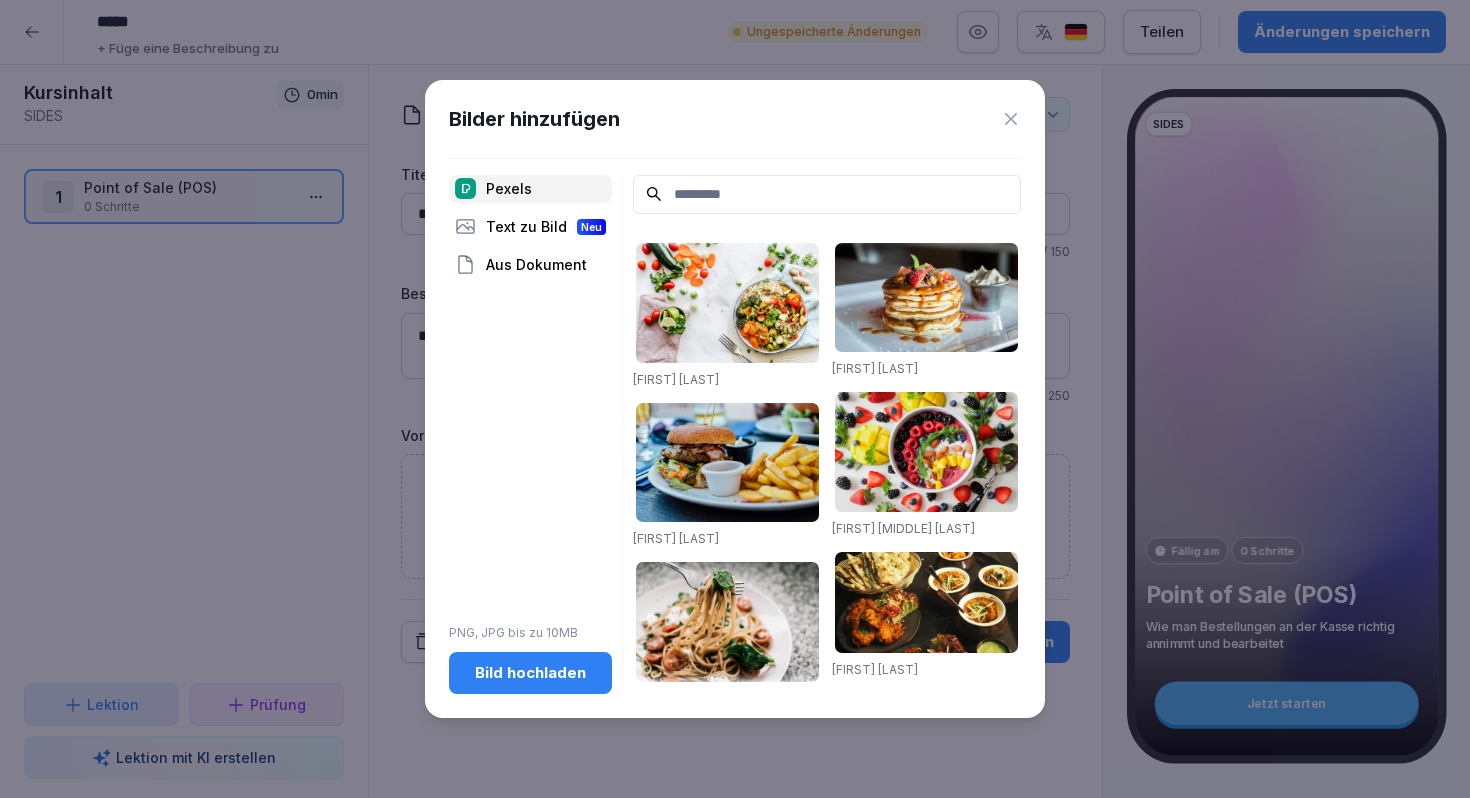 click on "Bild hochladen" at bounding box center (530, 673) 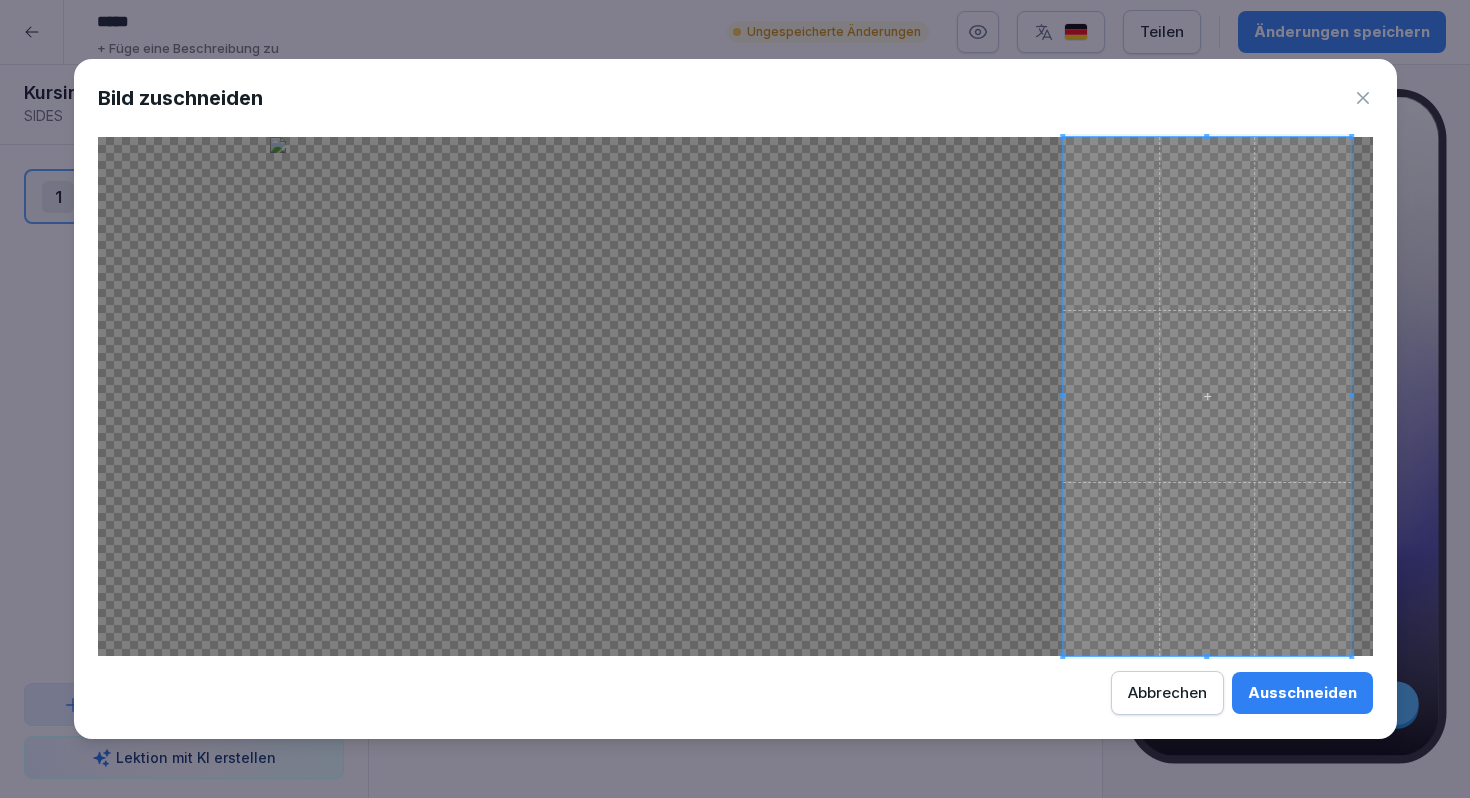 click on "**********" at bounding box center (735, 399) 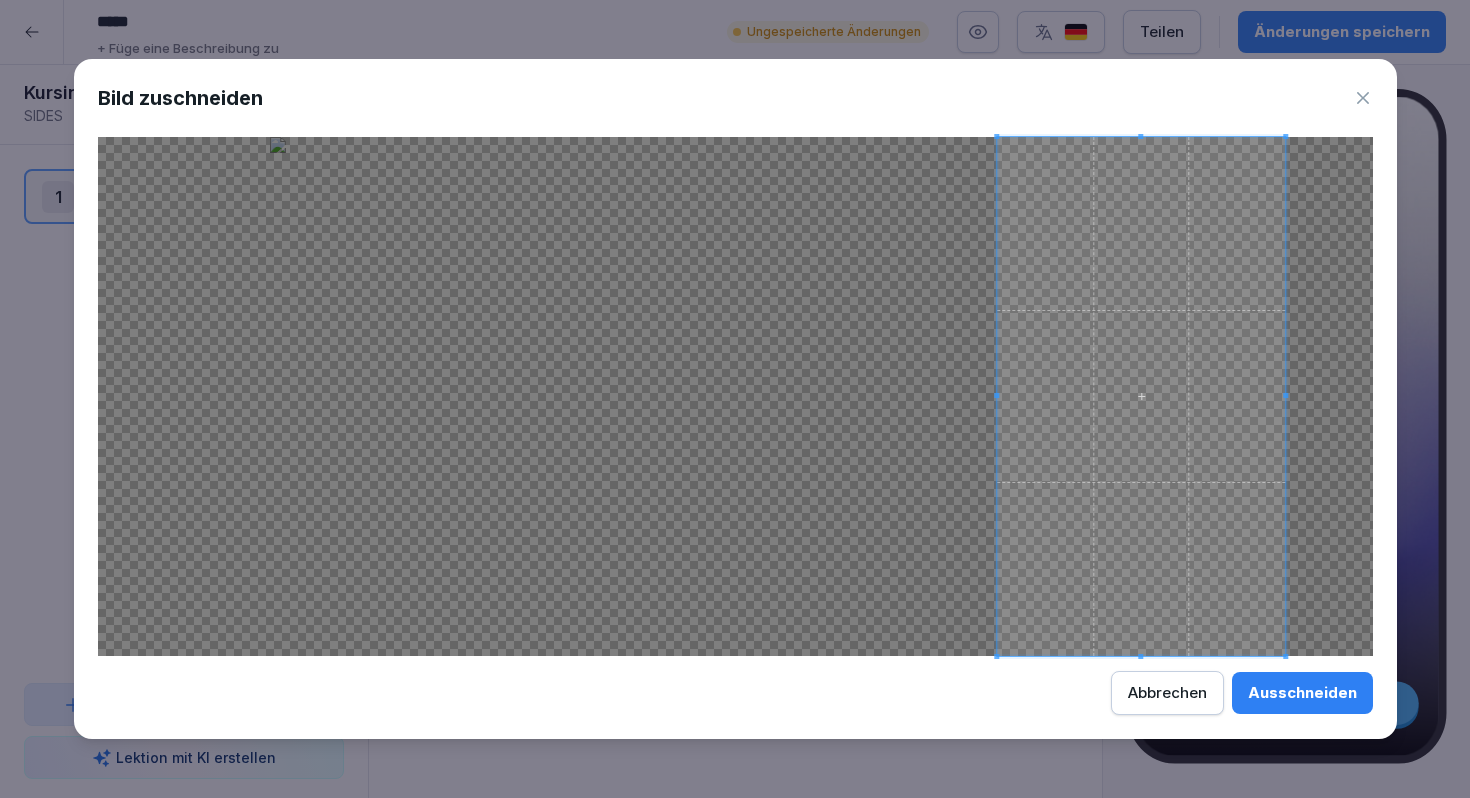 click at bounding box center (1141, 396) 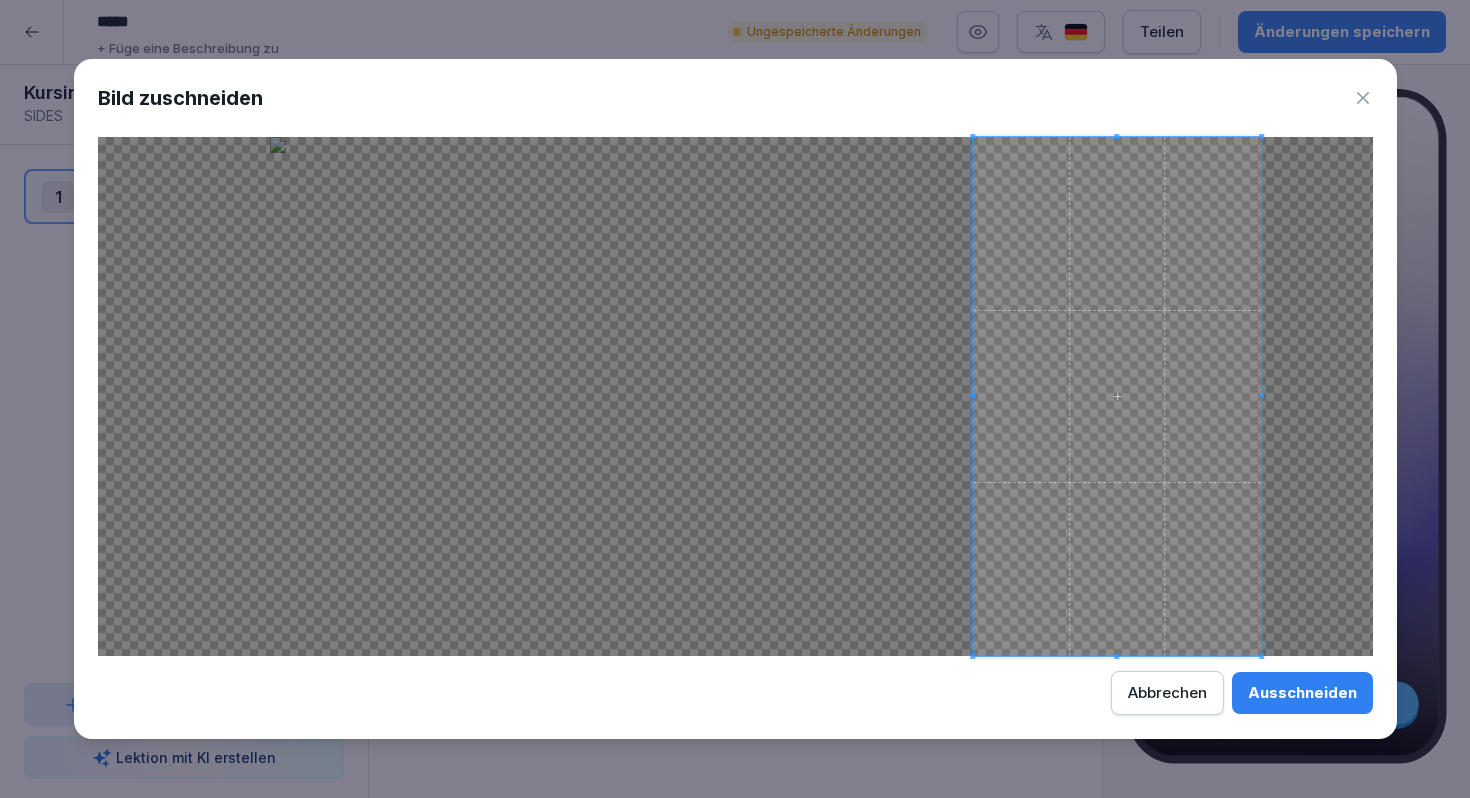 click on "Abbrechen" at bounding box center [1167, 693] 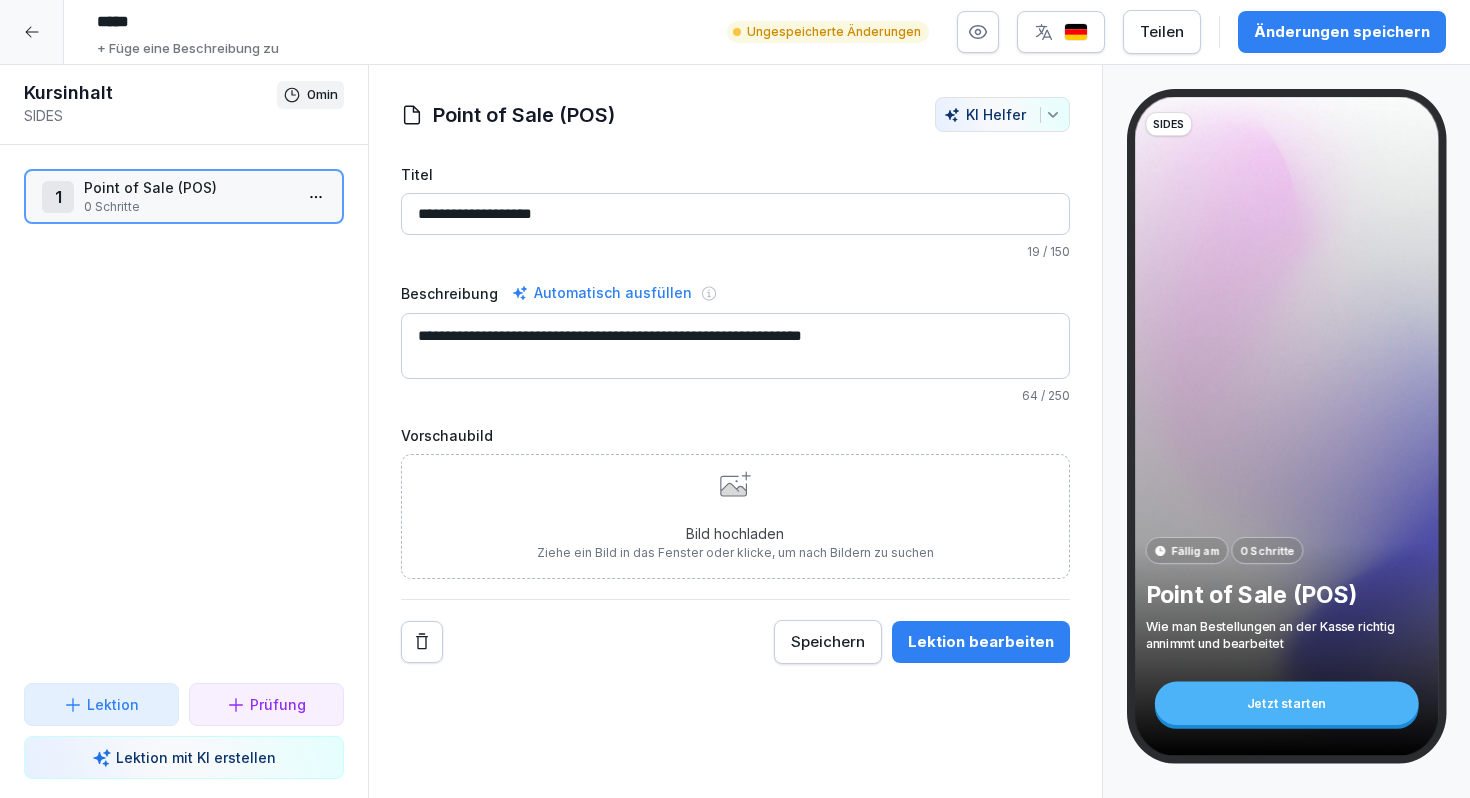 click 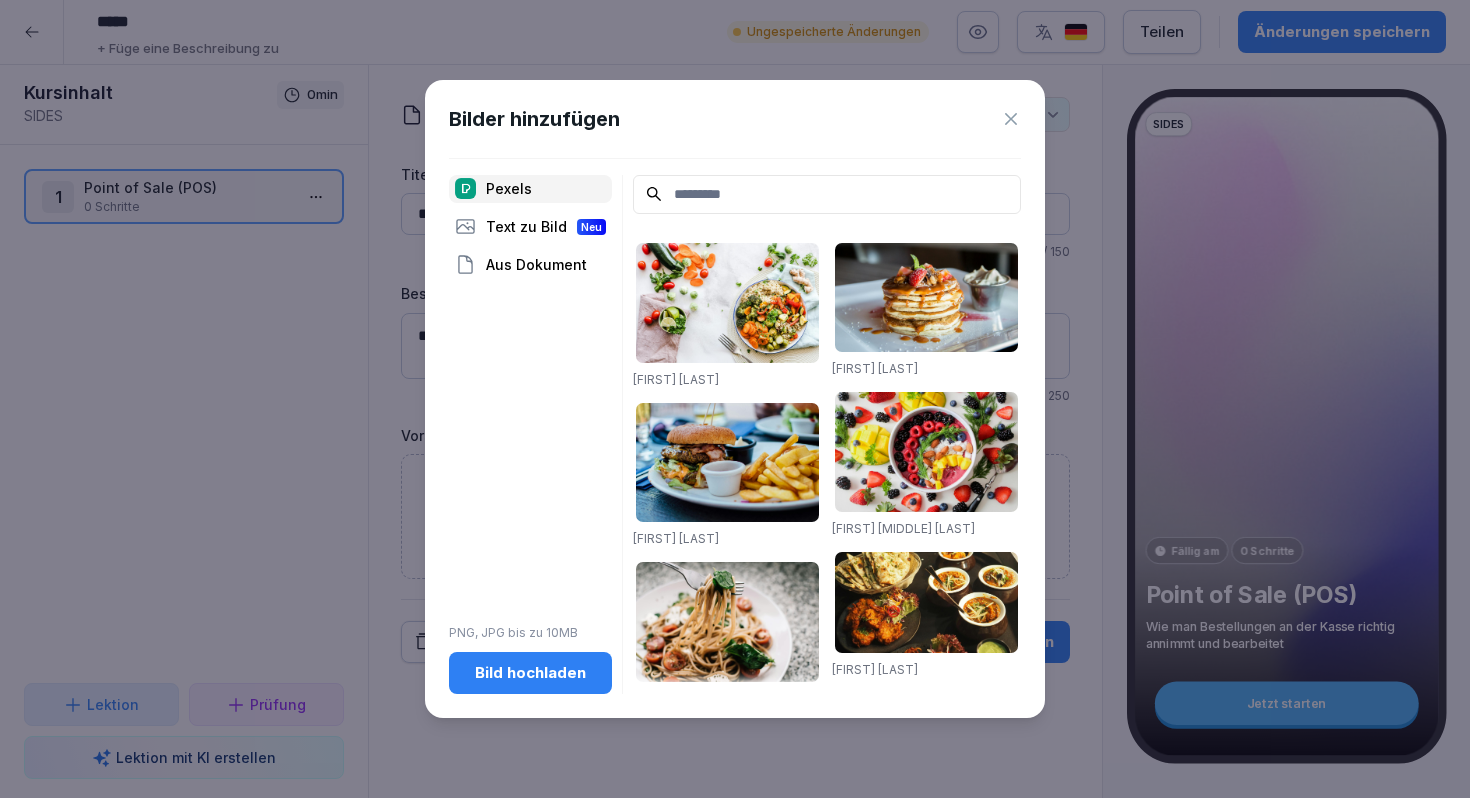 click on "Bild hochladen" at bounding box center (530, 673) 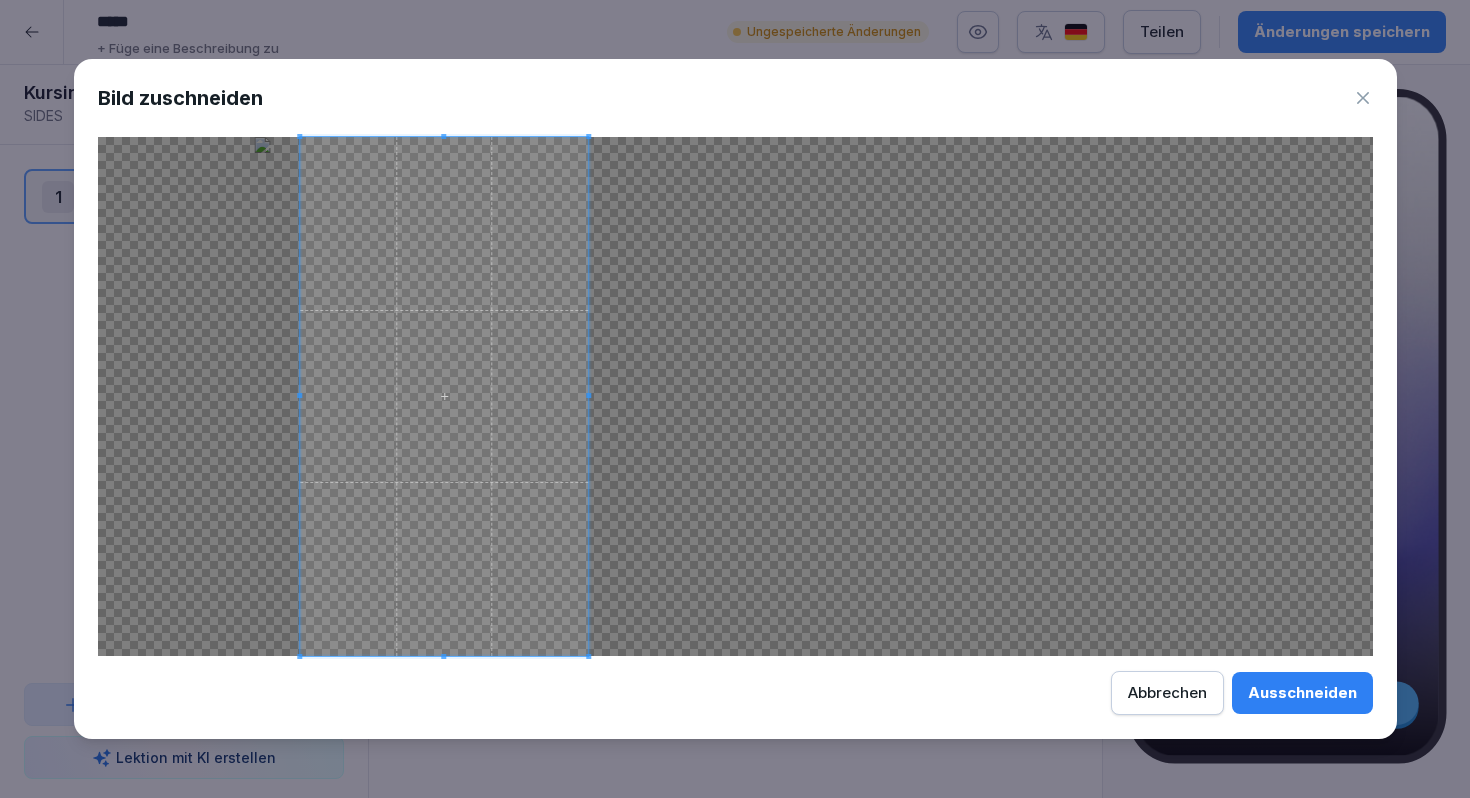 click at bounding box center [444, 396] 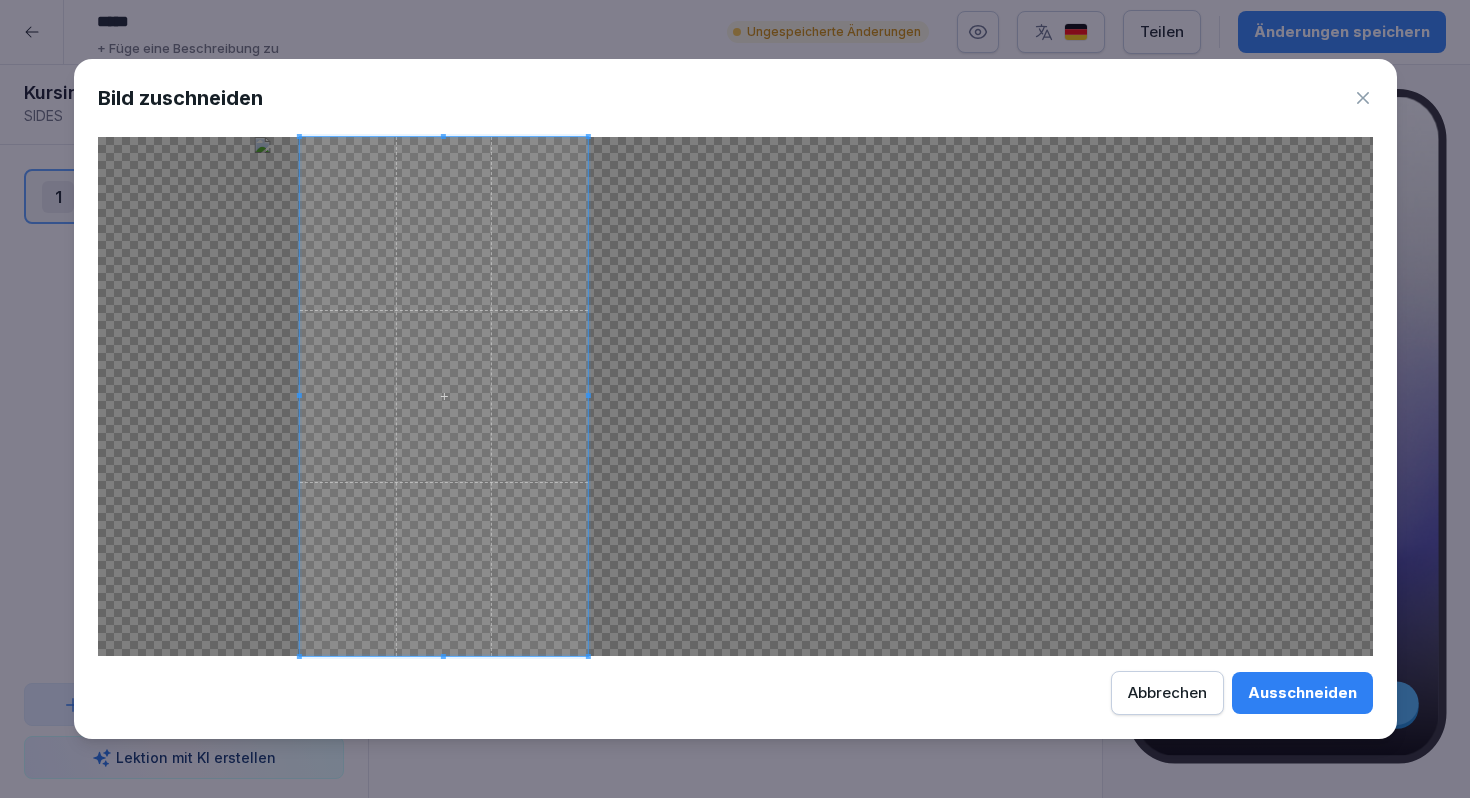 click on "Ausschneiden" at bounding box center [1302, 693] 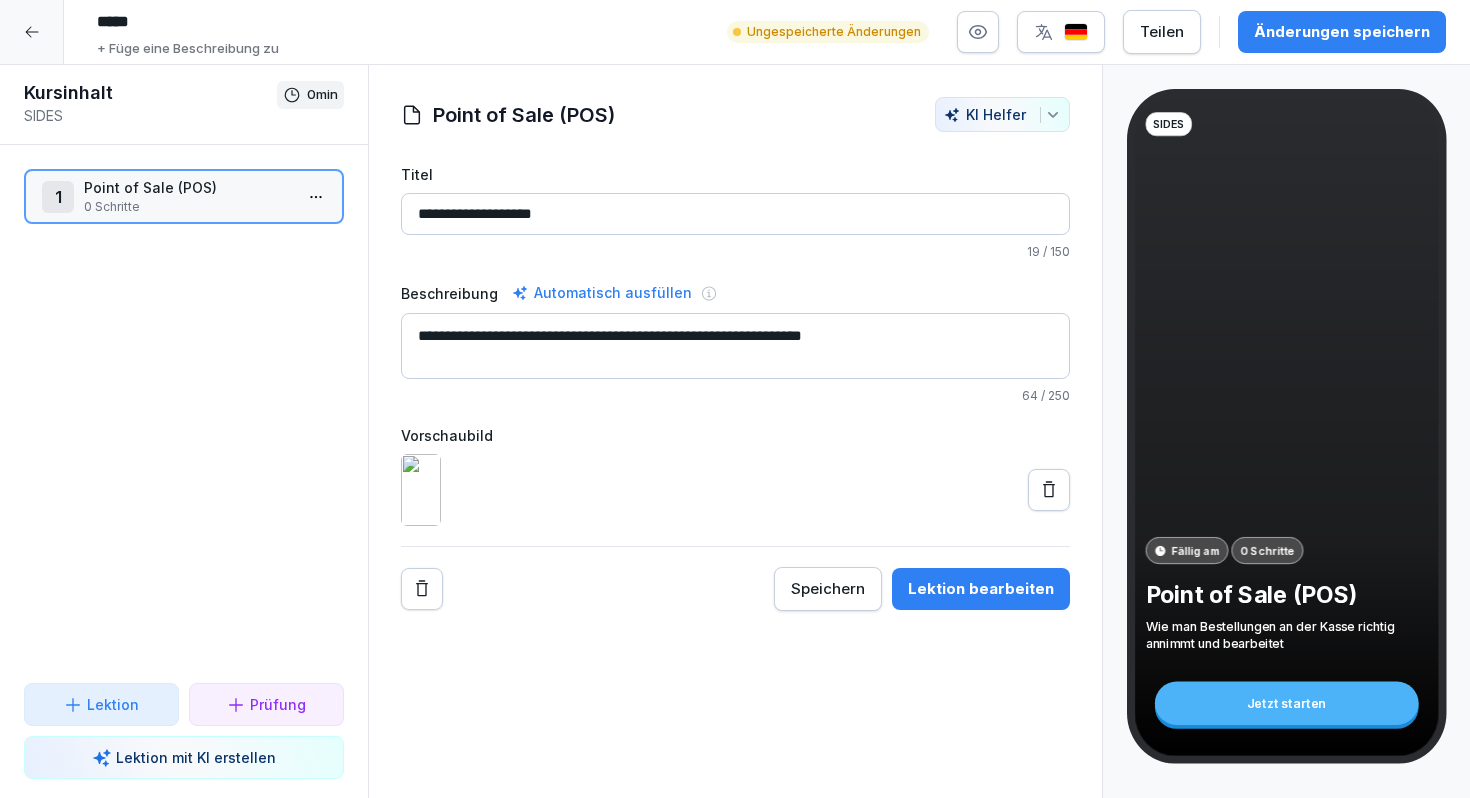 click on "Speichern" at bounding box center (828, 589) 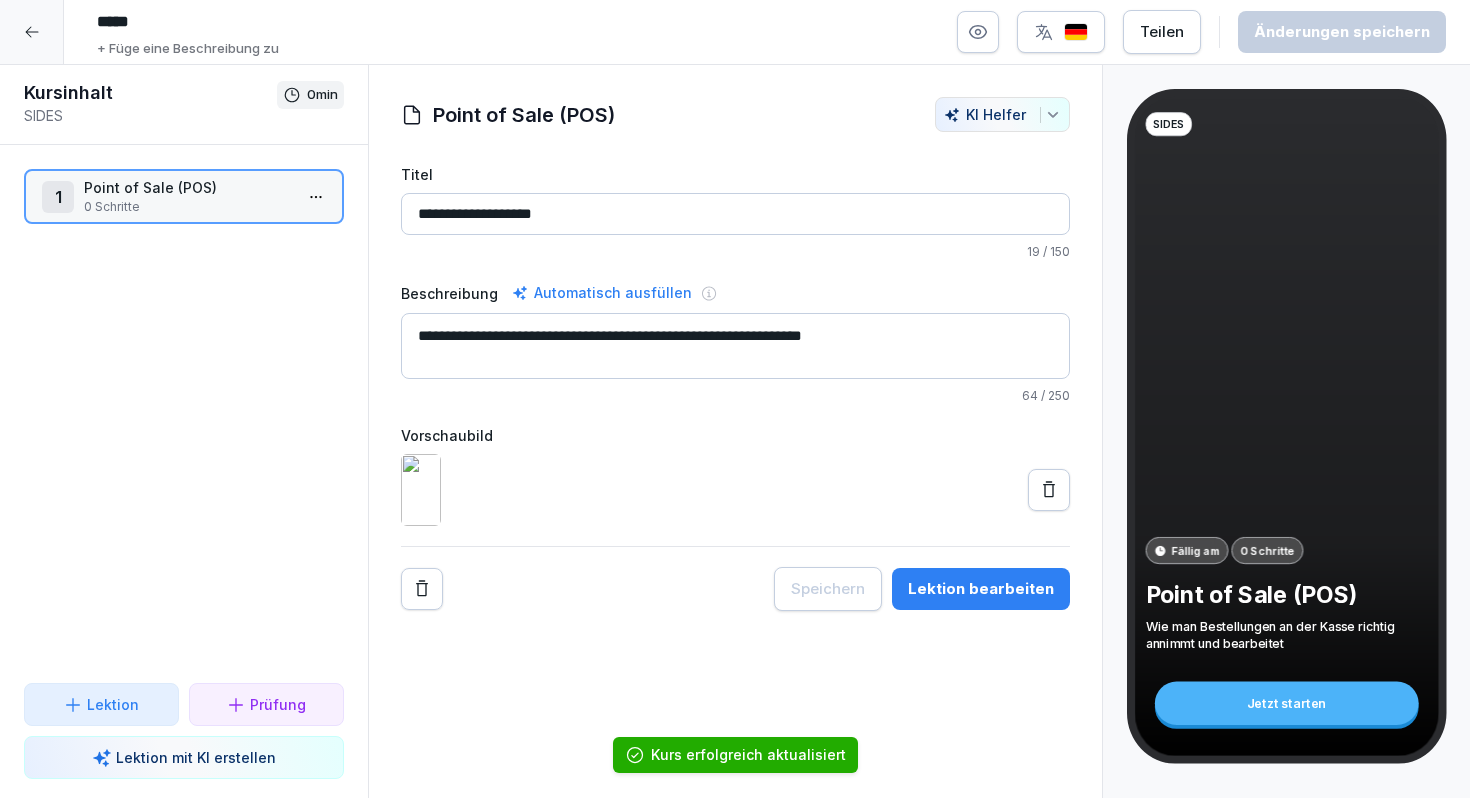 click on "Point of Sale (POS)" at bounding box center (188, 187) 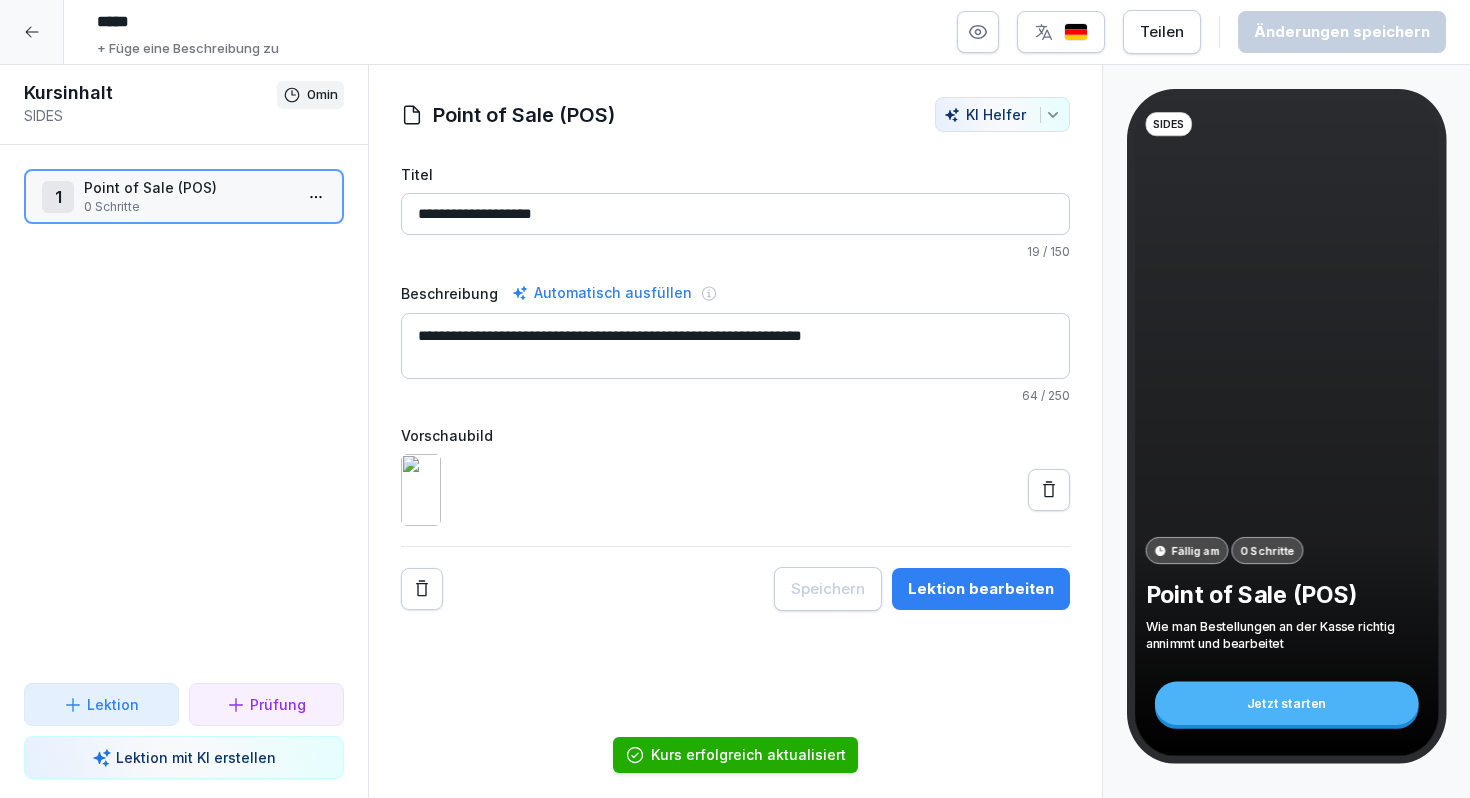 click on "Point of Sale (POS)" at bounding box center [188, 187] 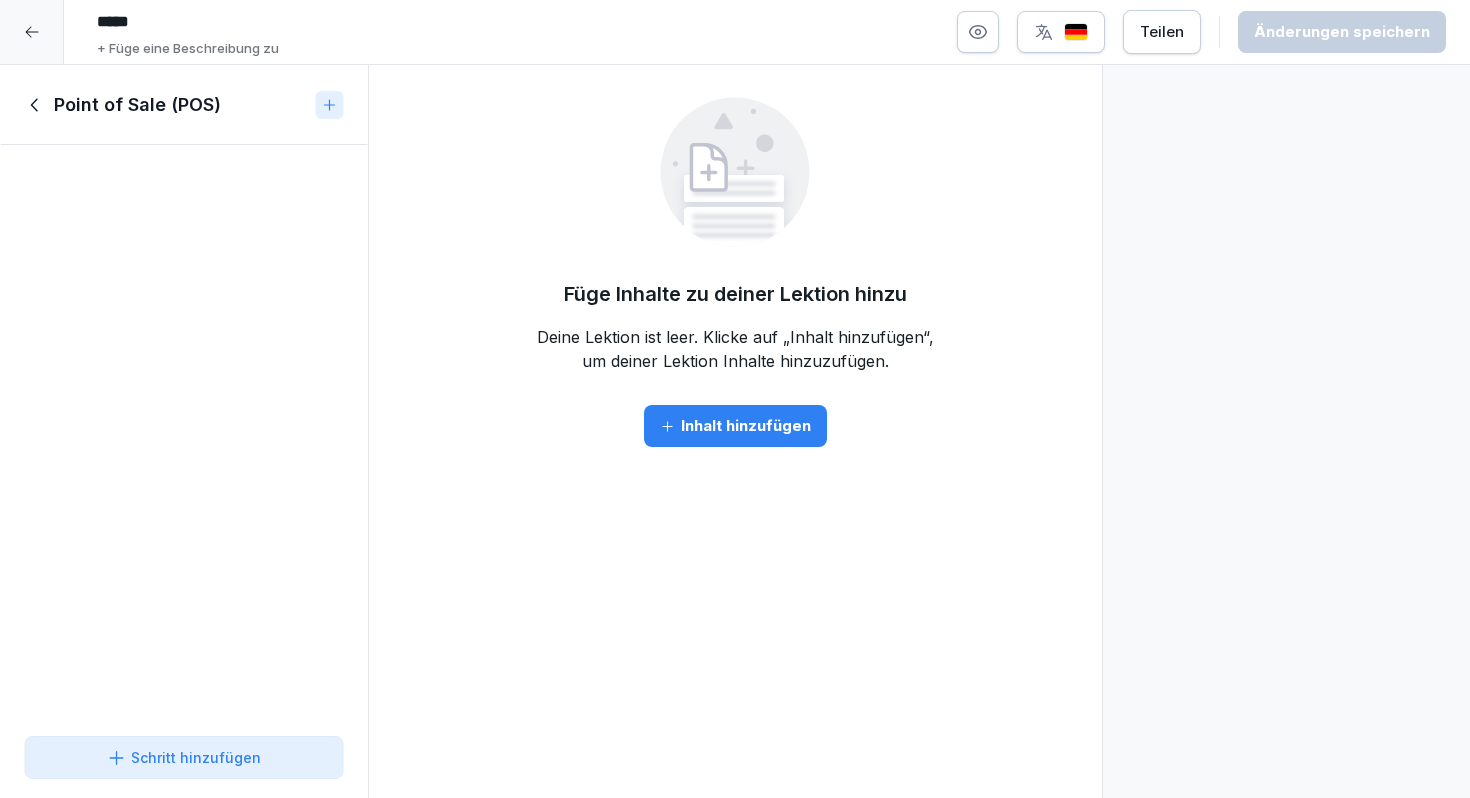 click on "Schritt hinzufügen" at bounding box center (184, 757) 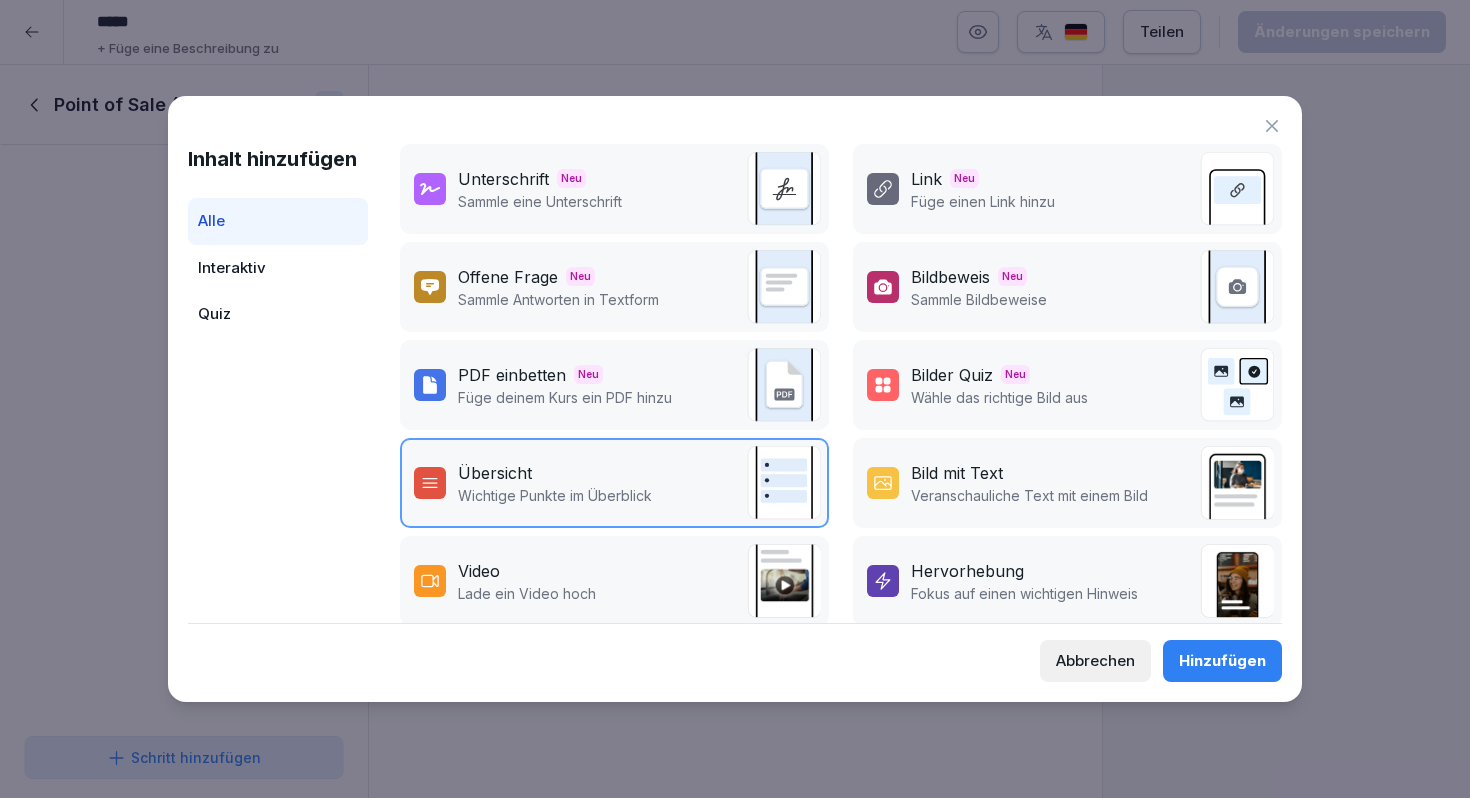 scroll, scrollTop: 49, scrollLeft: 0, axis: vertical 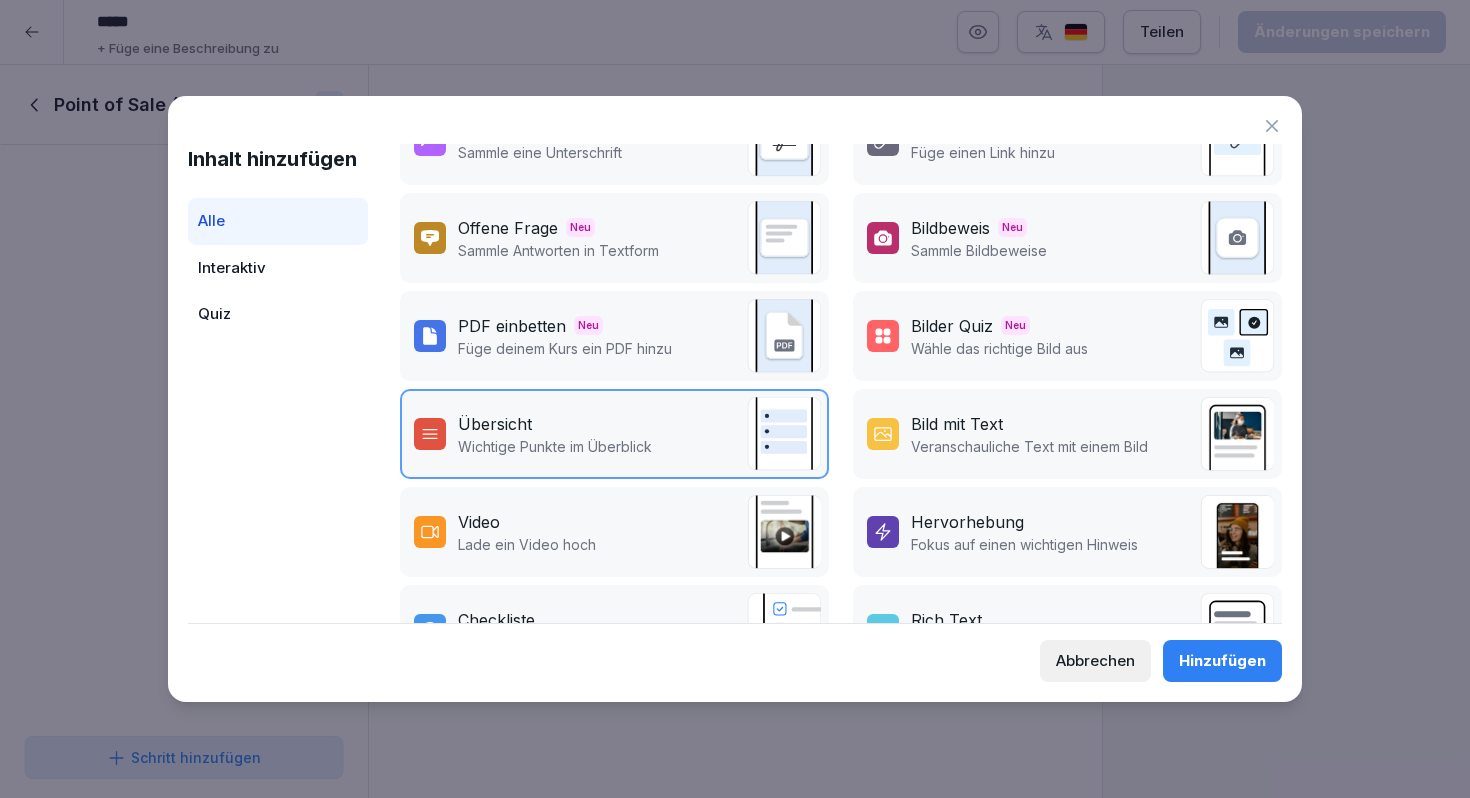 click on "Veranschauliche Text mit einem Bild" at bounding box center (1029, 446) 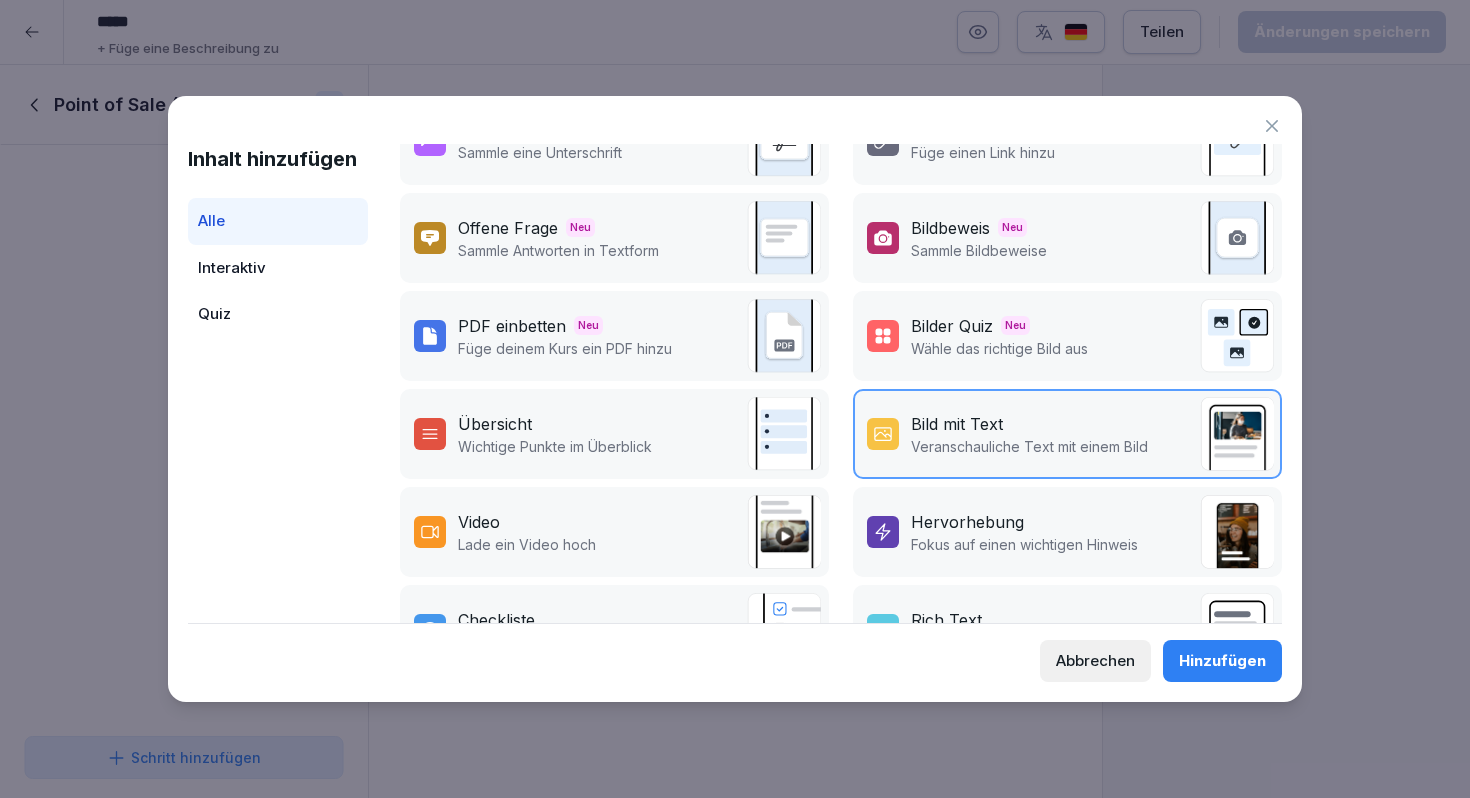click on "Hinzufügen" at bounding box center (1222, 661) 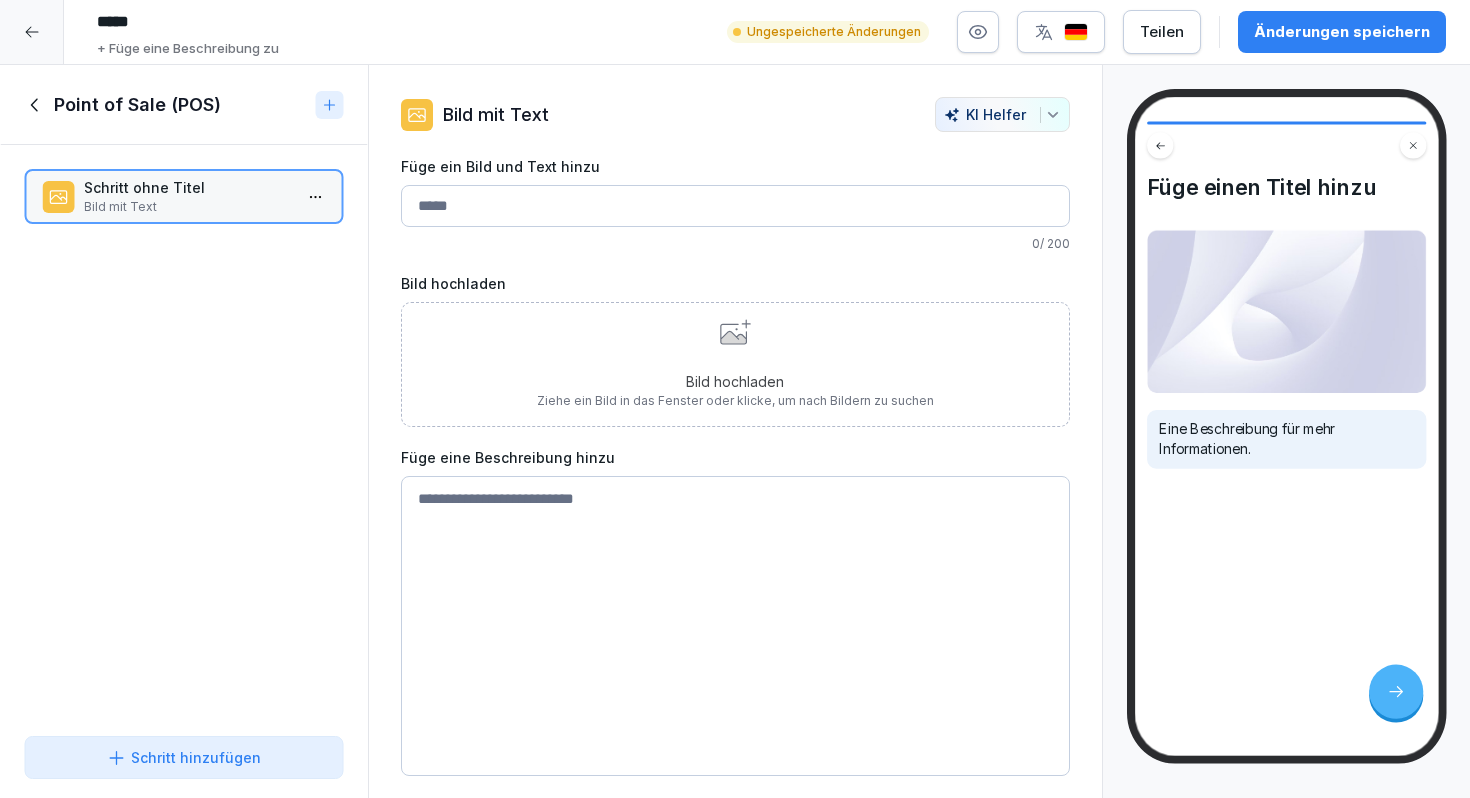 click on "Füge ein Bild und Text hinzu" at bounding box center [735, 206] 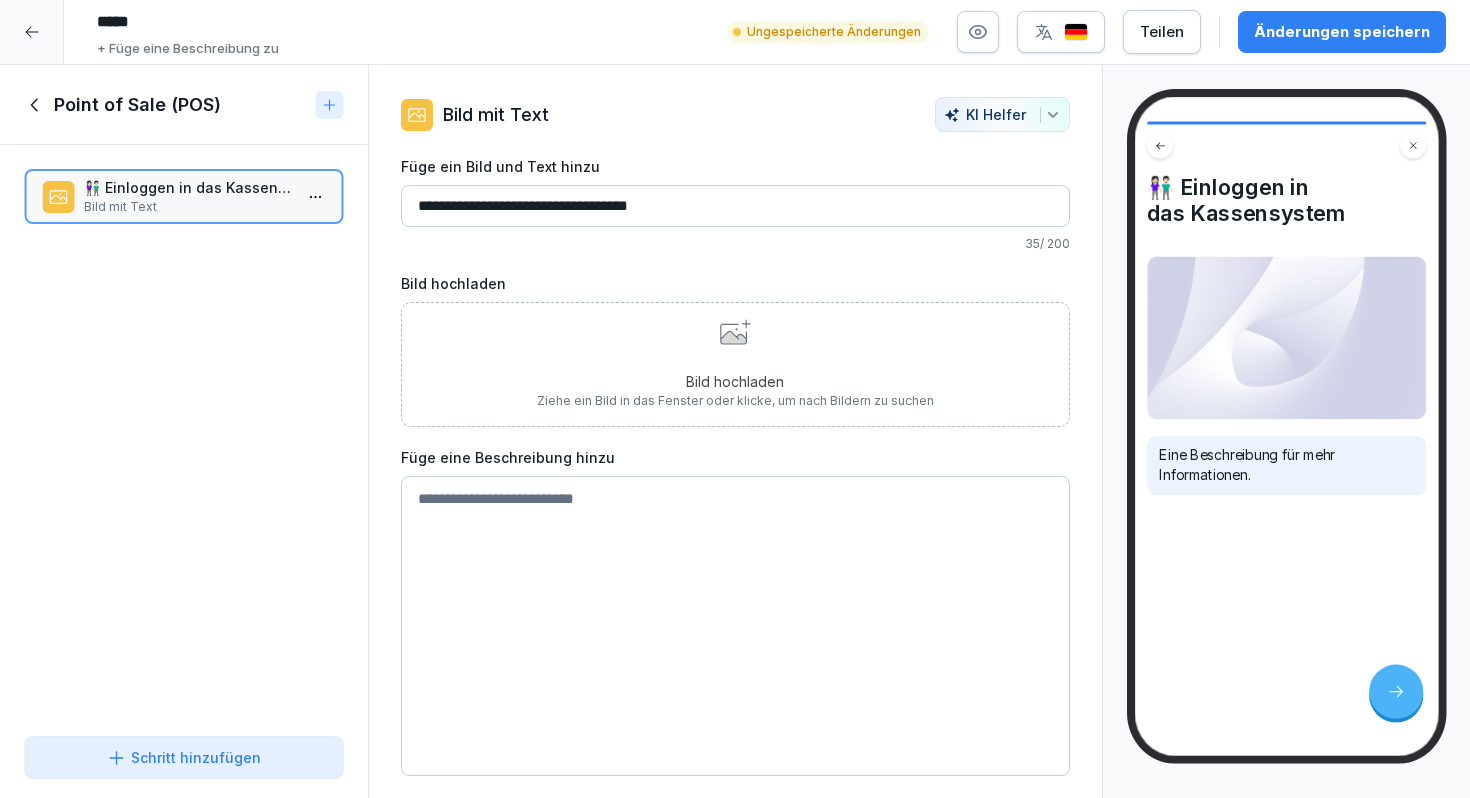 type on "**********" 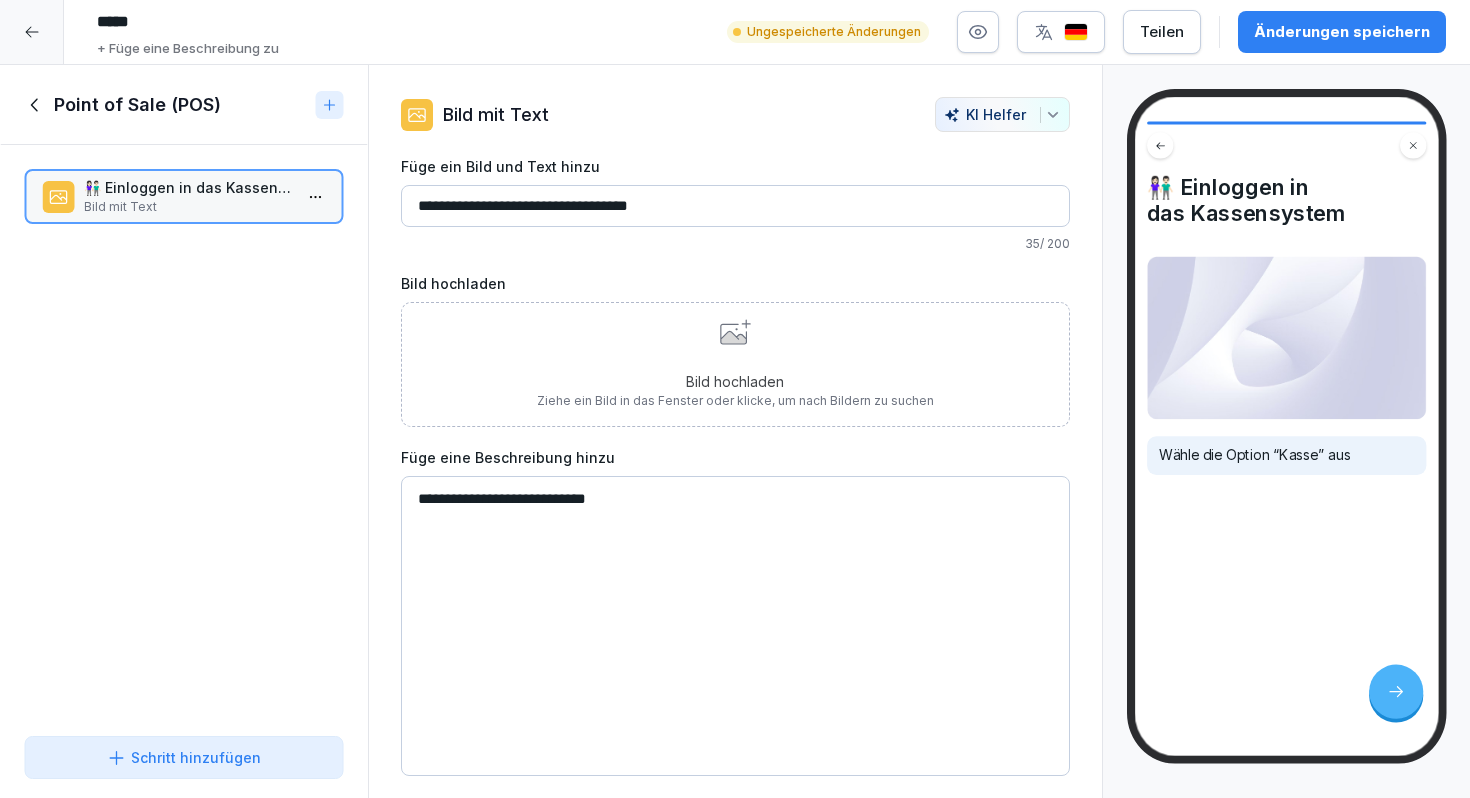 type on "**********" 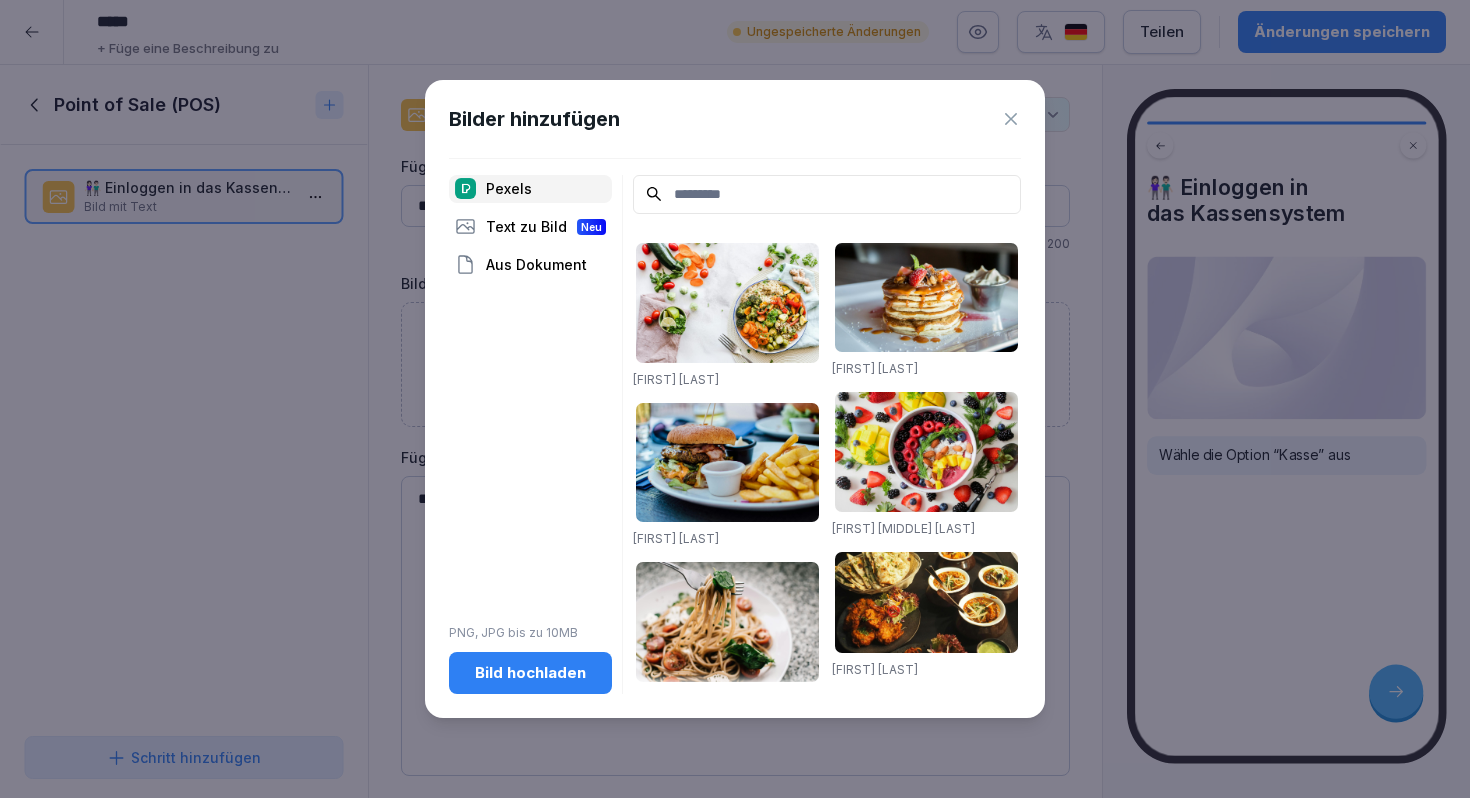 click on "Bild hochladen" at bounding box center [530, 673] 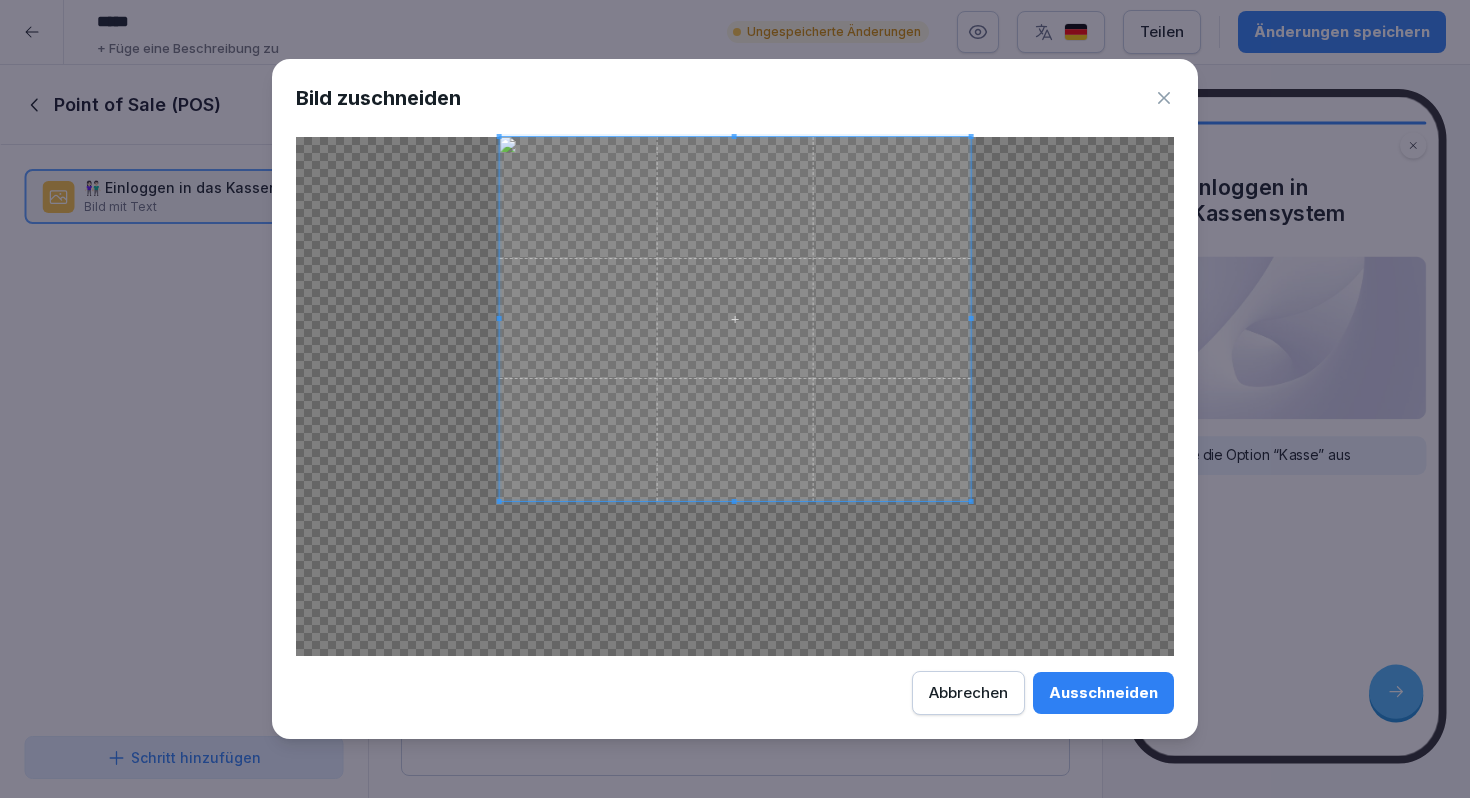 click at bounding box center (735, 319) 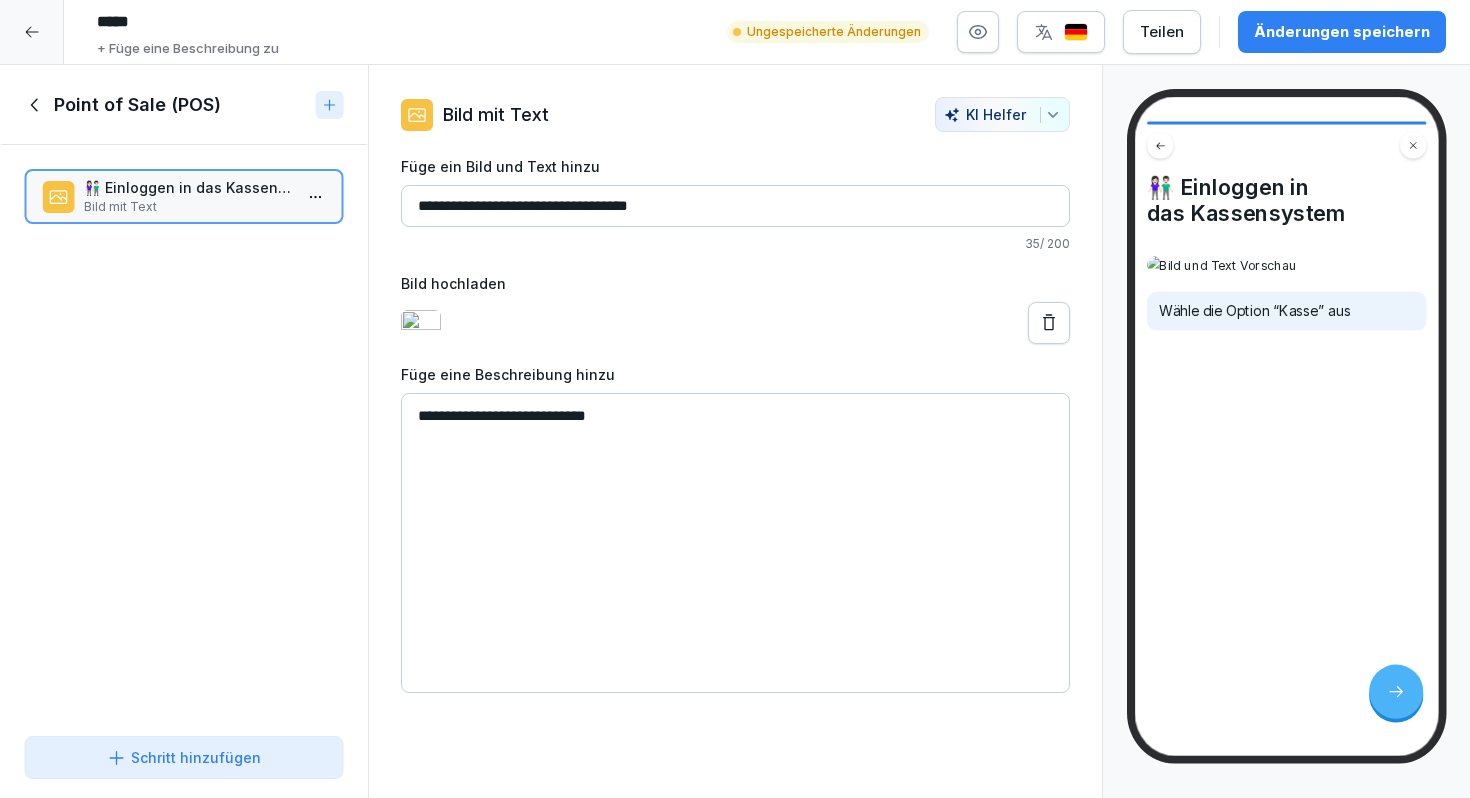 click on "Änderungen speichern" at bounding box center (1342, 32) 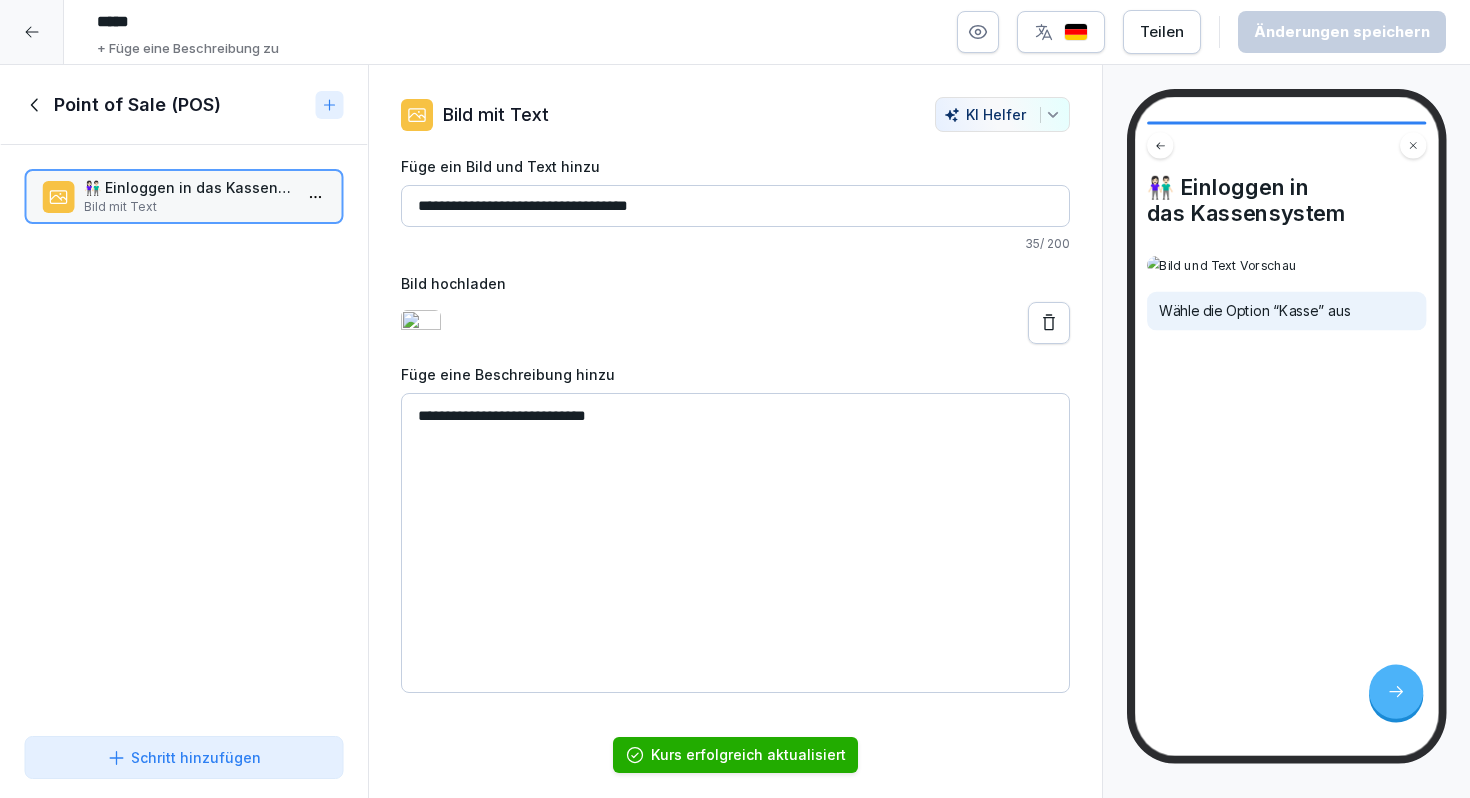 click on "Schritt hinzufügen" at bounding box center [184, 757] 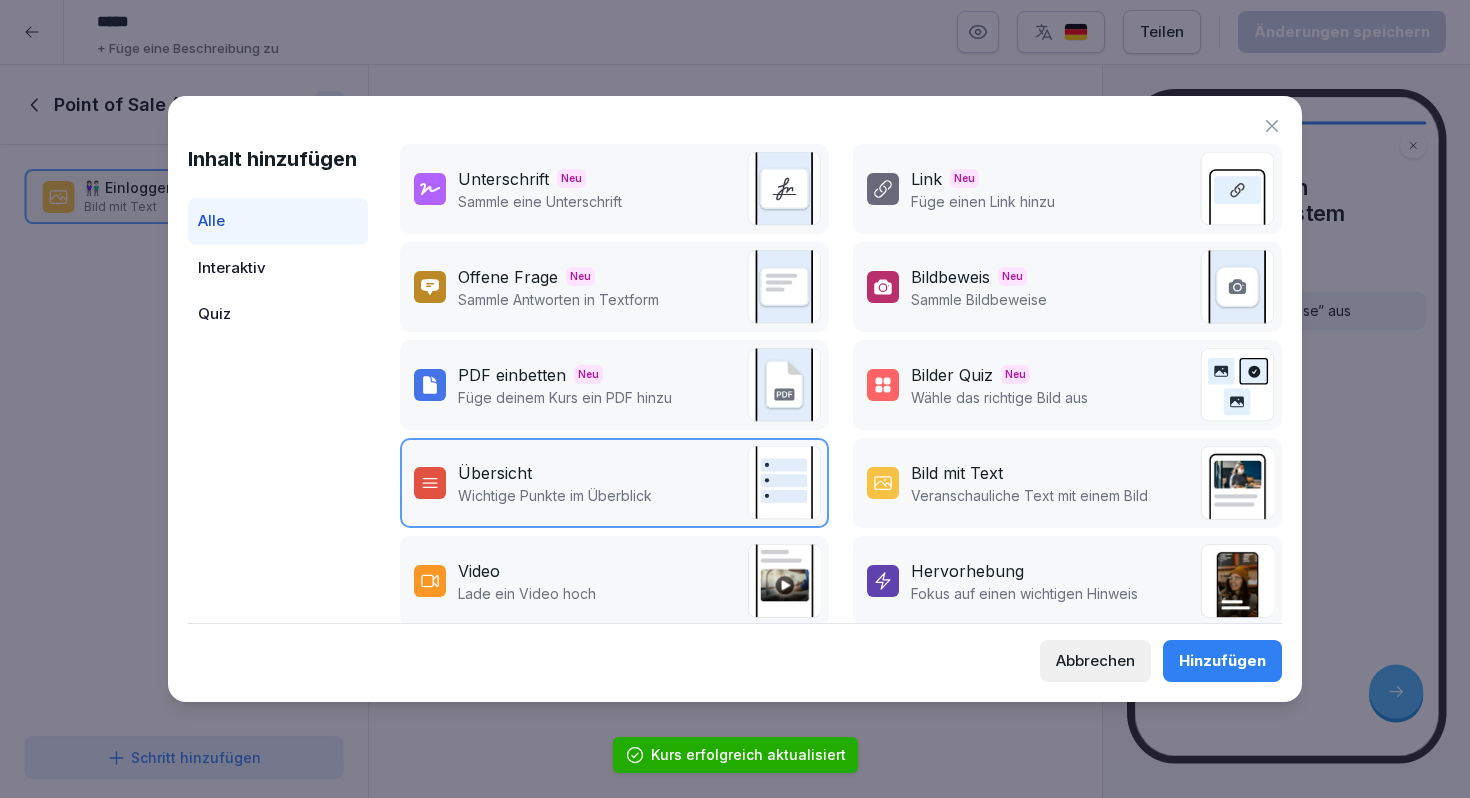click on "Bild mit Text Veranschauliche Text mit einem Bild" at bounding box center [1007, 483] 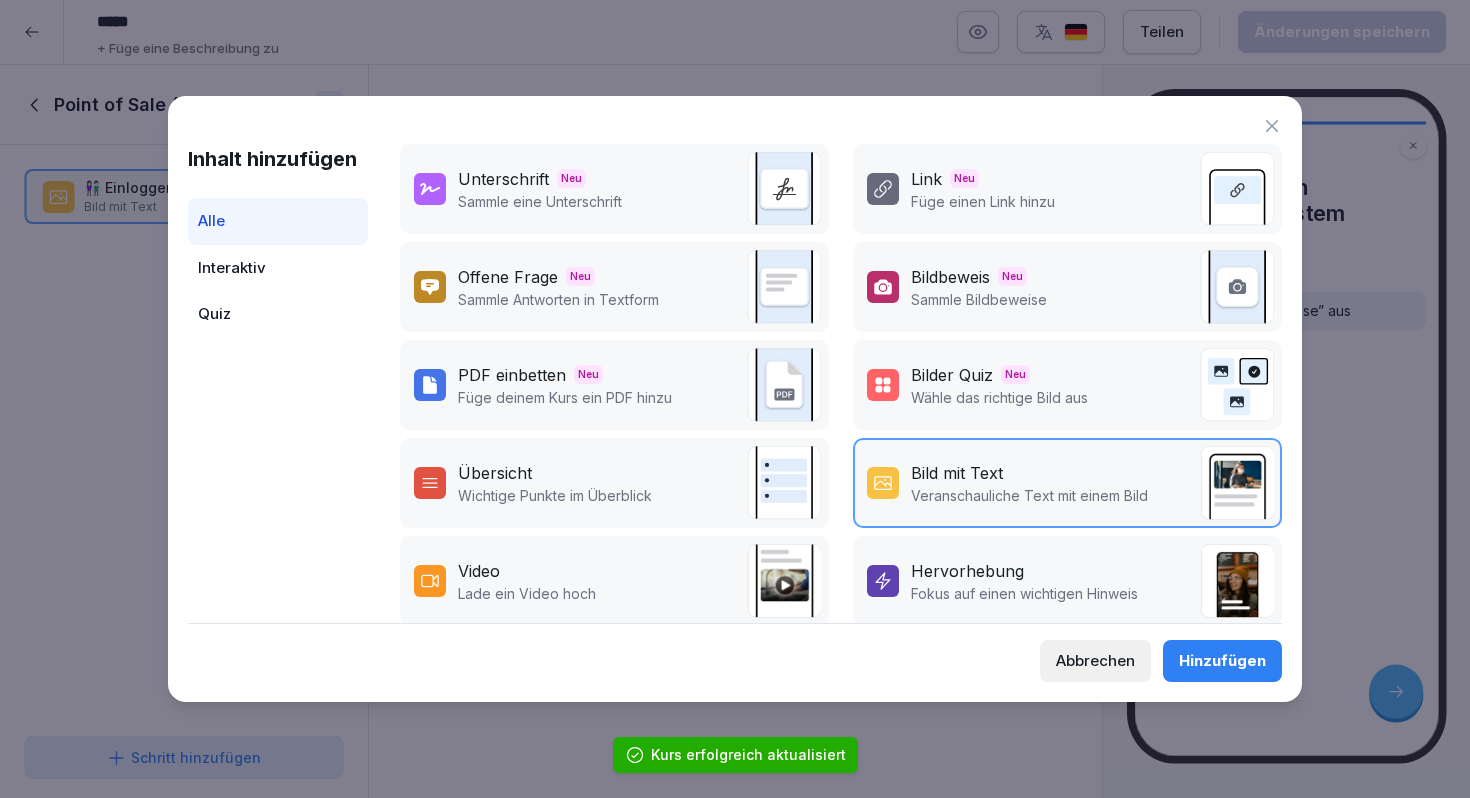 click on "Hinzufügen" at bounding box center (1222, 661) 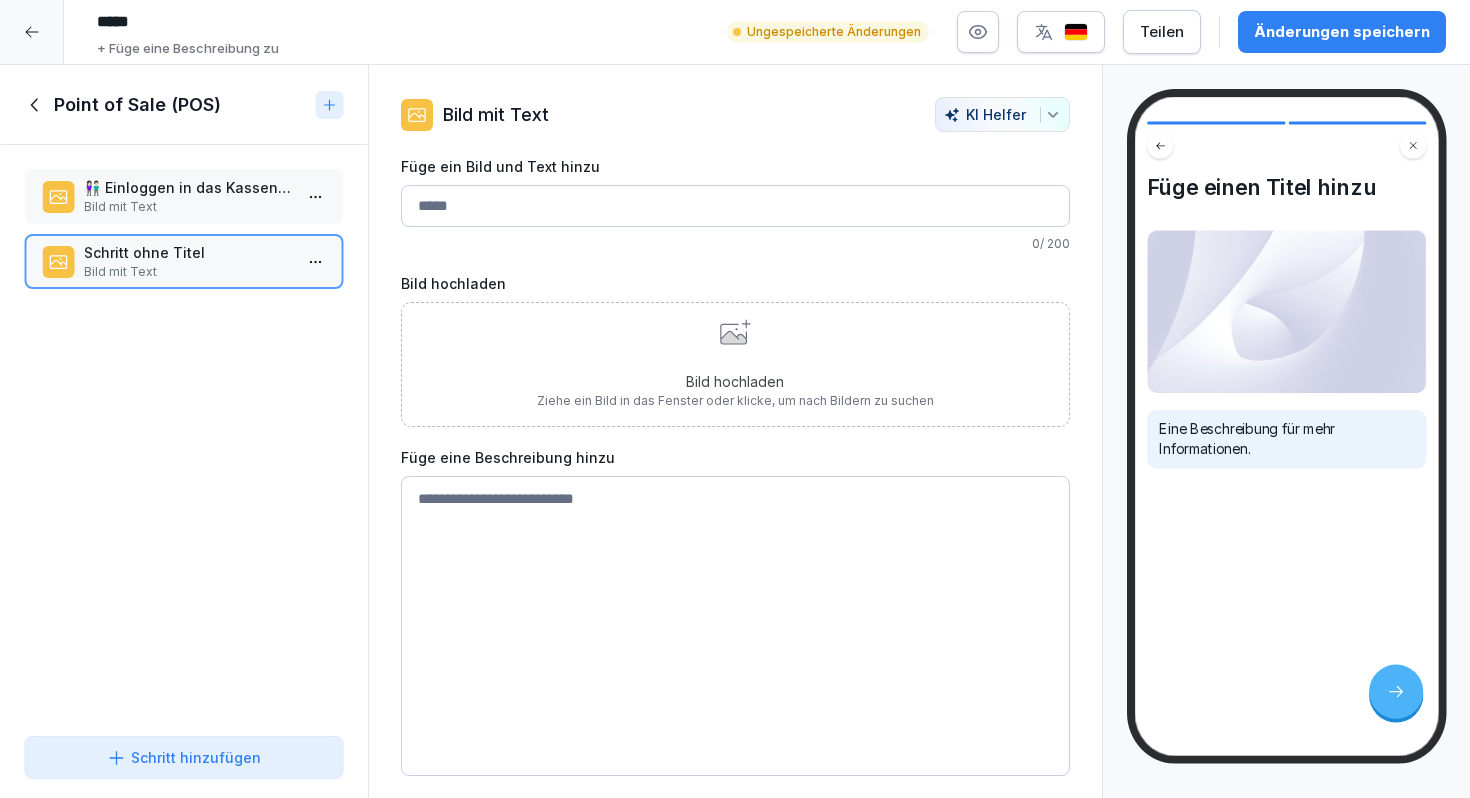 click on "Bild mit Text" at bounding box center [188, 207] 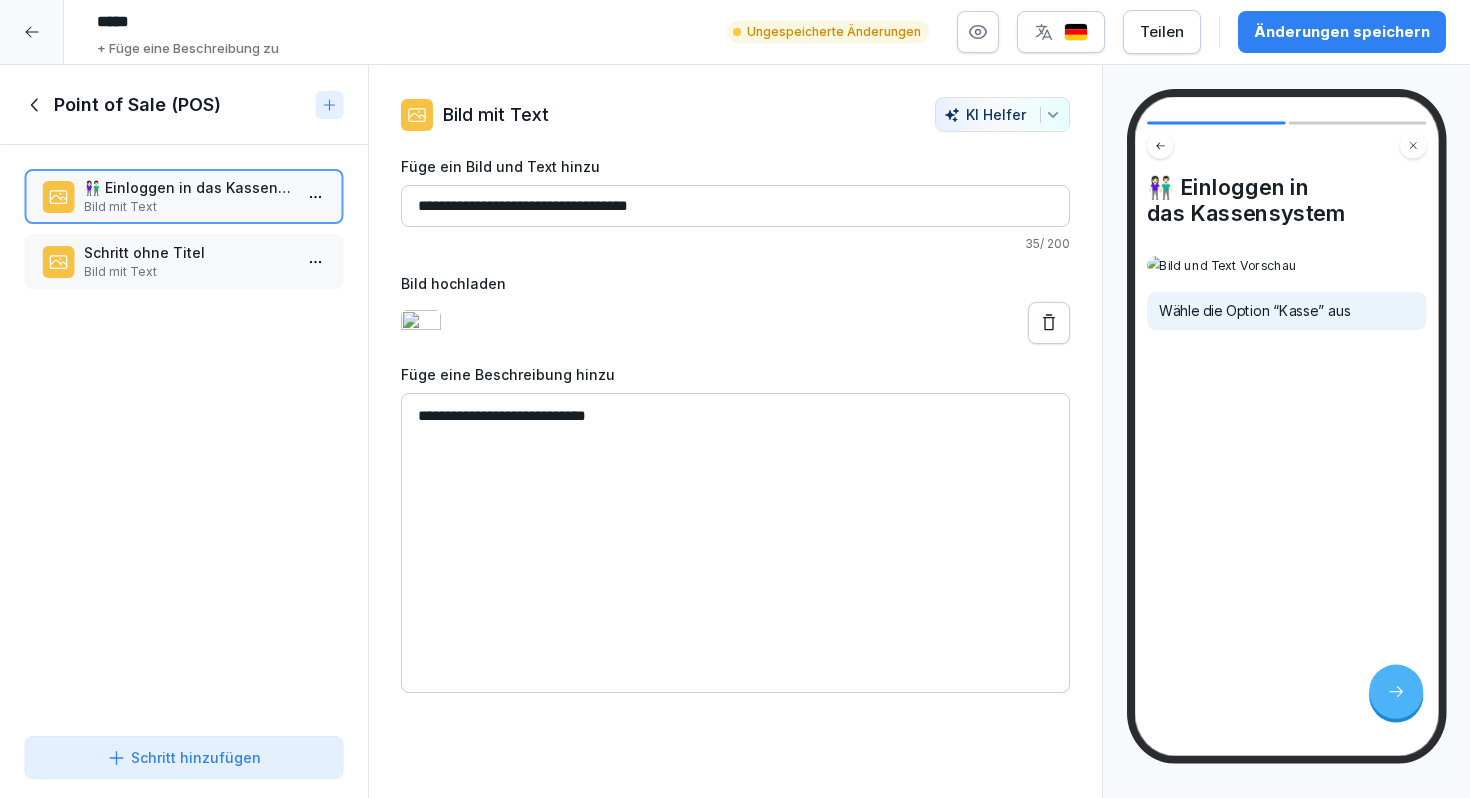 drag, startPoint x: 681, startPoint y: 211, endPoint x: 372, endPoint y: 207, distance: 309.02588 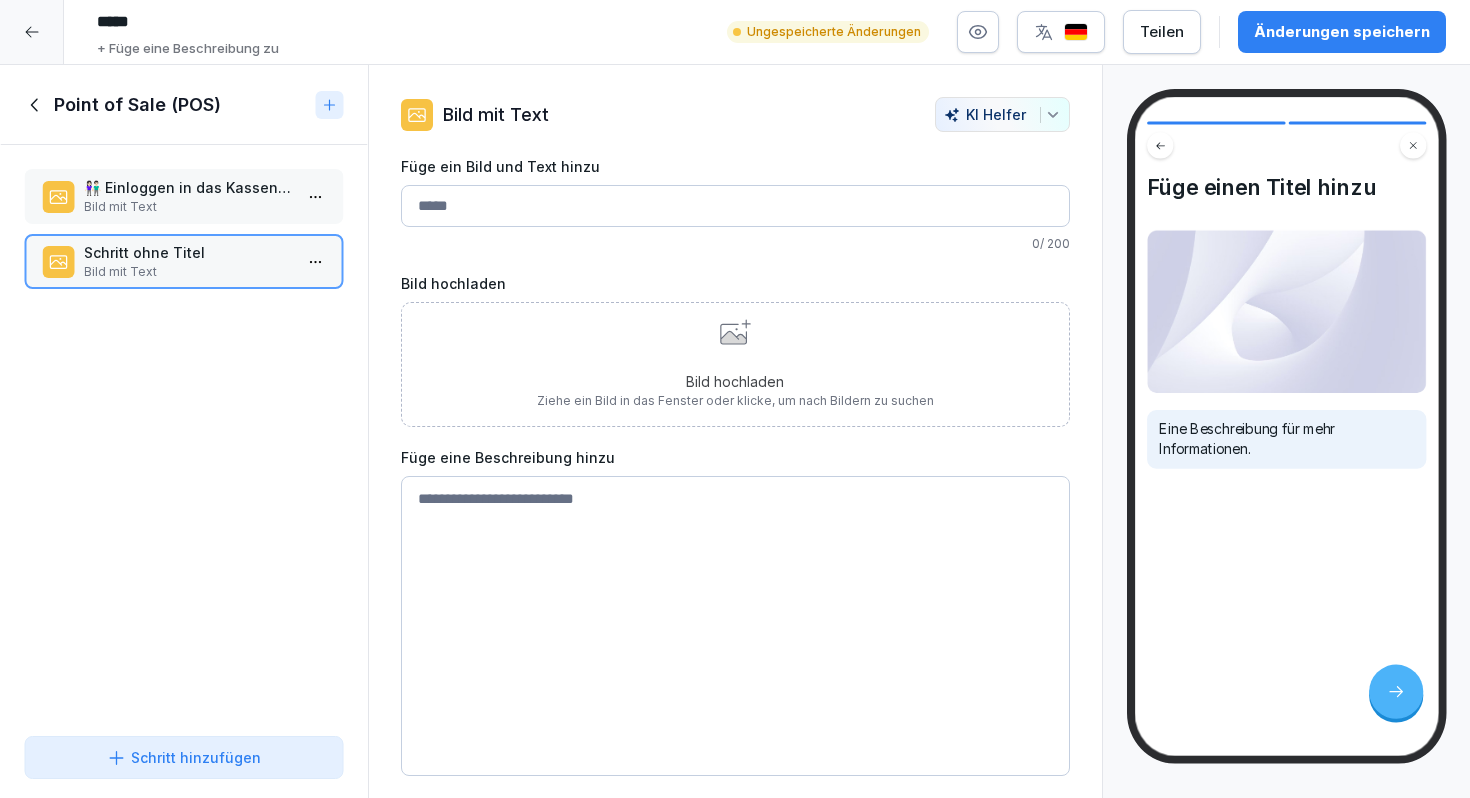 click on "Füge ein Bild und Text hinzu" at bounding box center (735, 206) 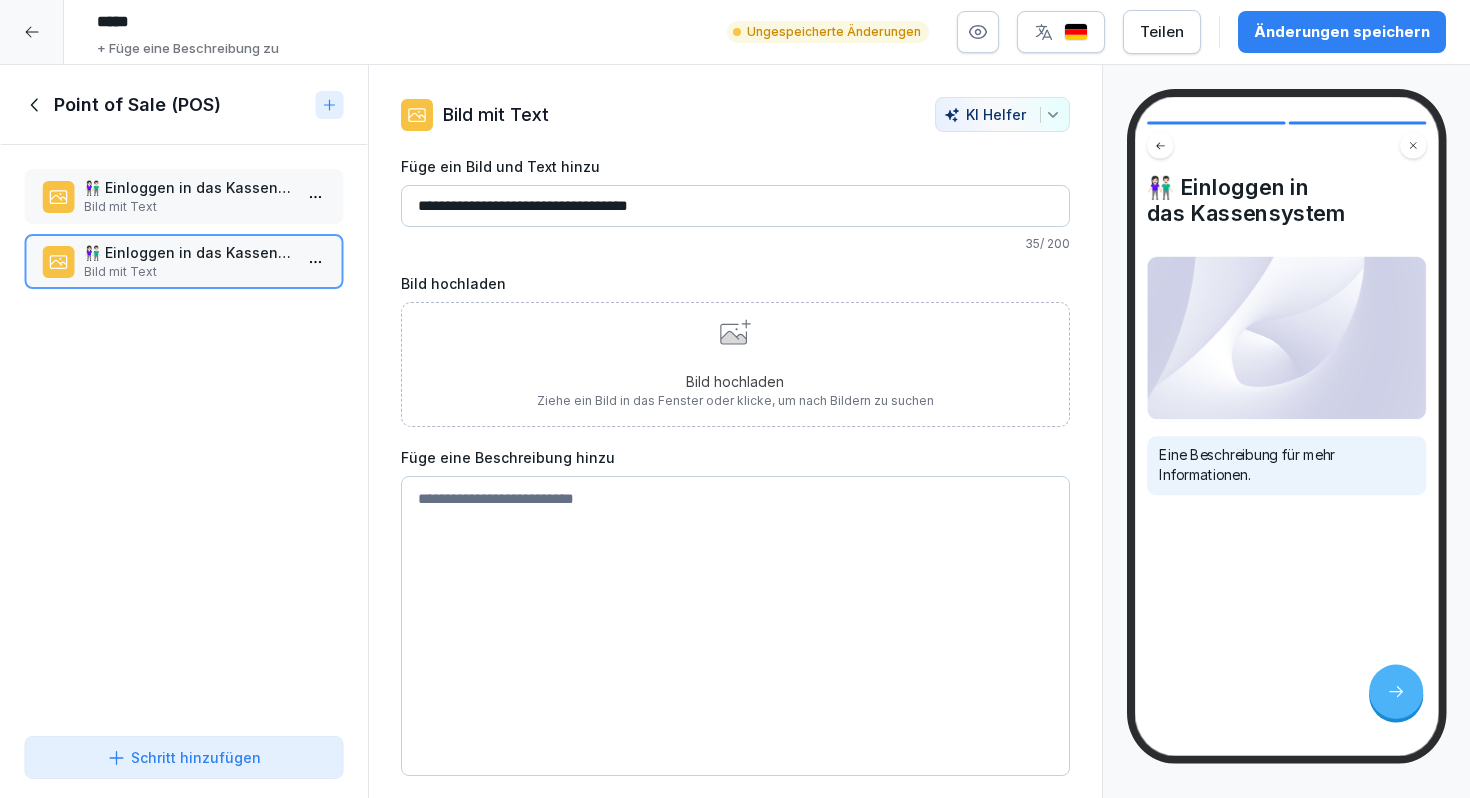 type on "**********" 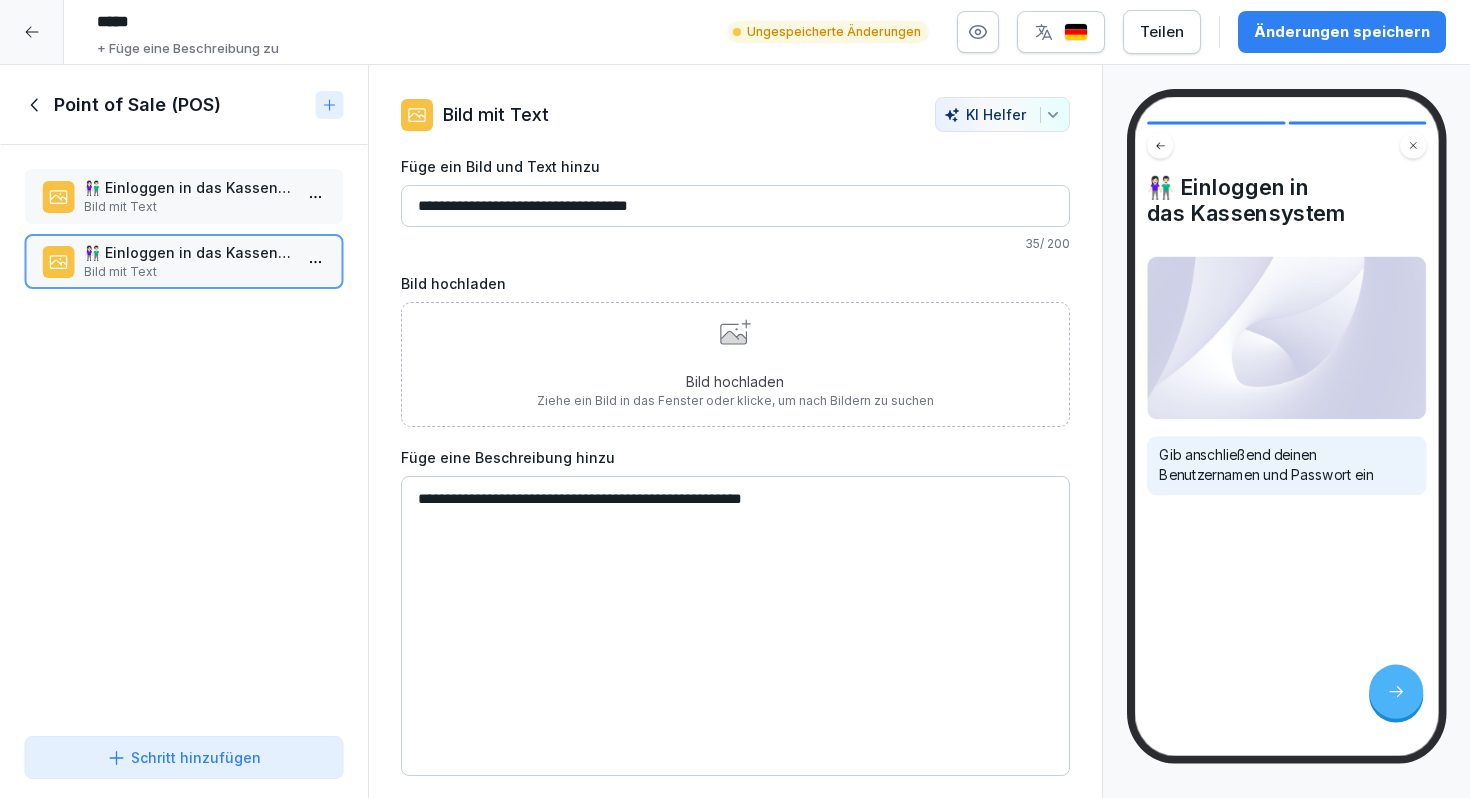 type on "**********" 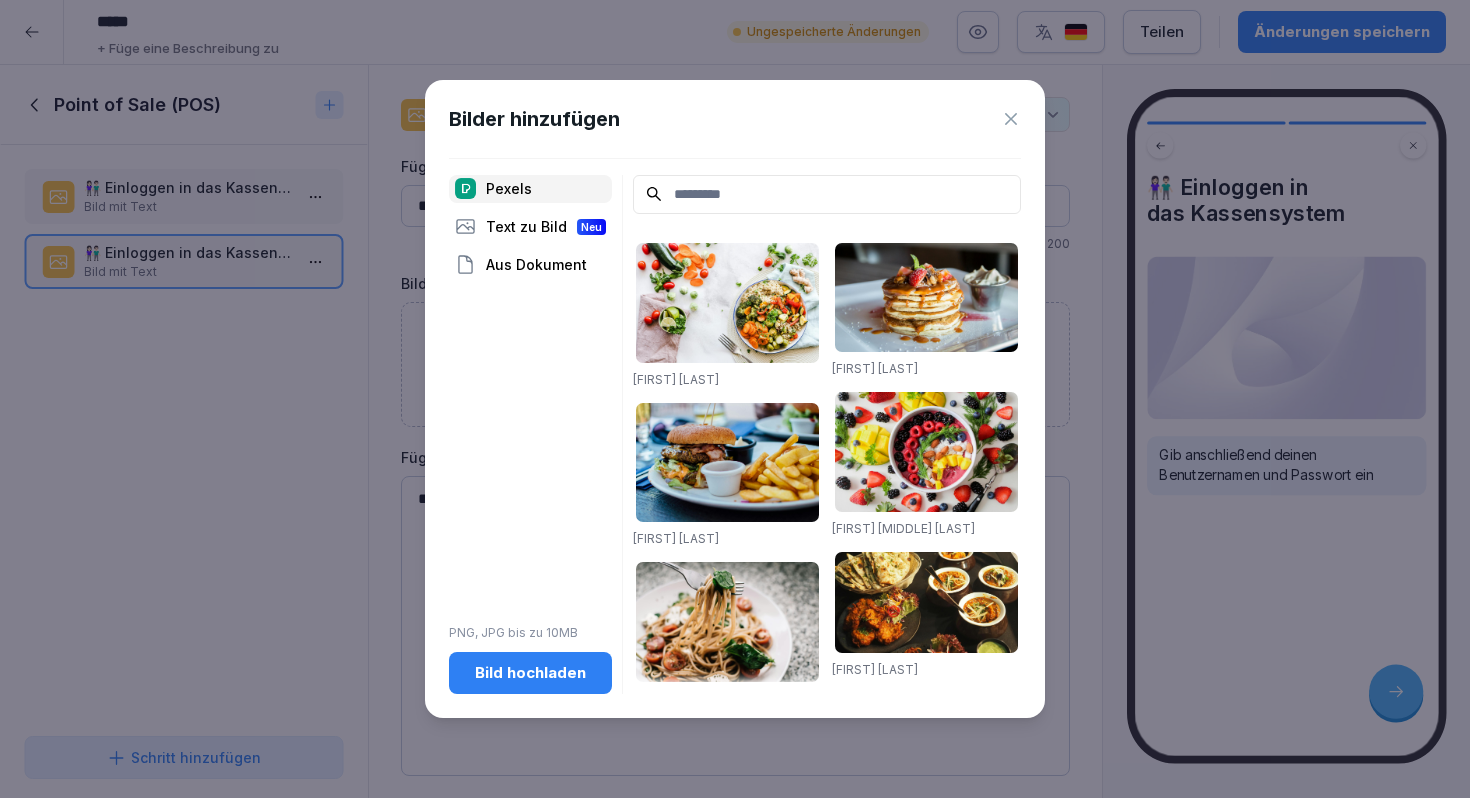 click on "Bild hochladen" at bounding box center [530, 673] 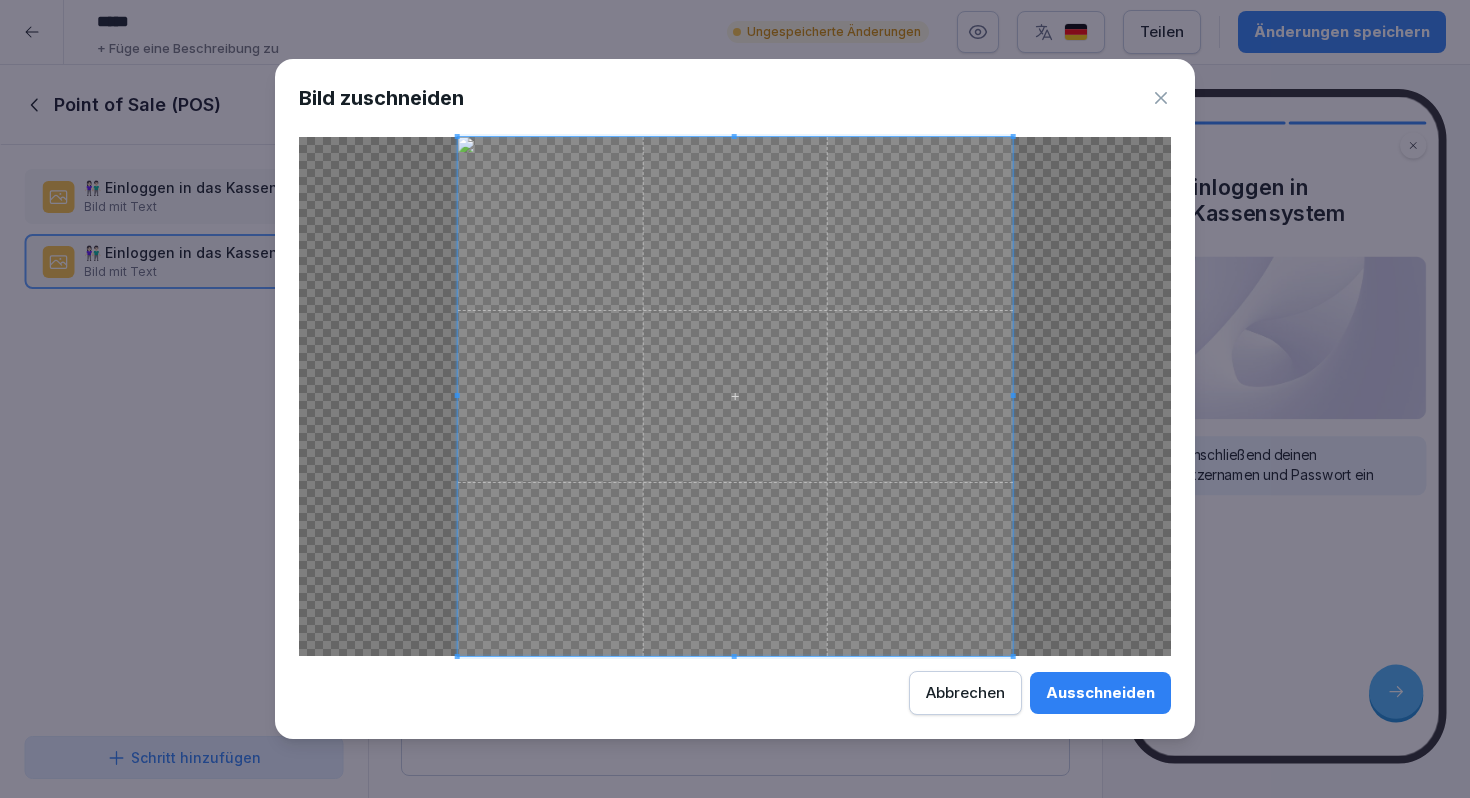click at bounding box center [735, 396] 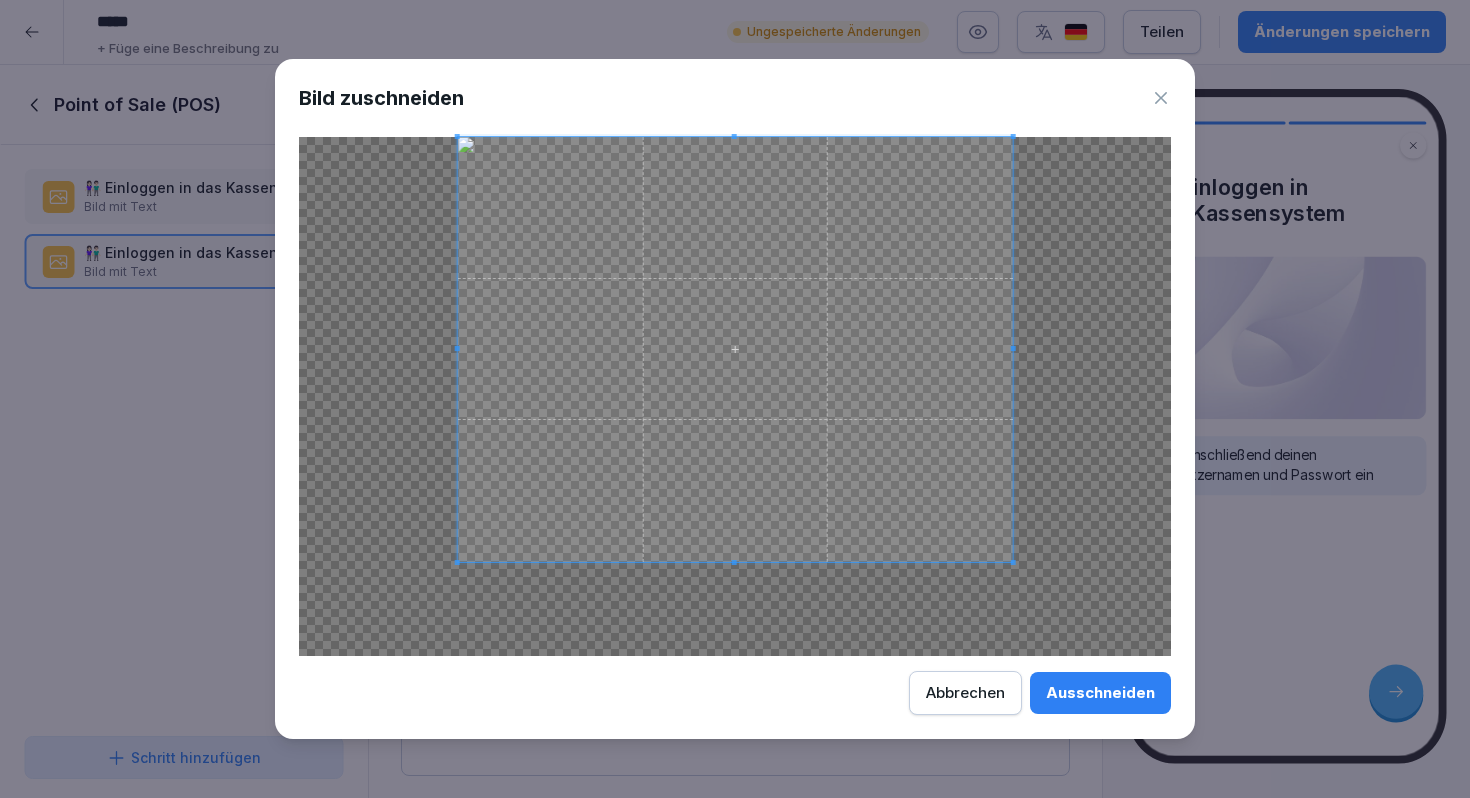 click at bounding box center [735, 349] 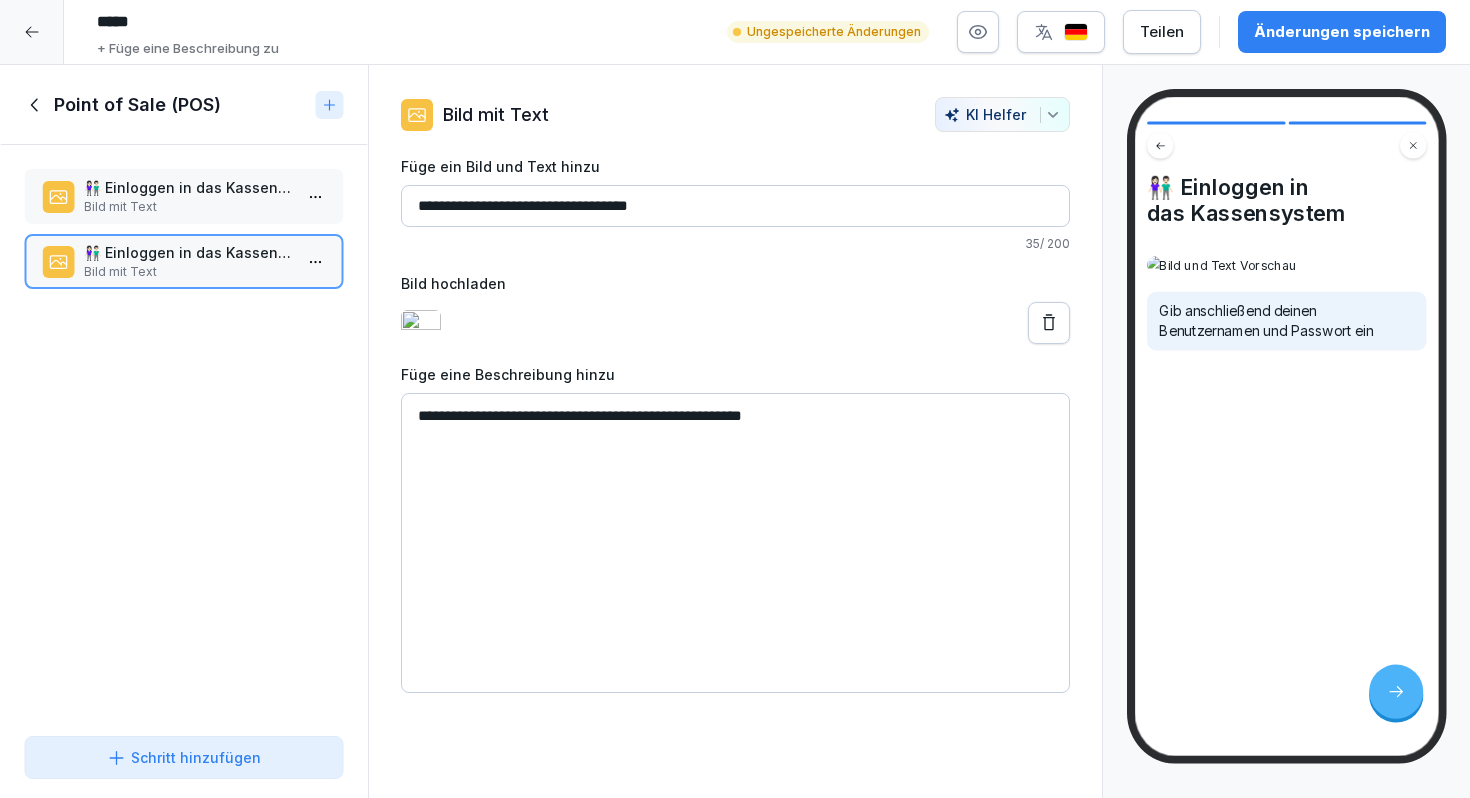 click on "Änderungen speichern" at bounding box center [1342, 32] 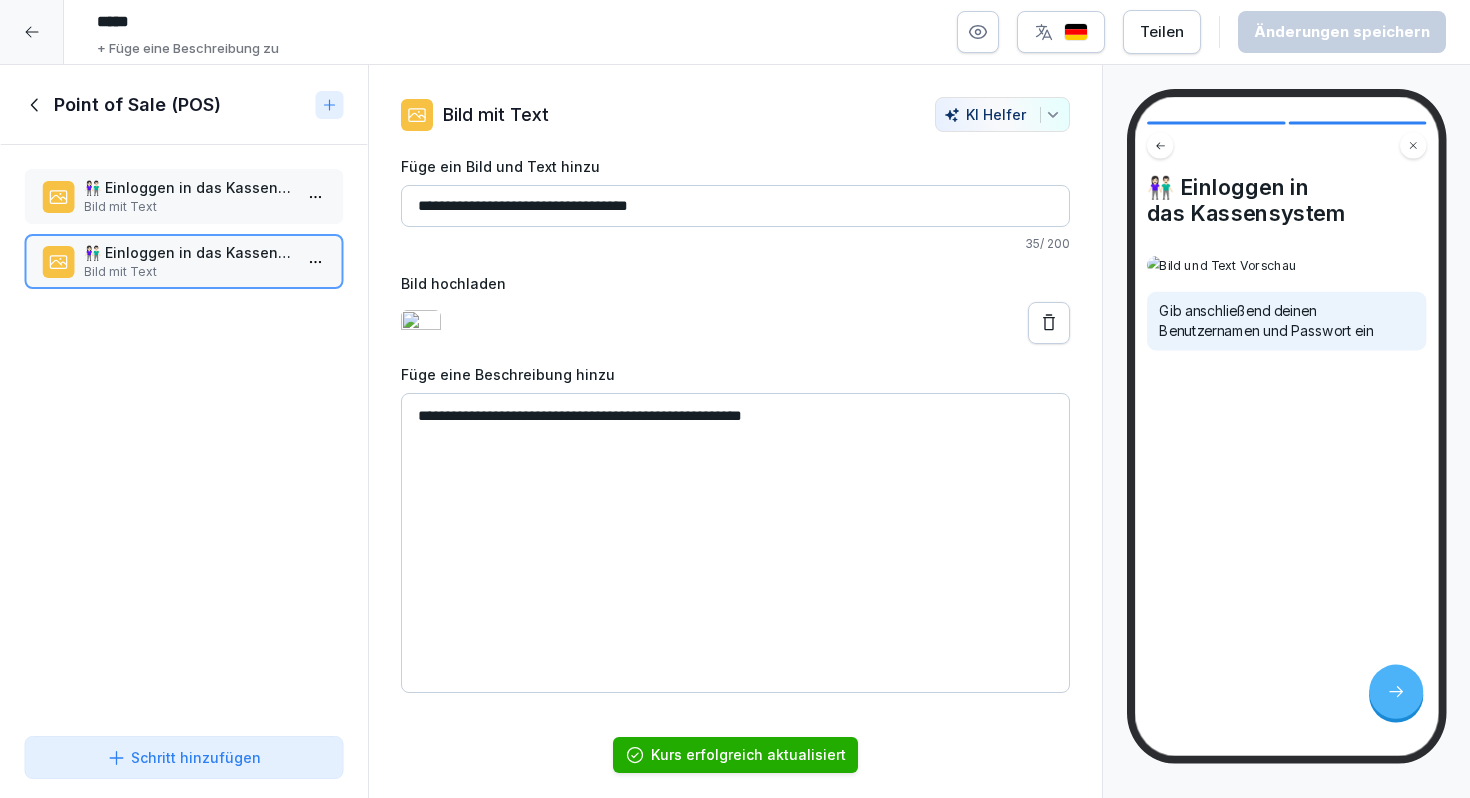 click on "Schritt hinzufügen" at bounding box center (184, 757) 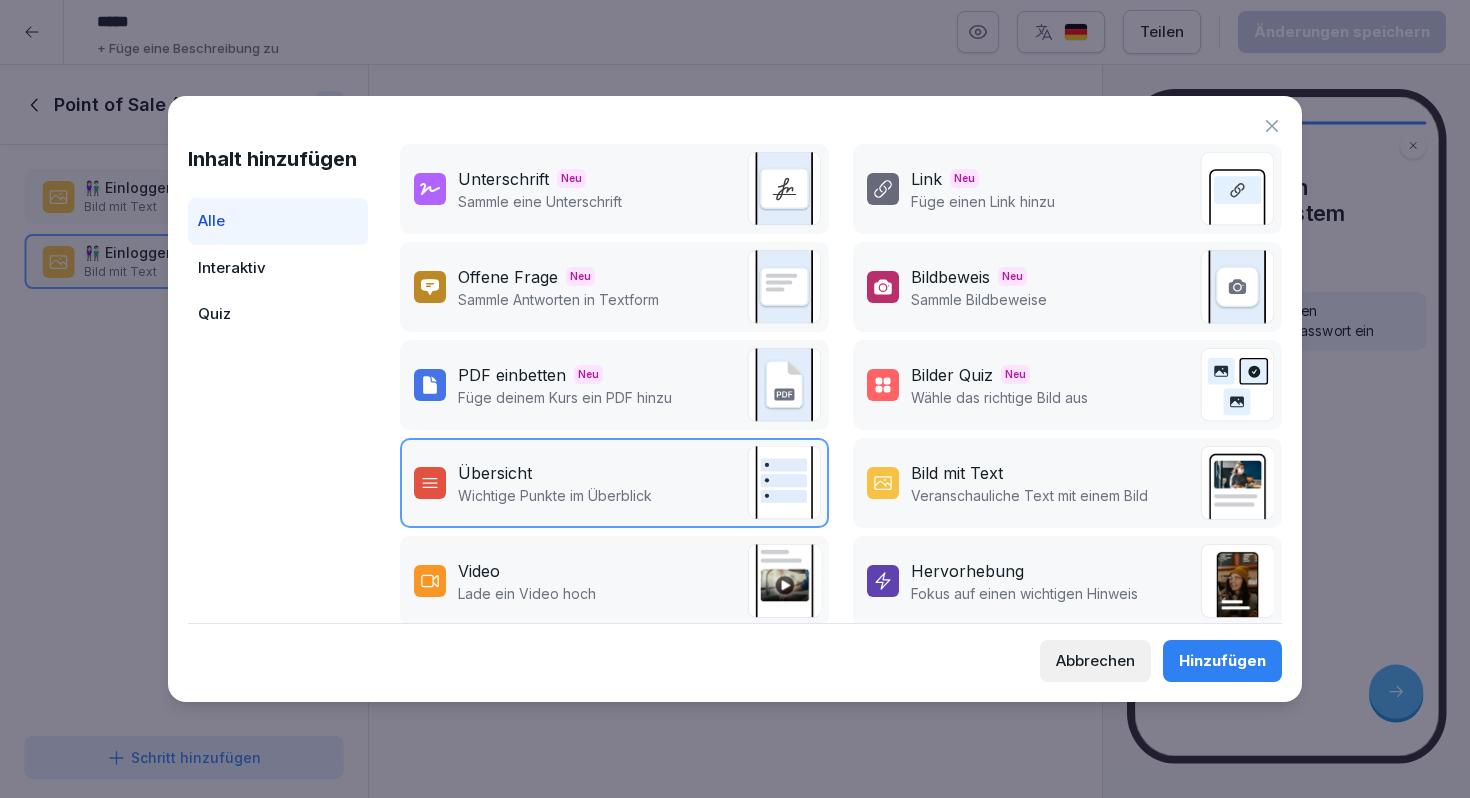 click on "Veranschauliche Text mit einem Bild" at bounding box center [1029, 495] 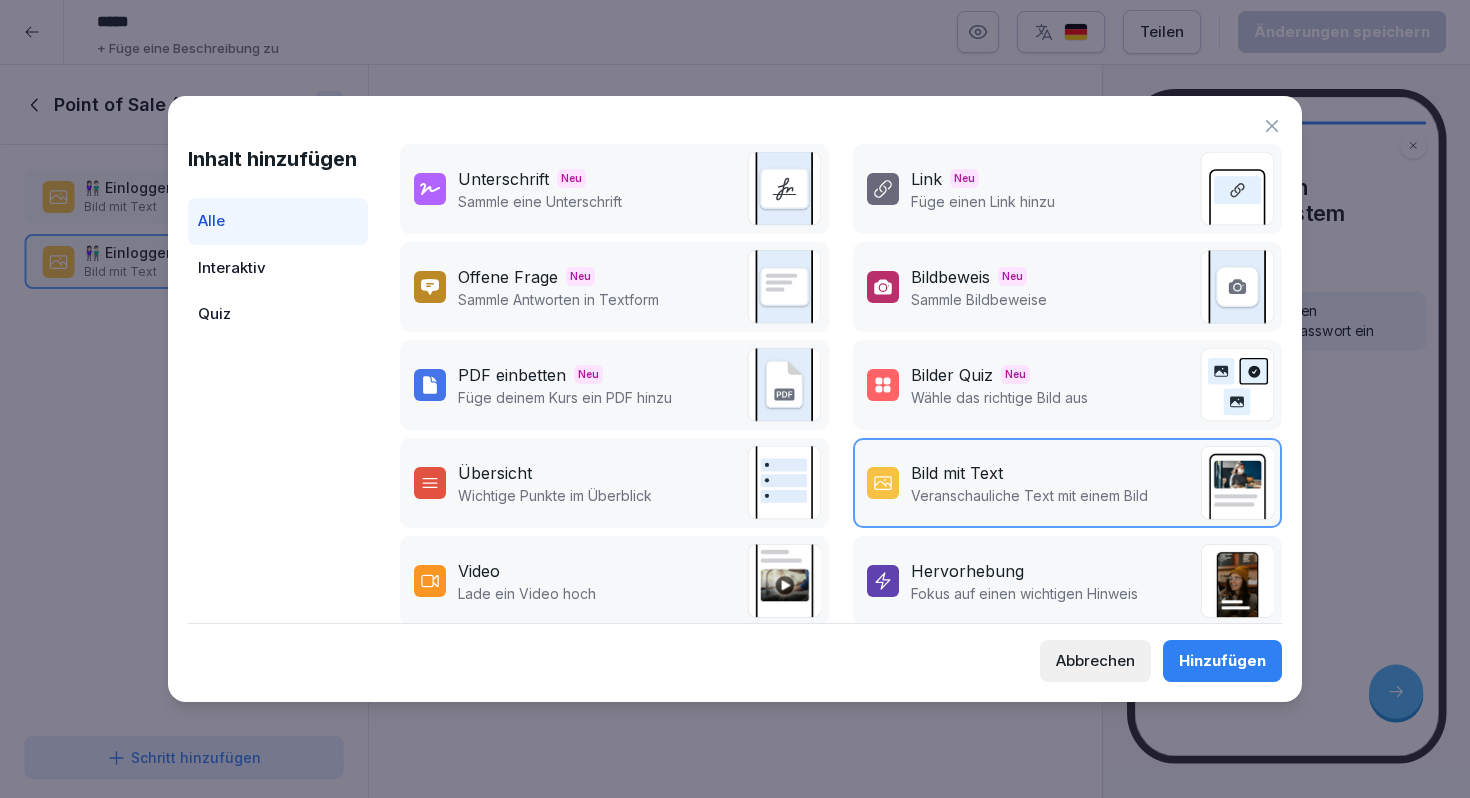 click on "Hinzufügen" at bounding box center [1222, 661] 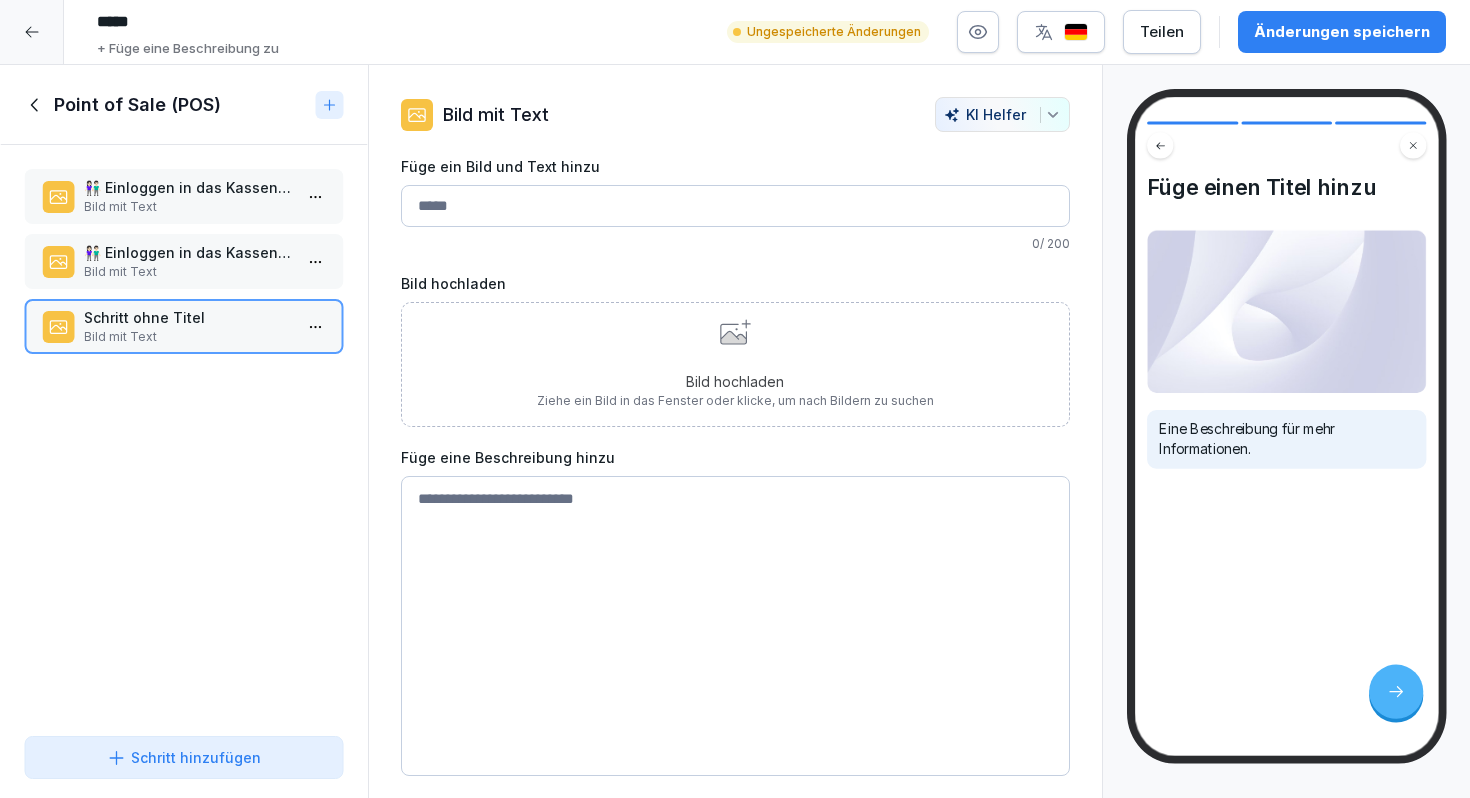 click on "👫🏻 Einloggen in das Kassensystem" at bounding box center [188, 252] 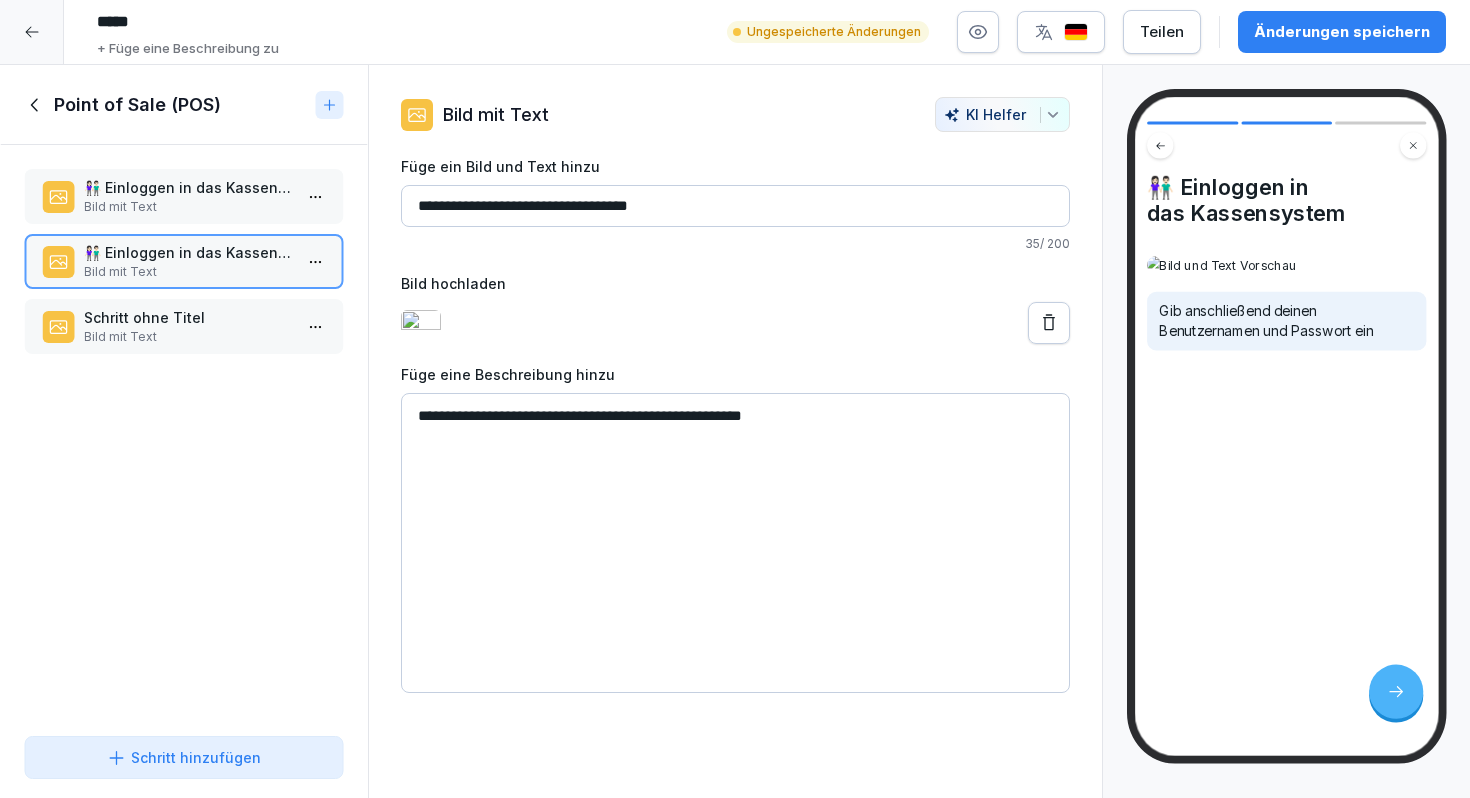 drag, startPoint x: 746, startPoint y: 211, endPoint x: 379, endPoint y: 202, distance: 367.11035 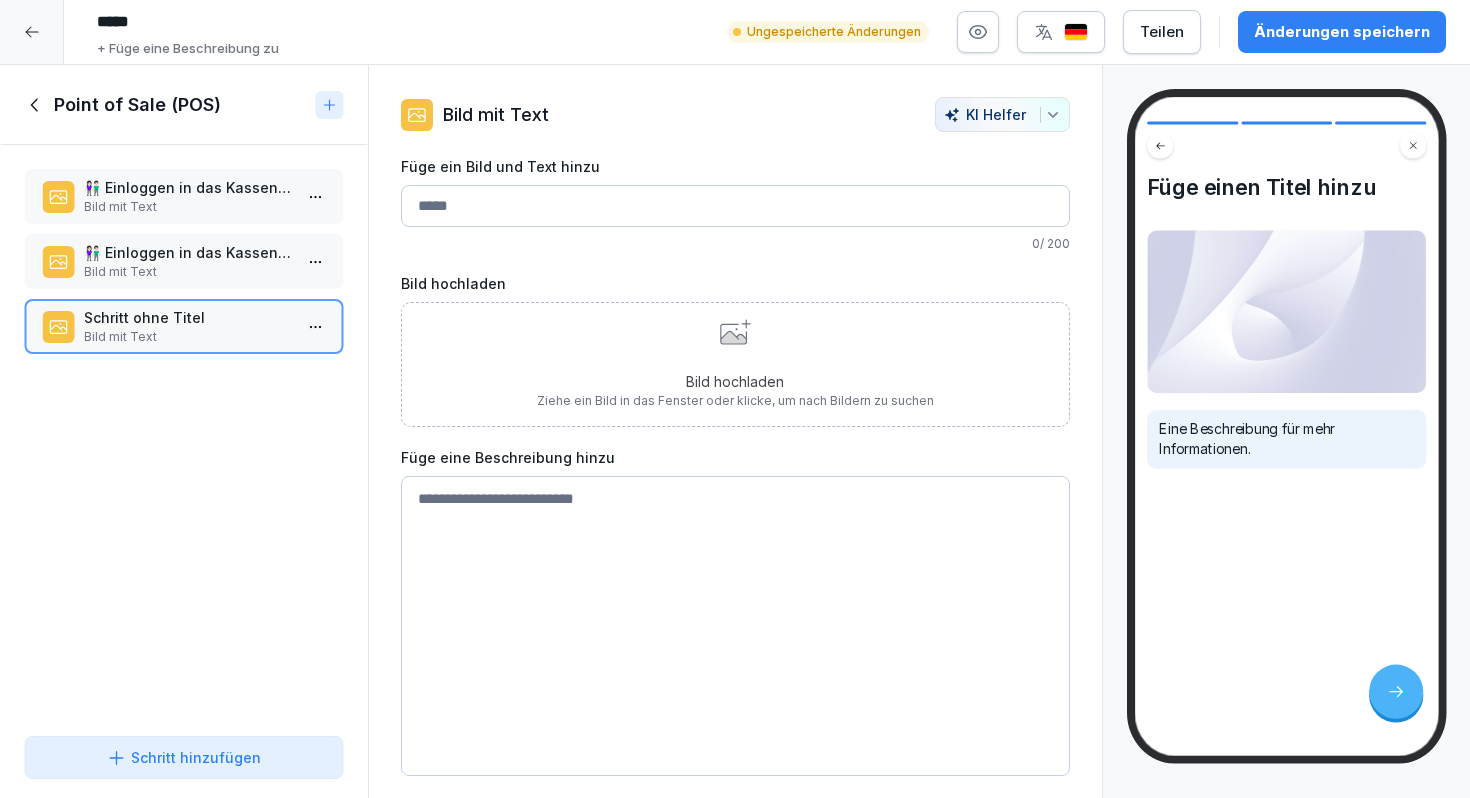 click on "Füge ein Bild und Text hinzu" at bounding box center (735, 206) 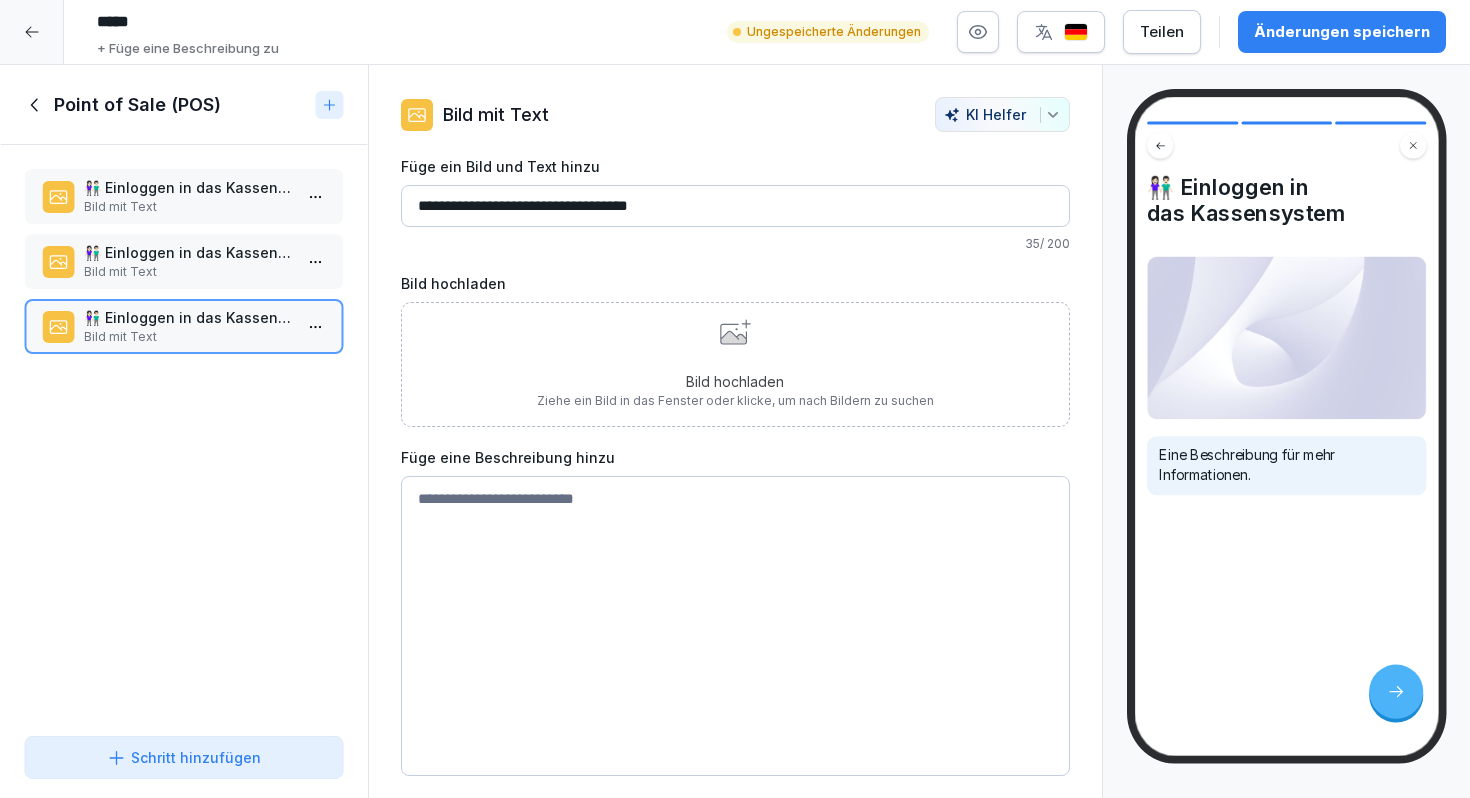 type on "**********" 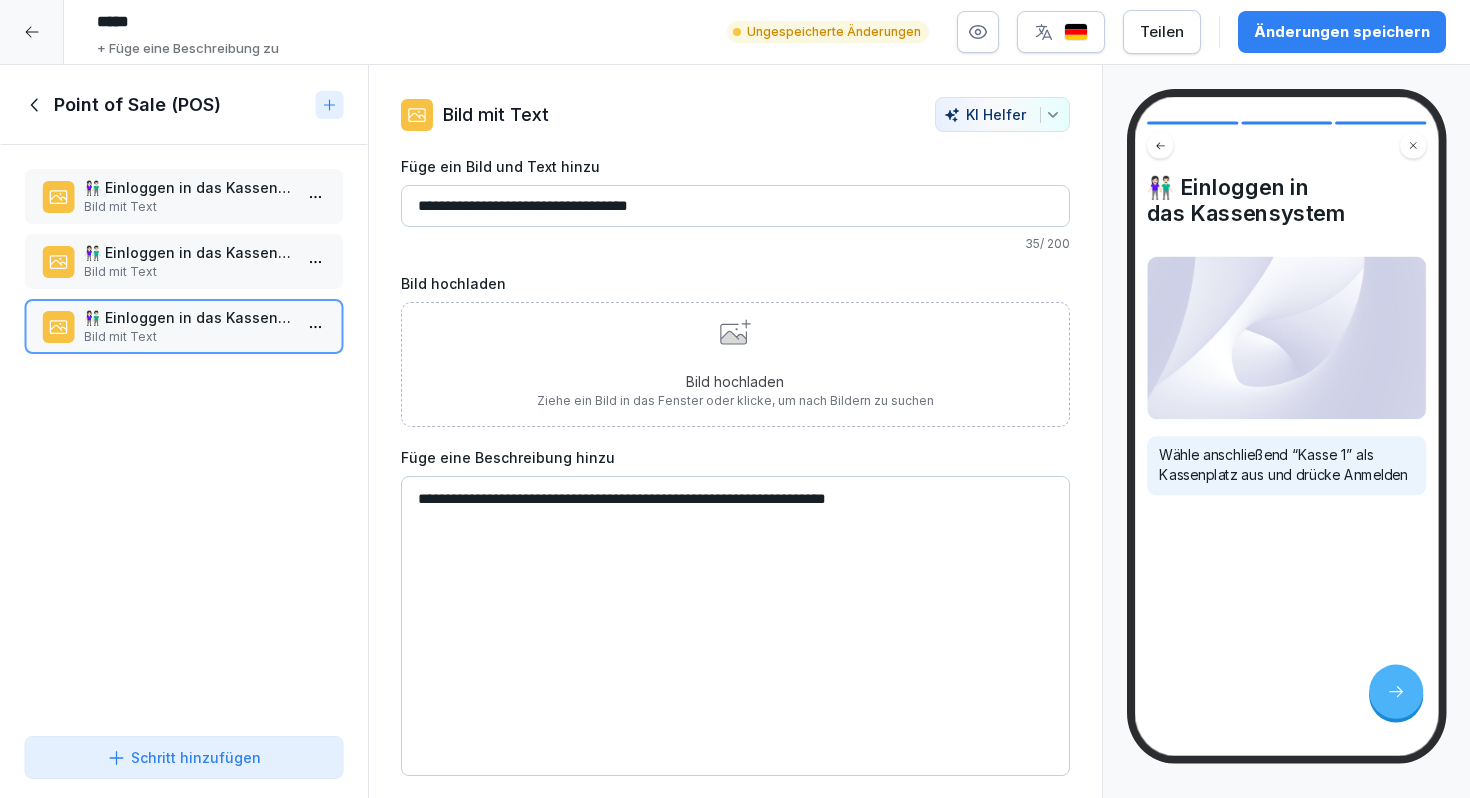 type on "**********" 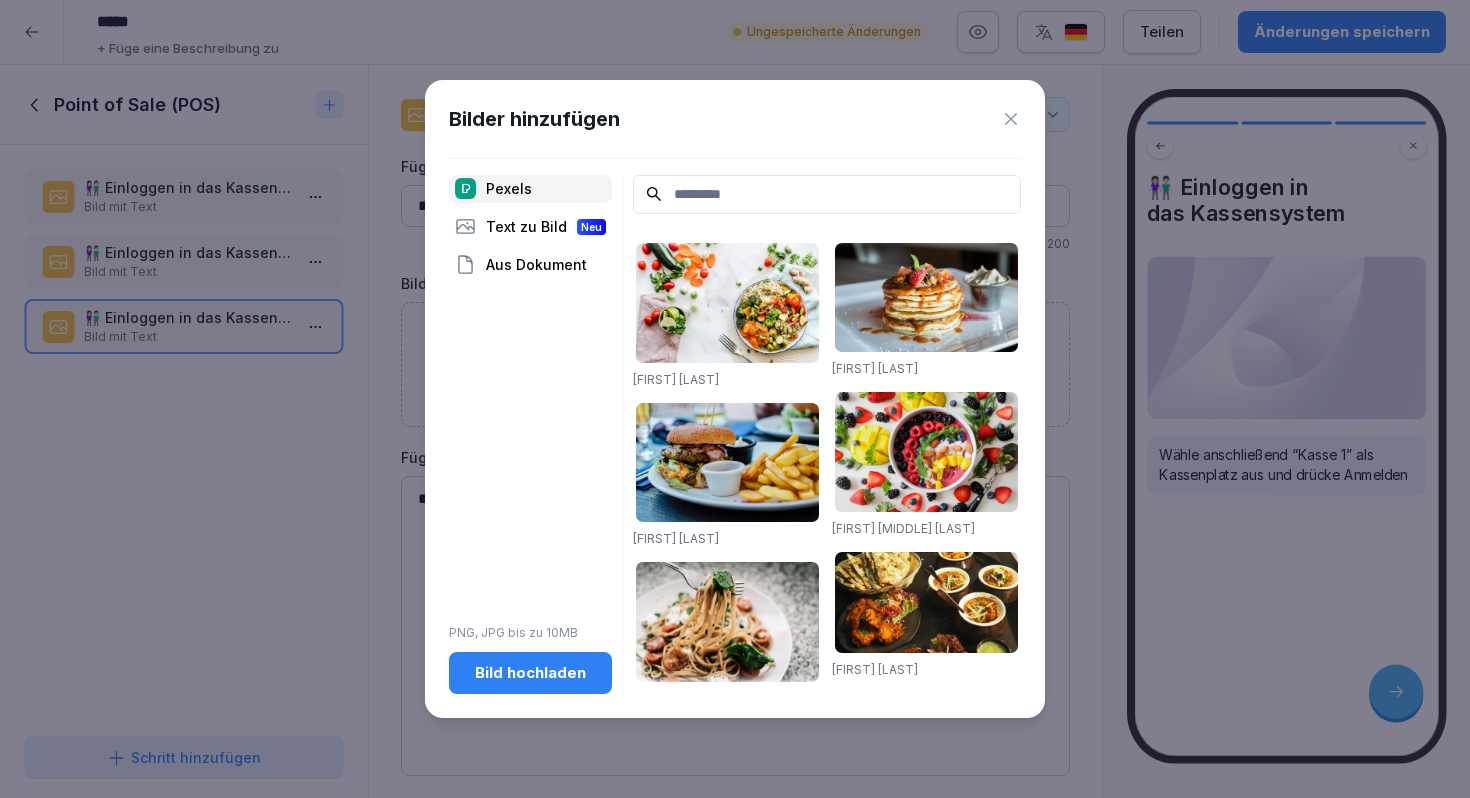 click on "Bild hochladen" at bounding box center [530, 673] 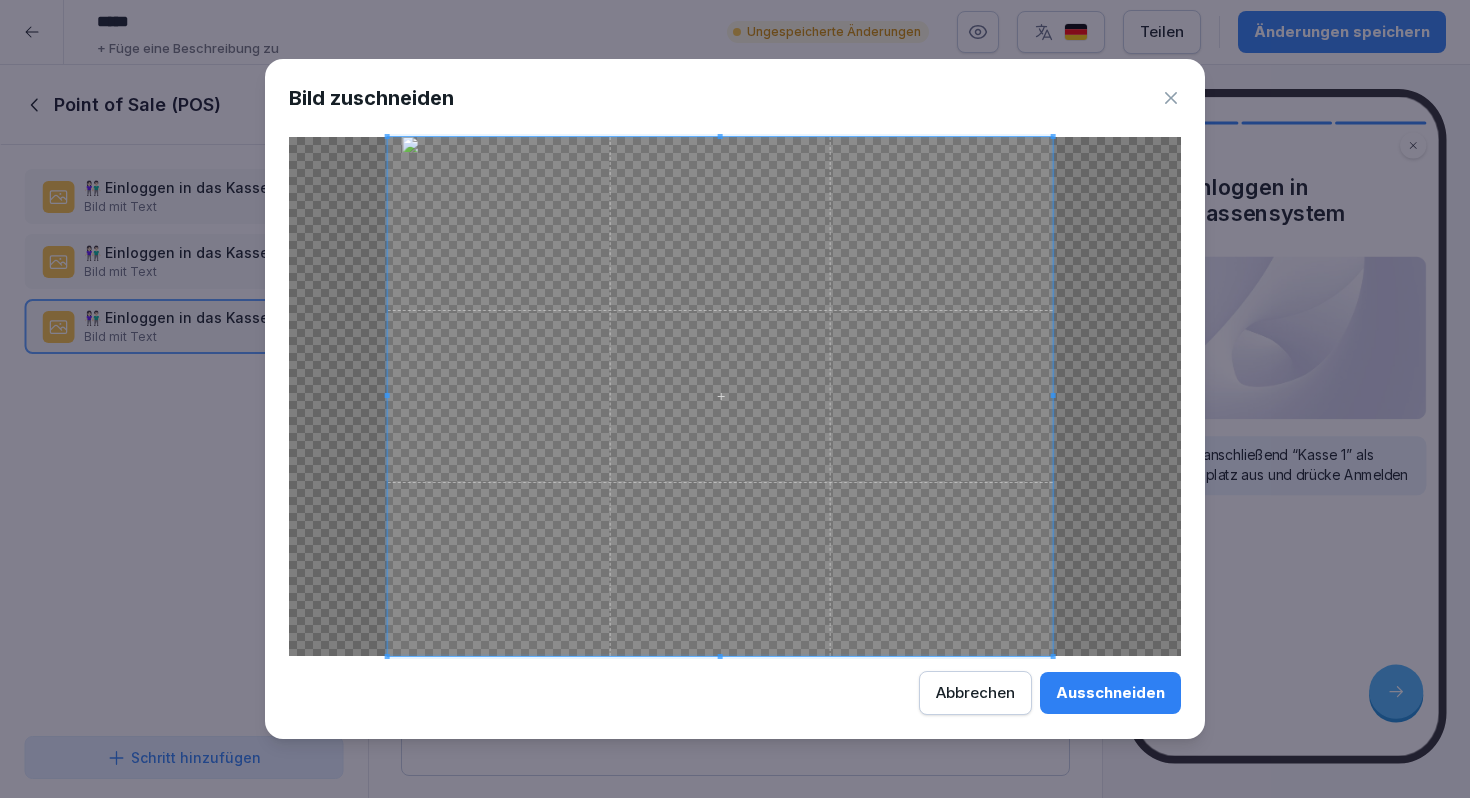click at bounding box center [720, 396] 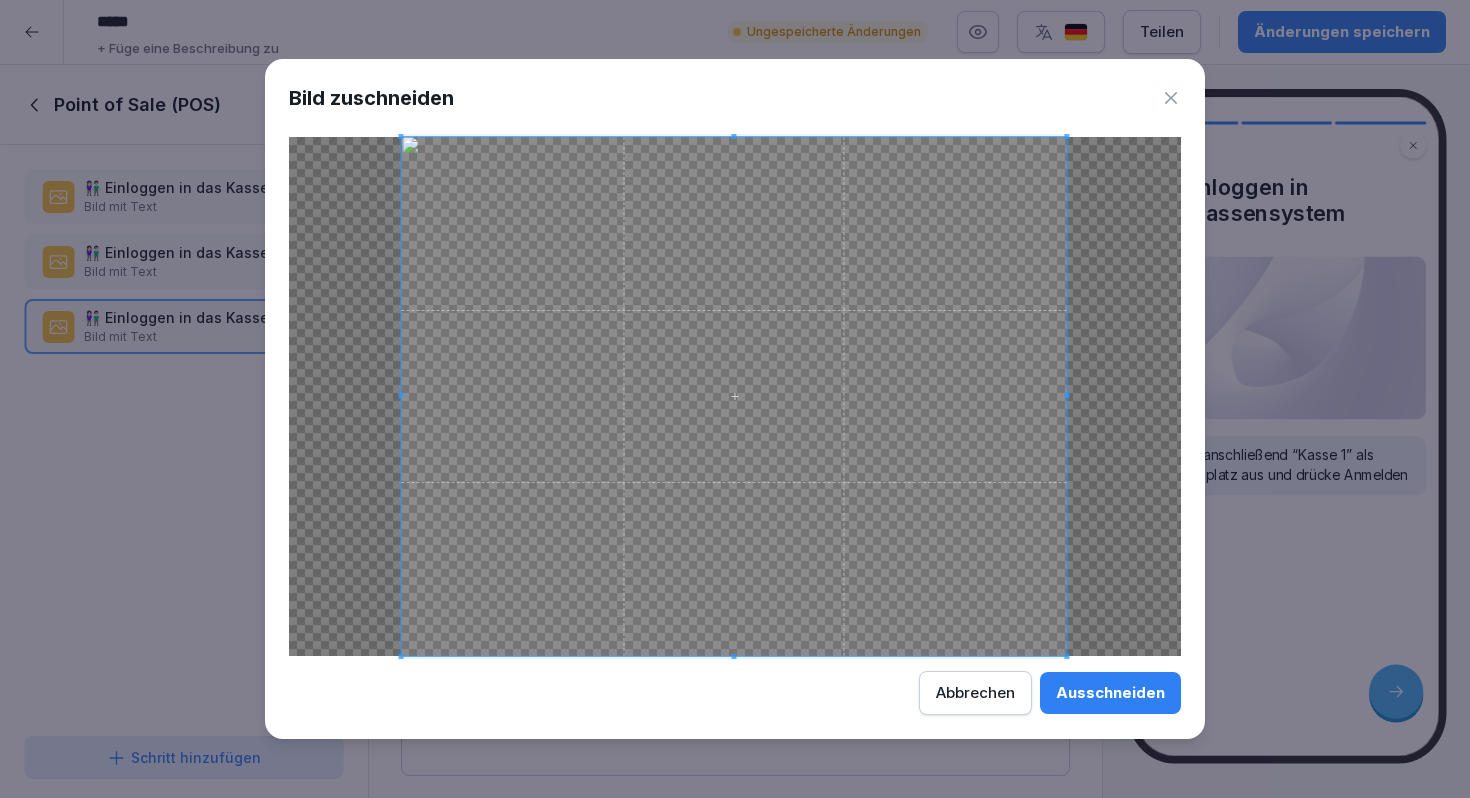 click at bounding box center (733, 396) 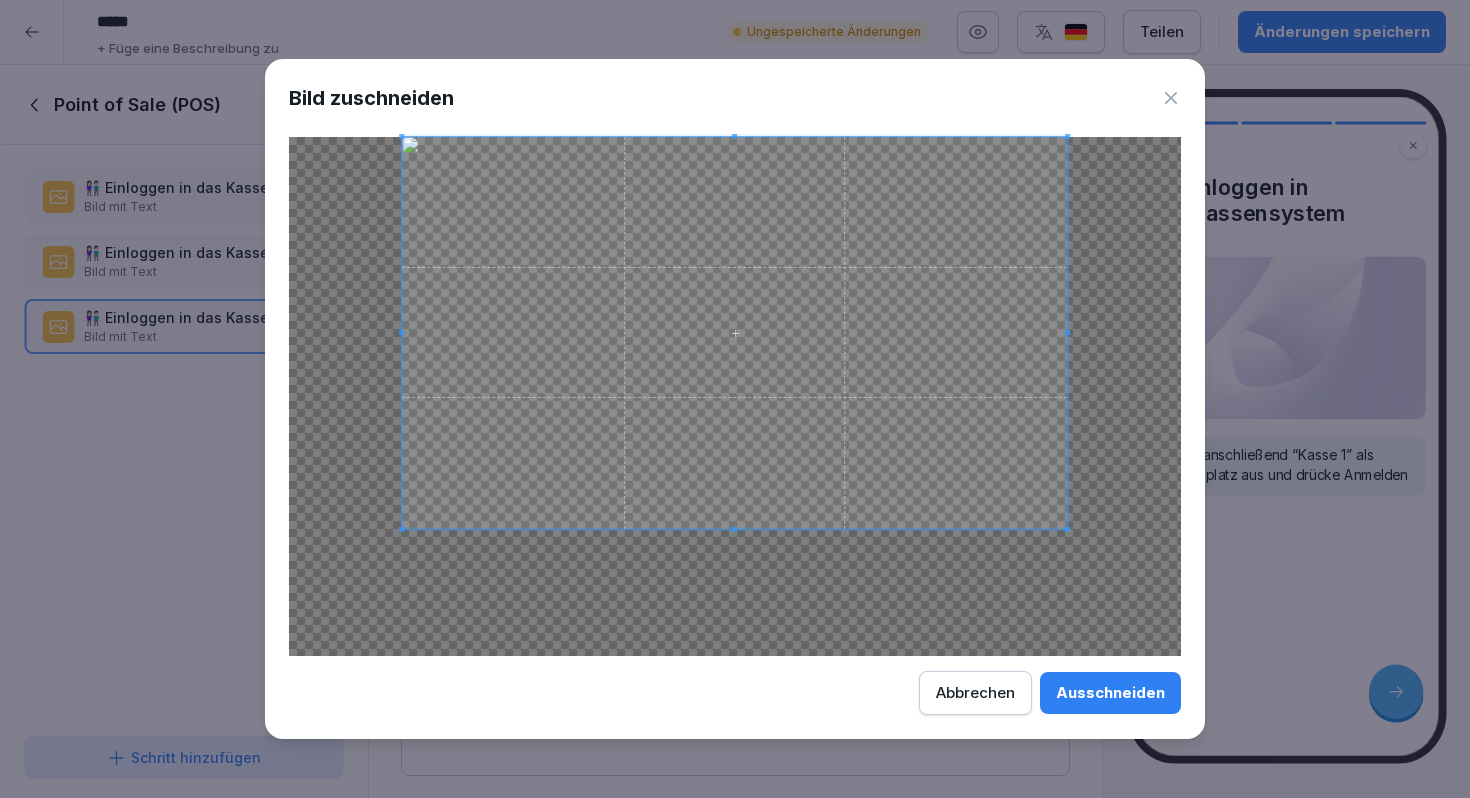 click at bounding box center (734, 529) 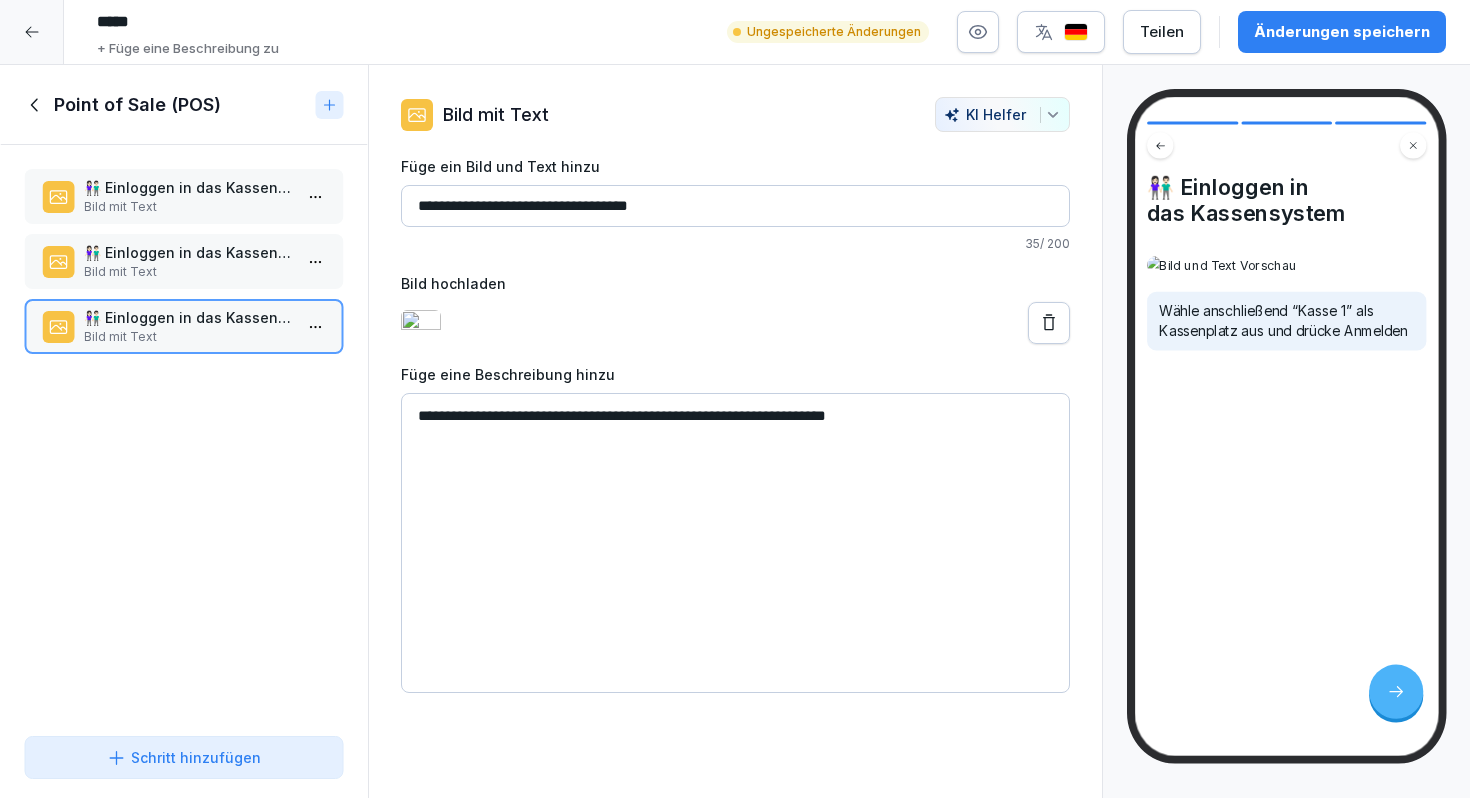 click on "**********" at bounding box center [735, 206] 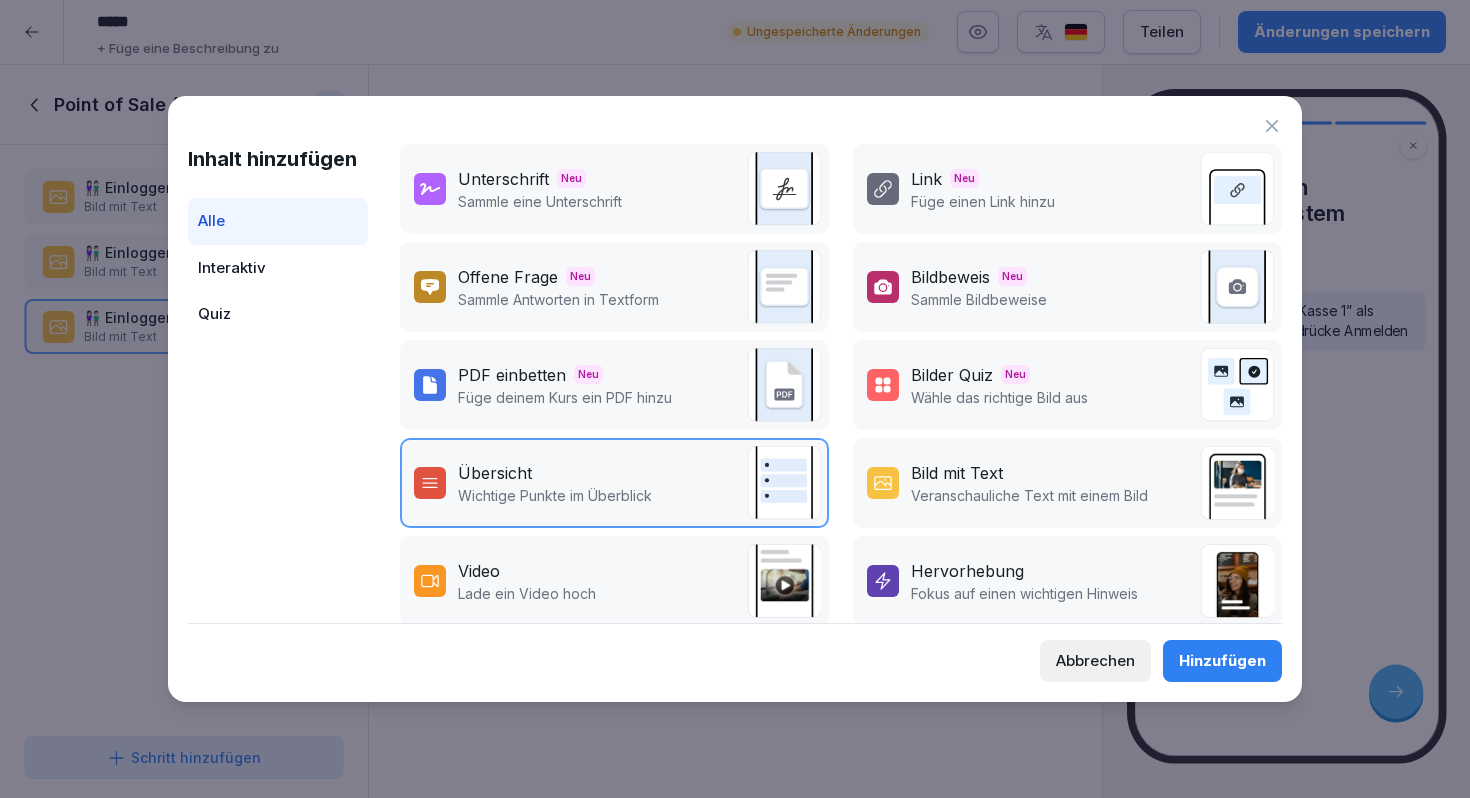 click on "Bild mit Text Veranschauliche Text mit einem Bild" at bounding box center (1067, 483) 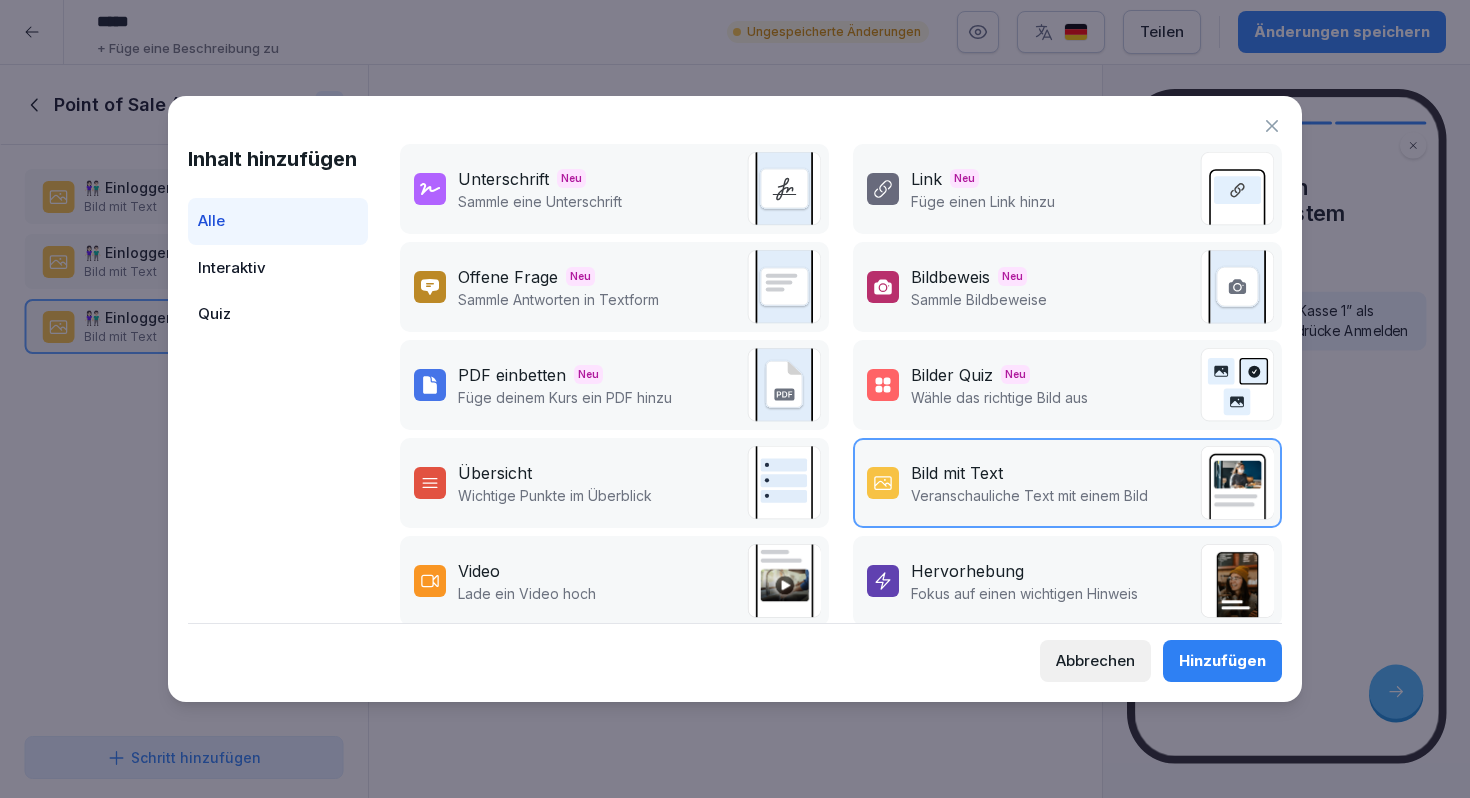 click on "Hinzufügen" at bounding box center (1222, 661) 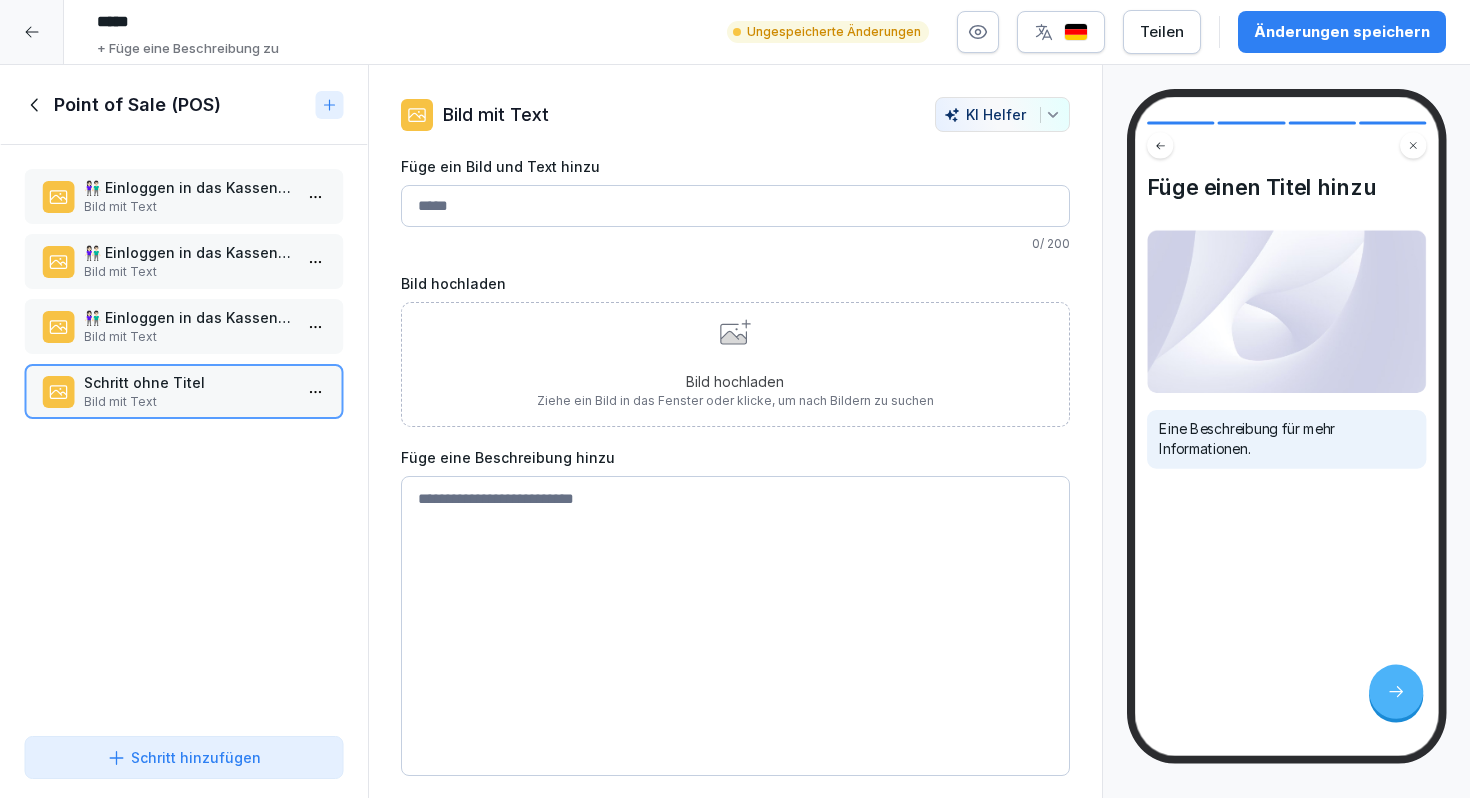 click on "Füge ein Bild und Text hinzu" at bounding box center [735, 206] 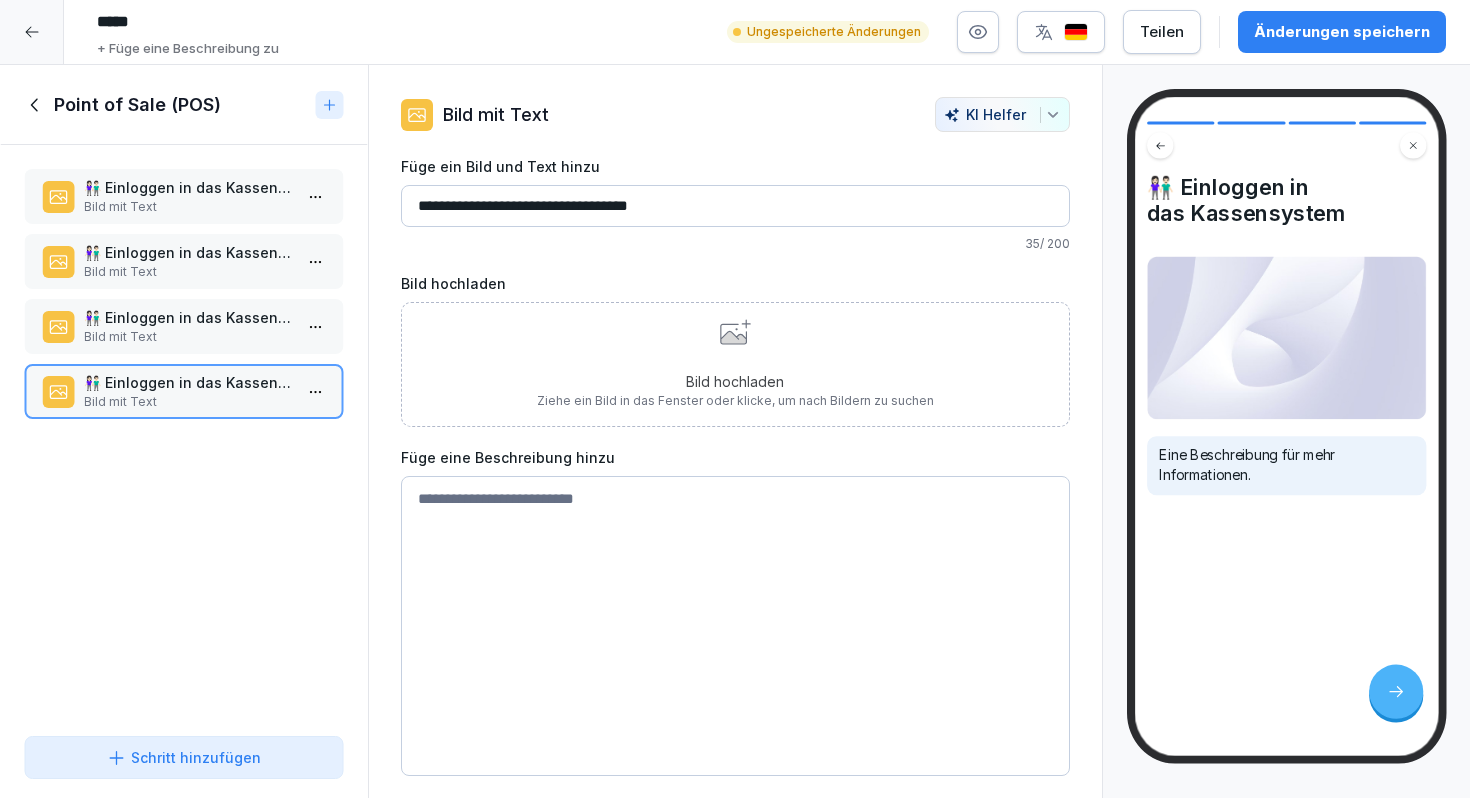type on "**********" 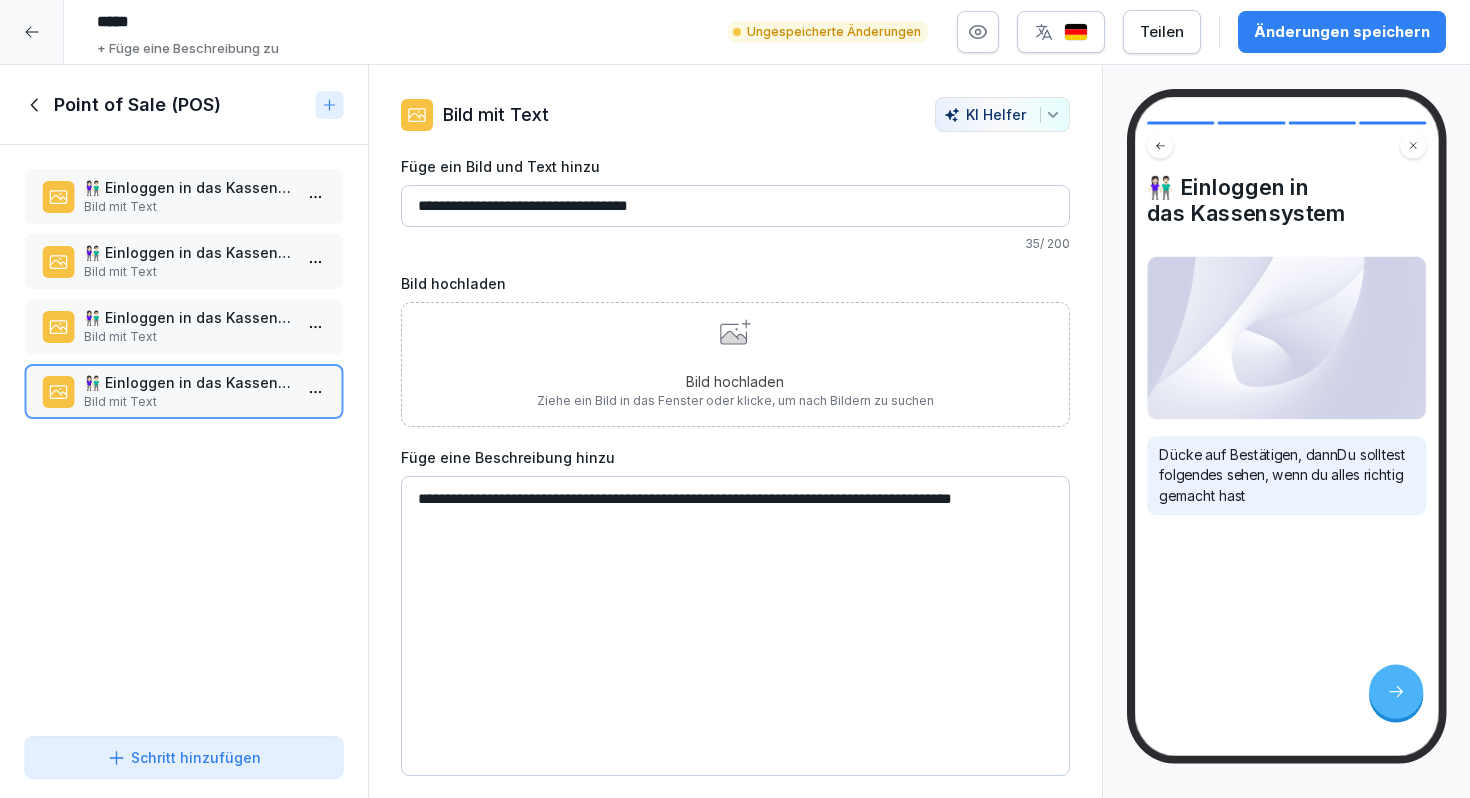 type on "**********" 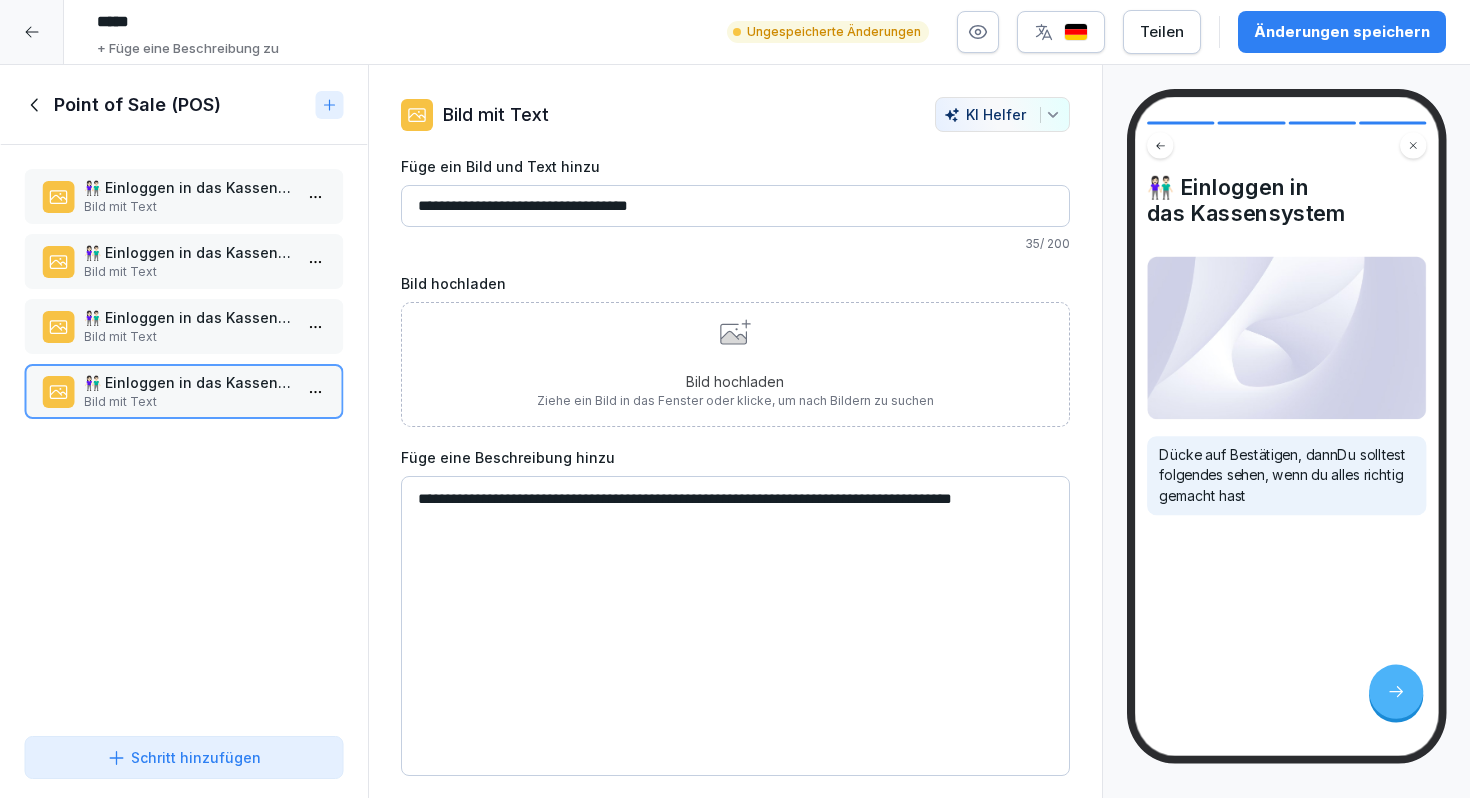 click on "Bild mit Text" at bounding box center (188, 337) 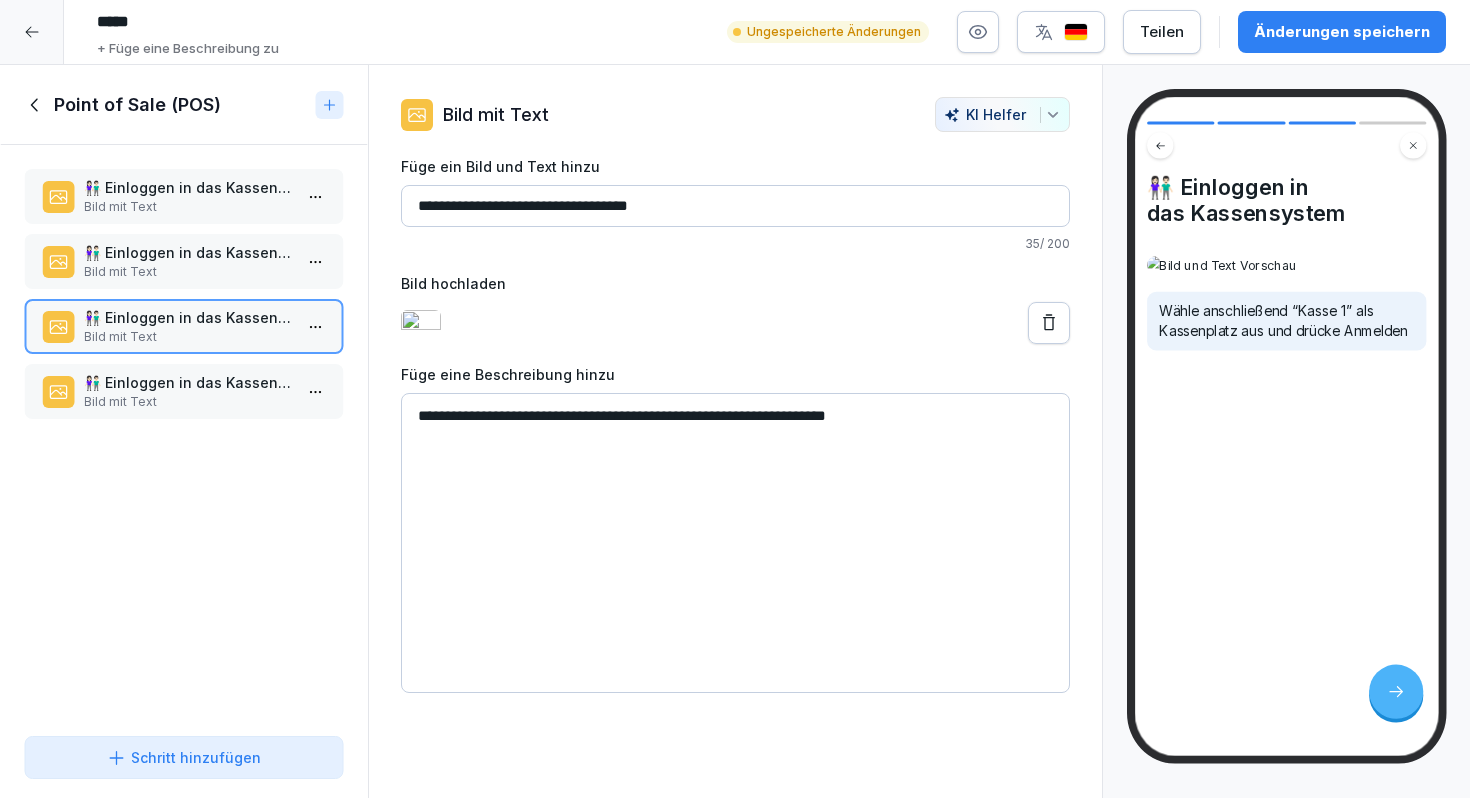click on "**********" at bounding box center (735, 543) 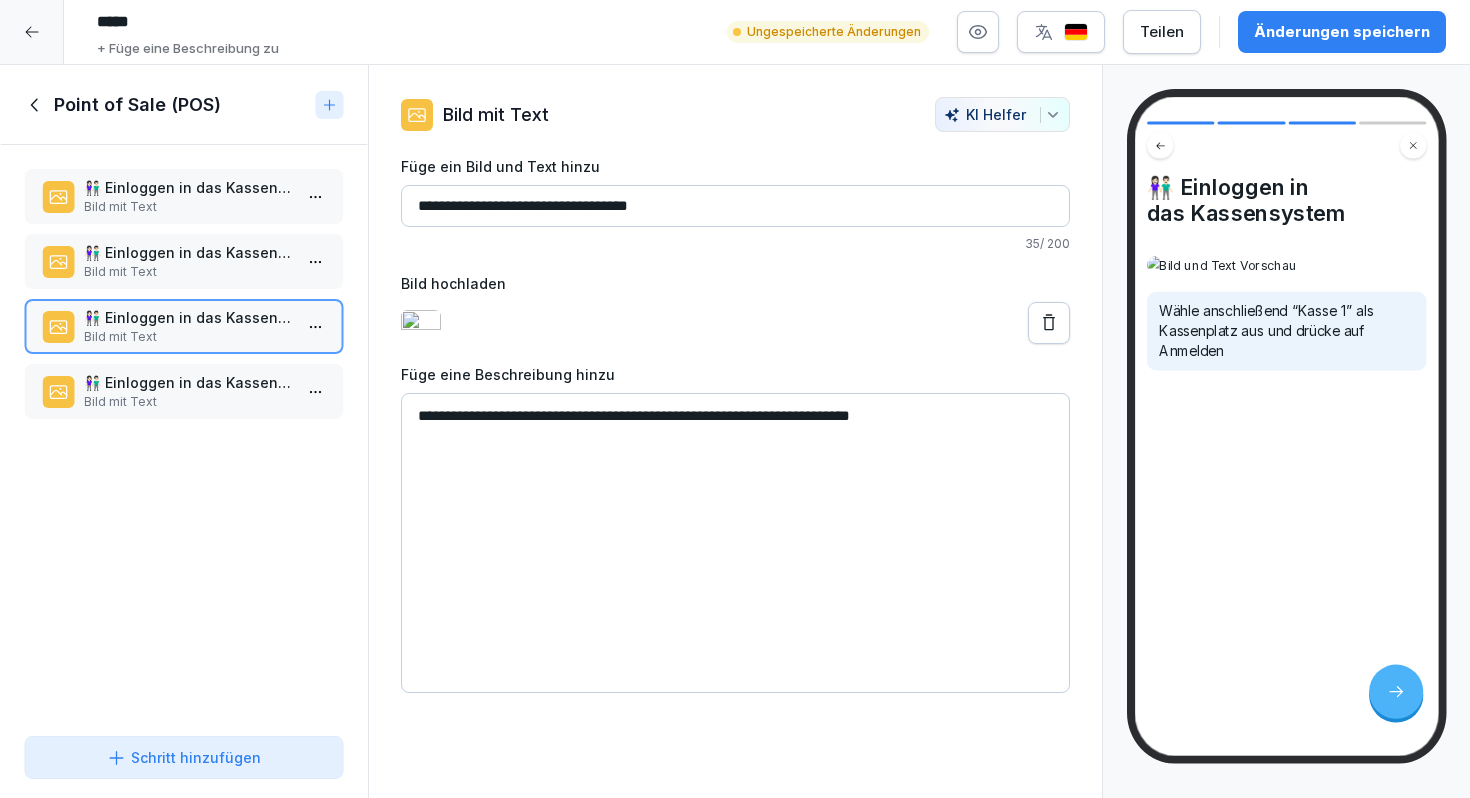 type on "**********" 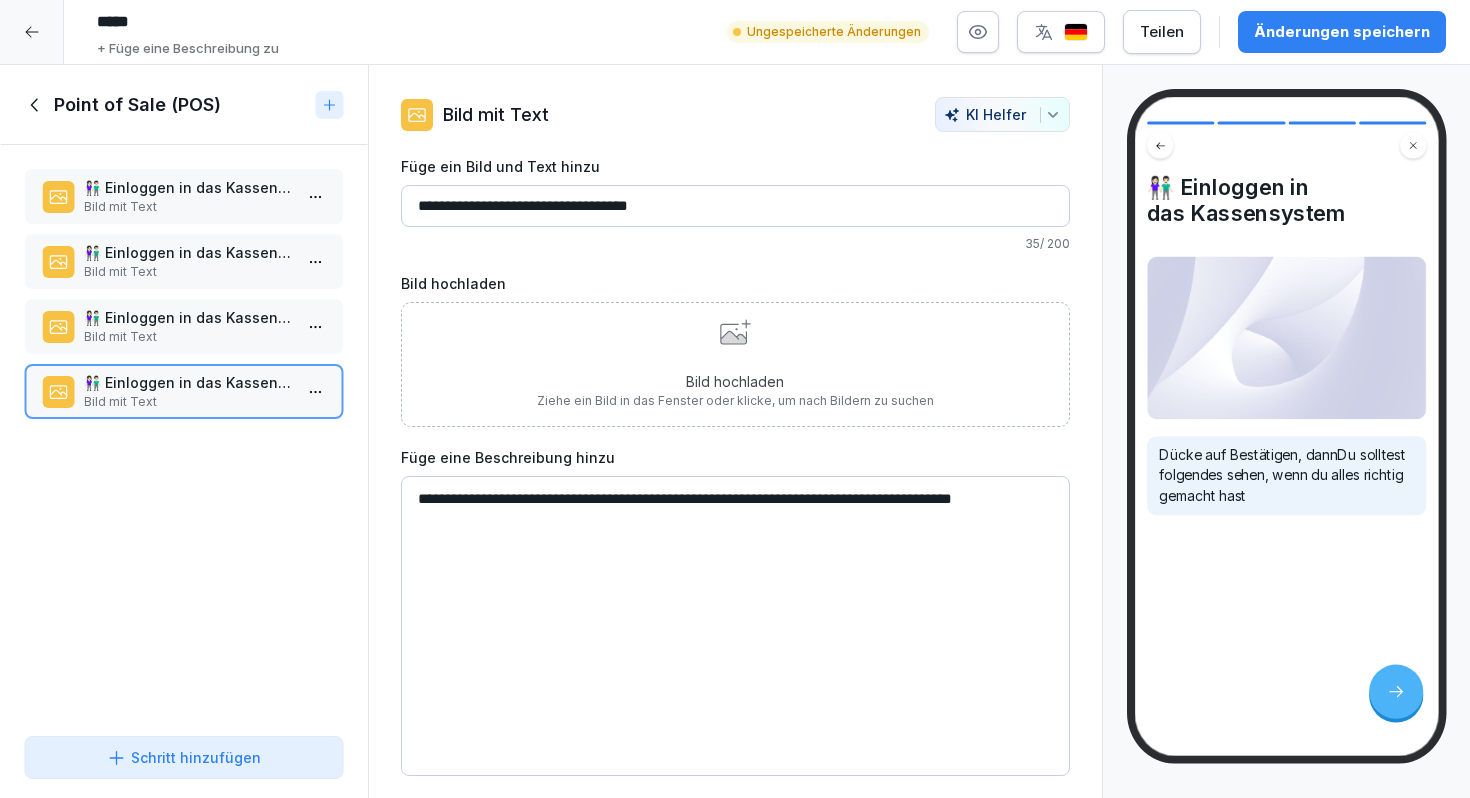 drag, startPoint x: 632, startPoint y: 499, endPoint x: 159, endPoint y: 477, distance: 473.51135 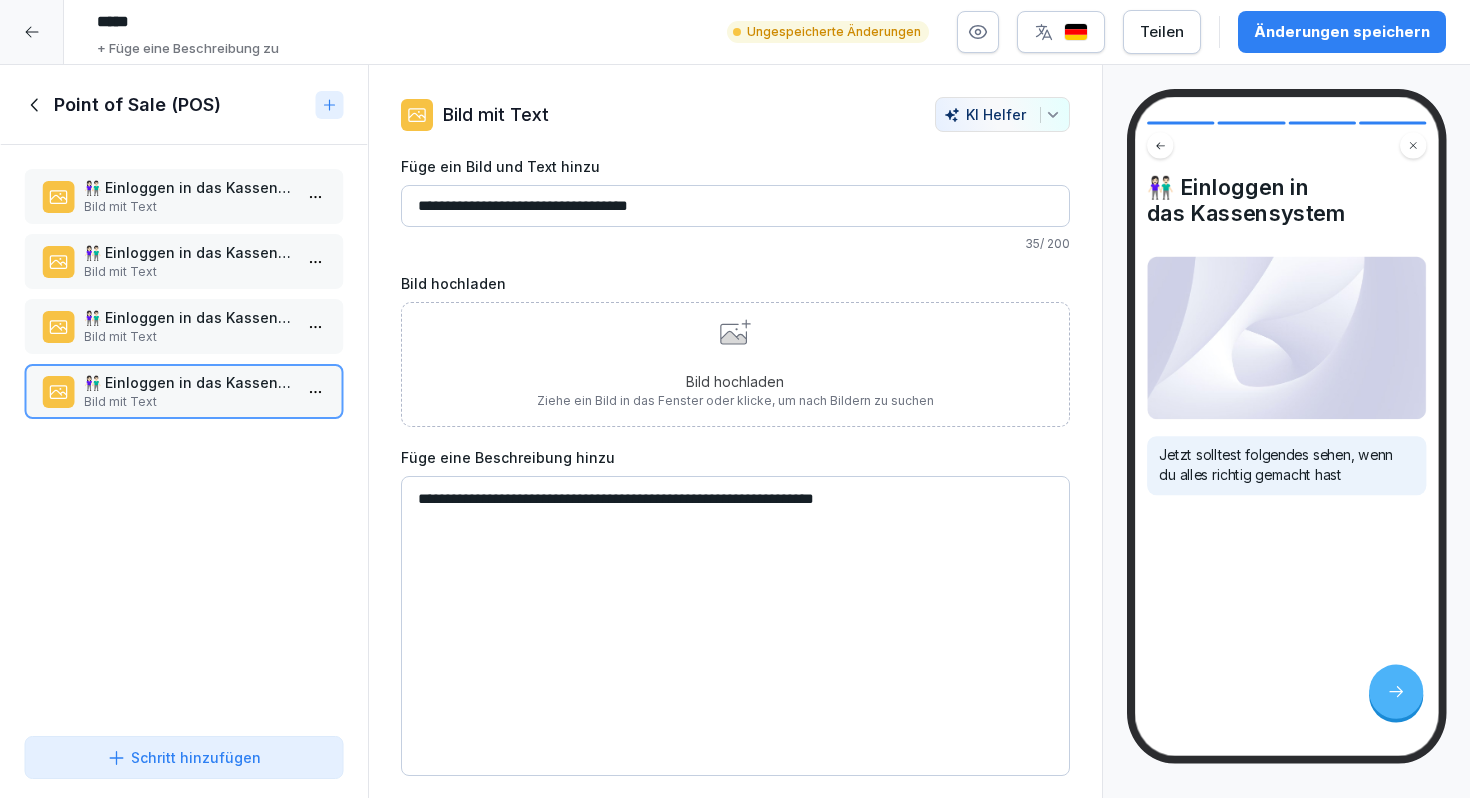type on "**********" 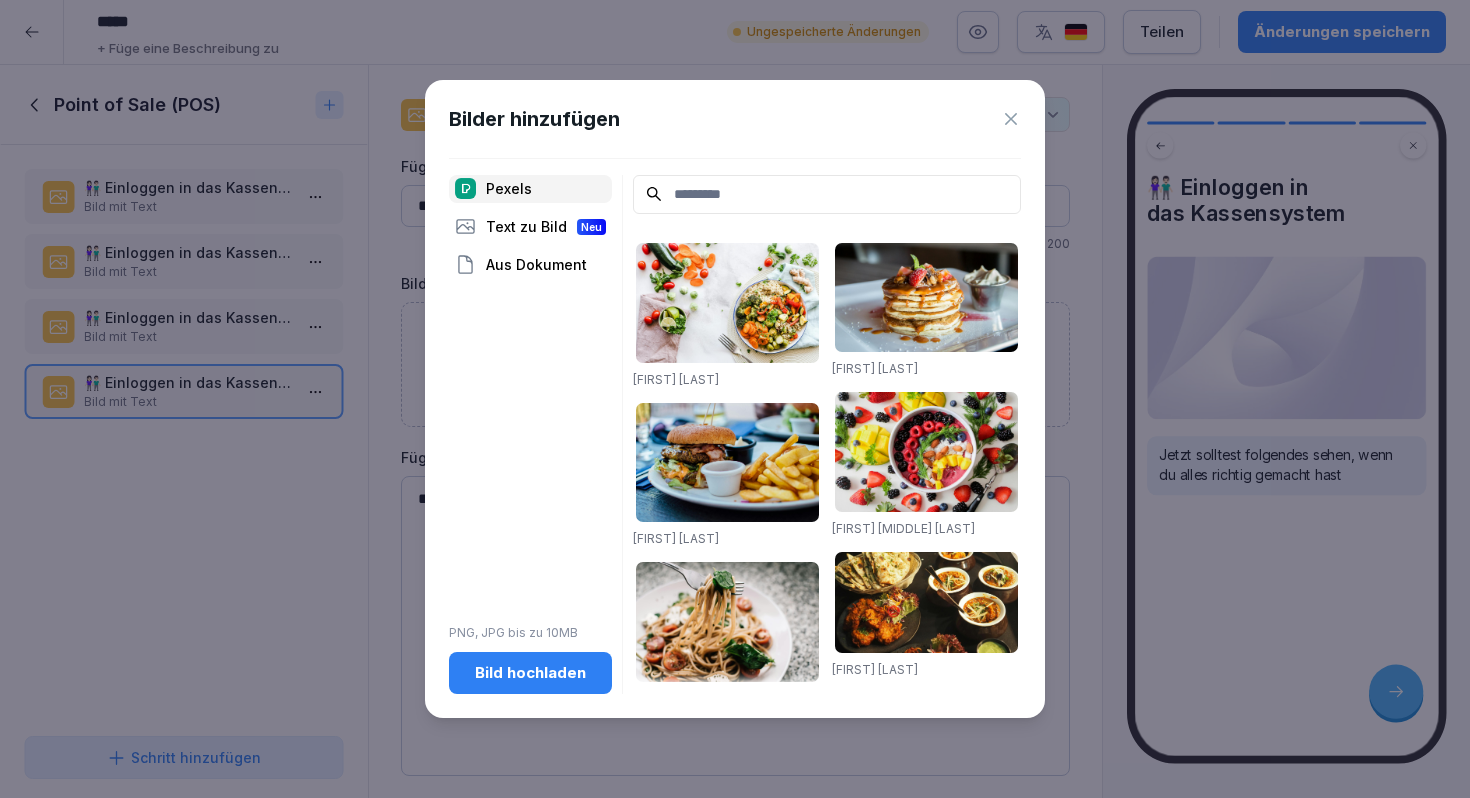 click on "Bild hochladen" at bounding box center (530, 673) 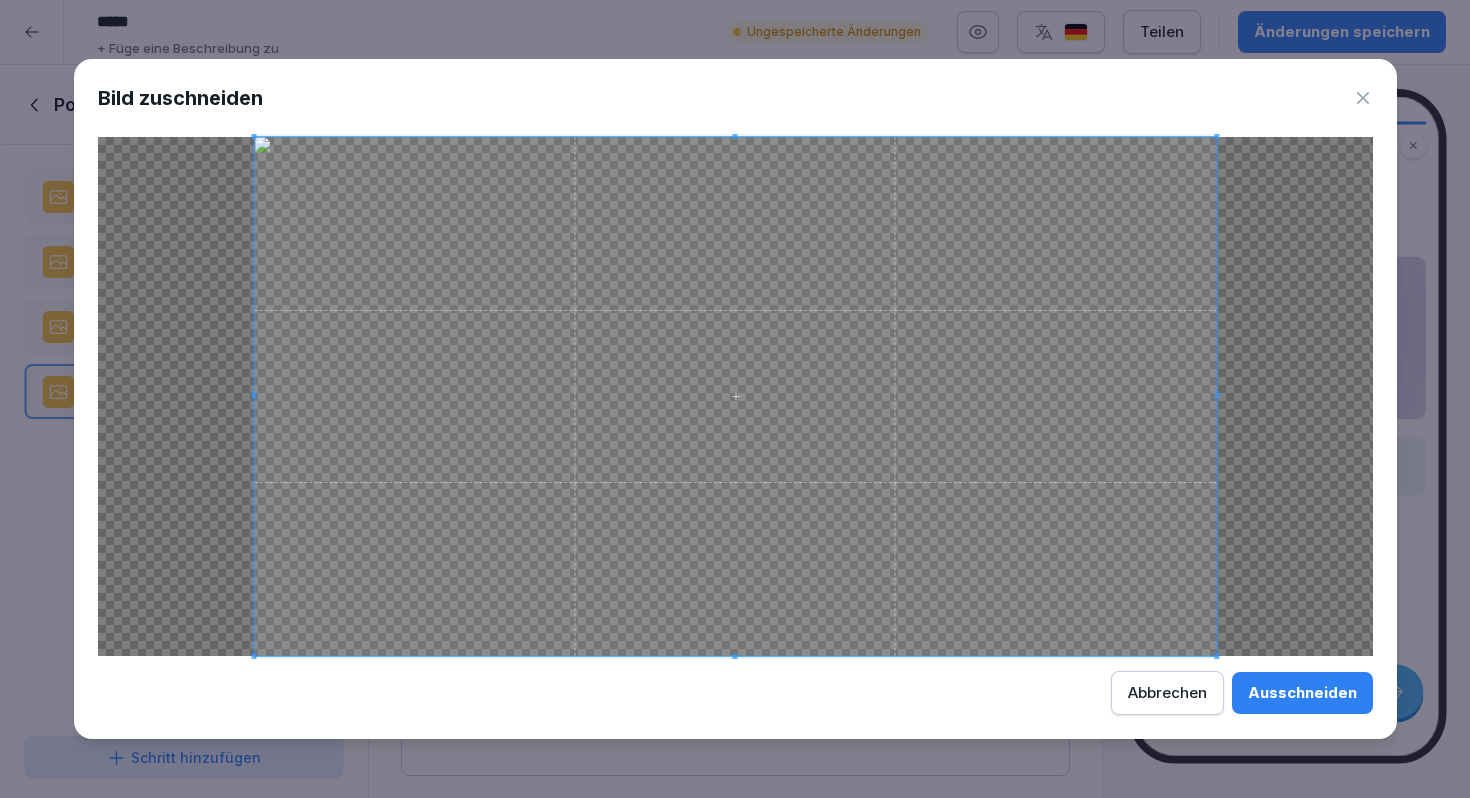 click on "Ausschneiden" at bounding box center (1302, 693) 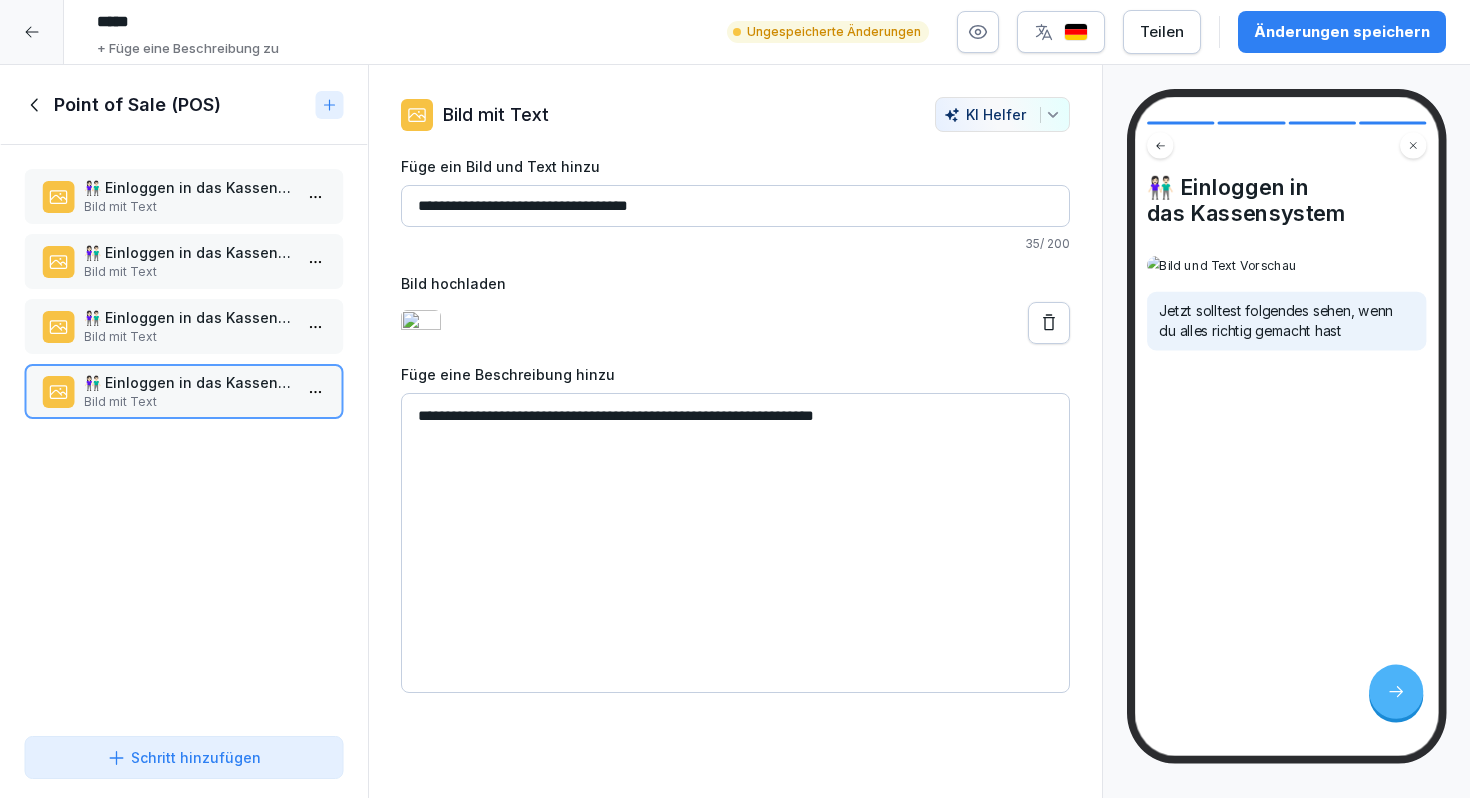 click on "Bild mit Text" at bounding box center (188, 207) 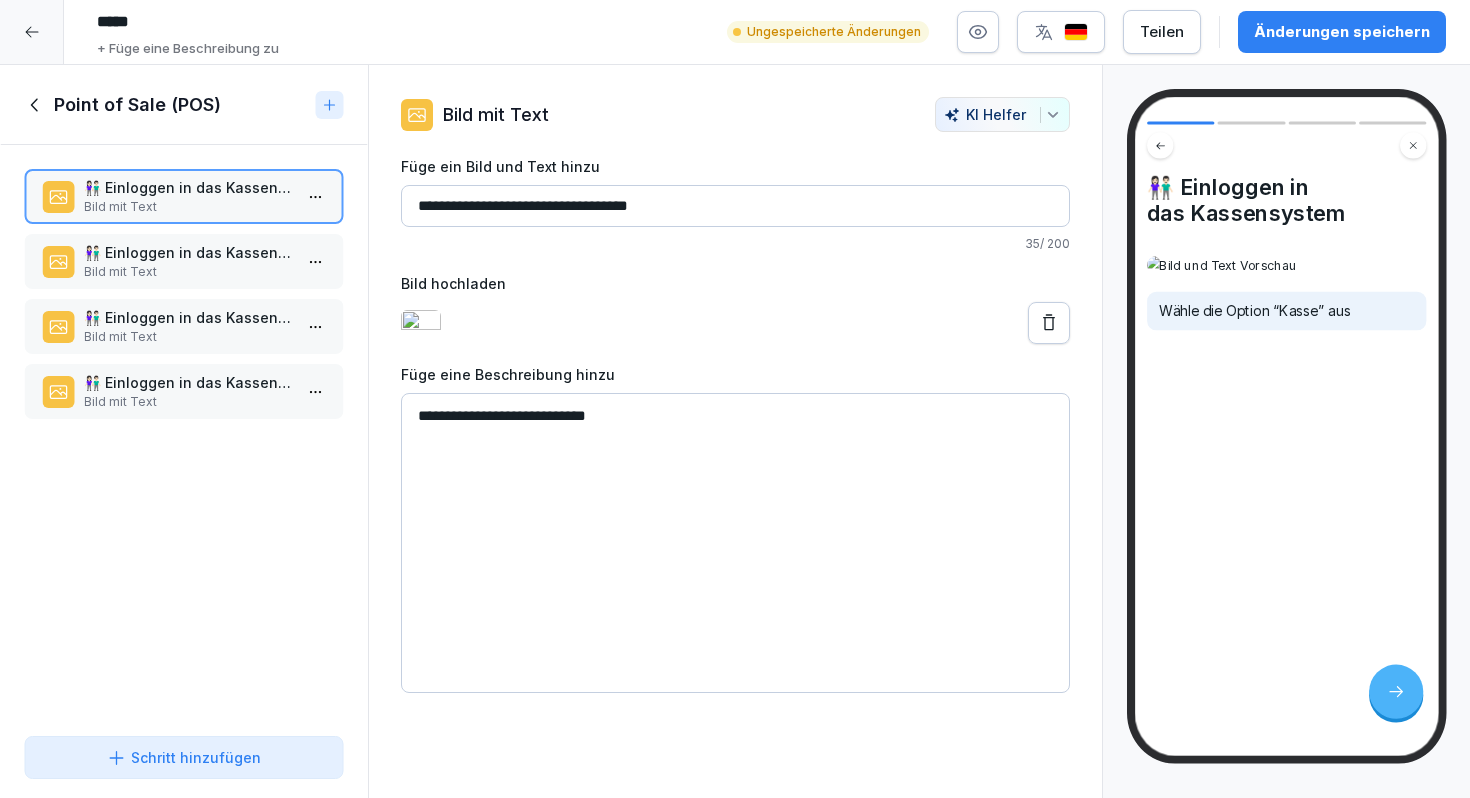 click on "**********" at bounding box center [735, 206] 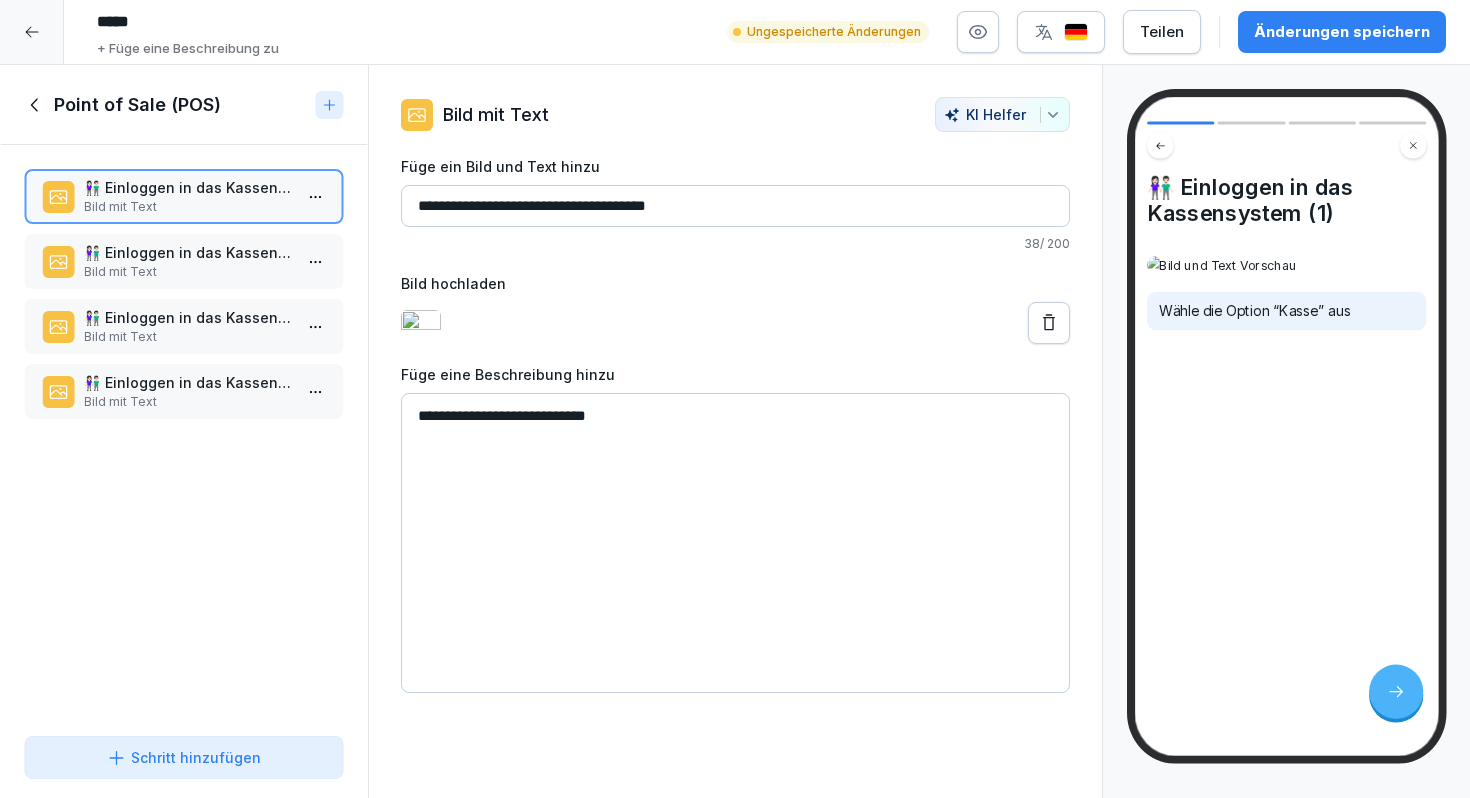 type on "**********" 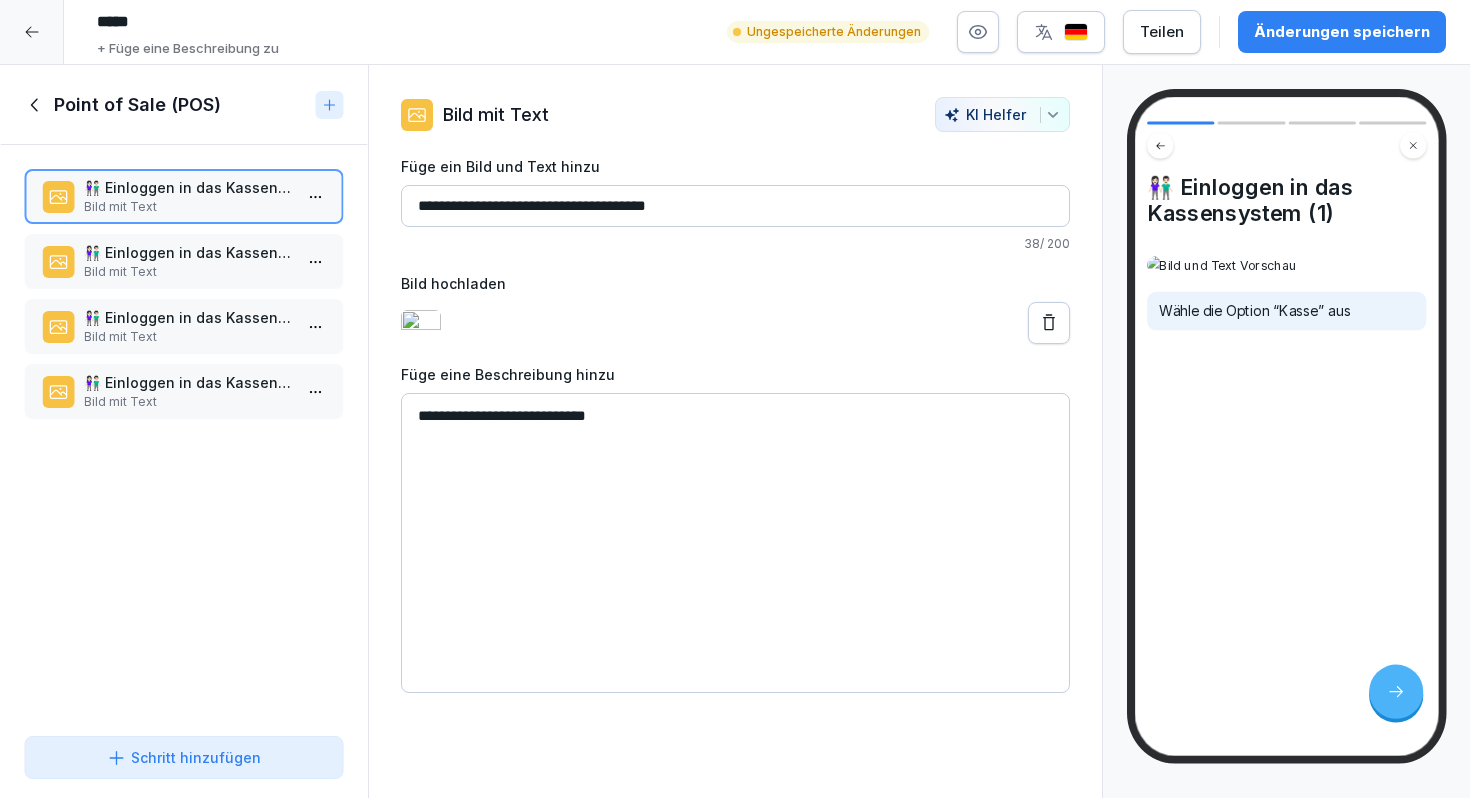click on "Bild mit Text" at bounding box center [188, 272] 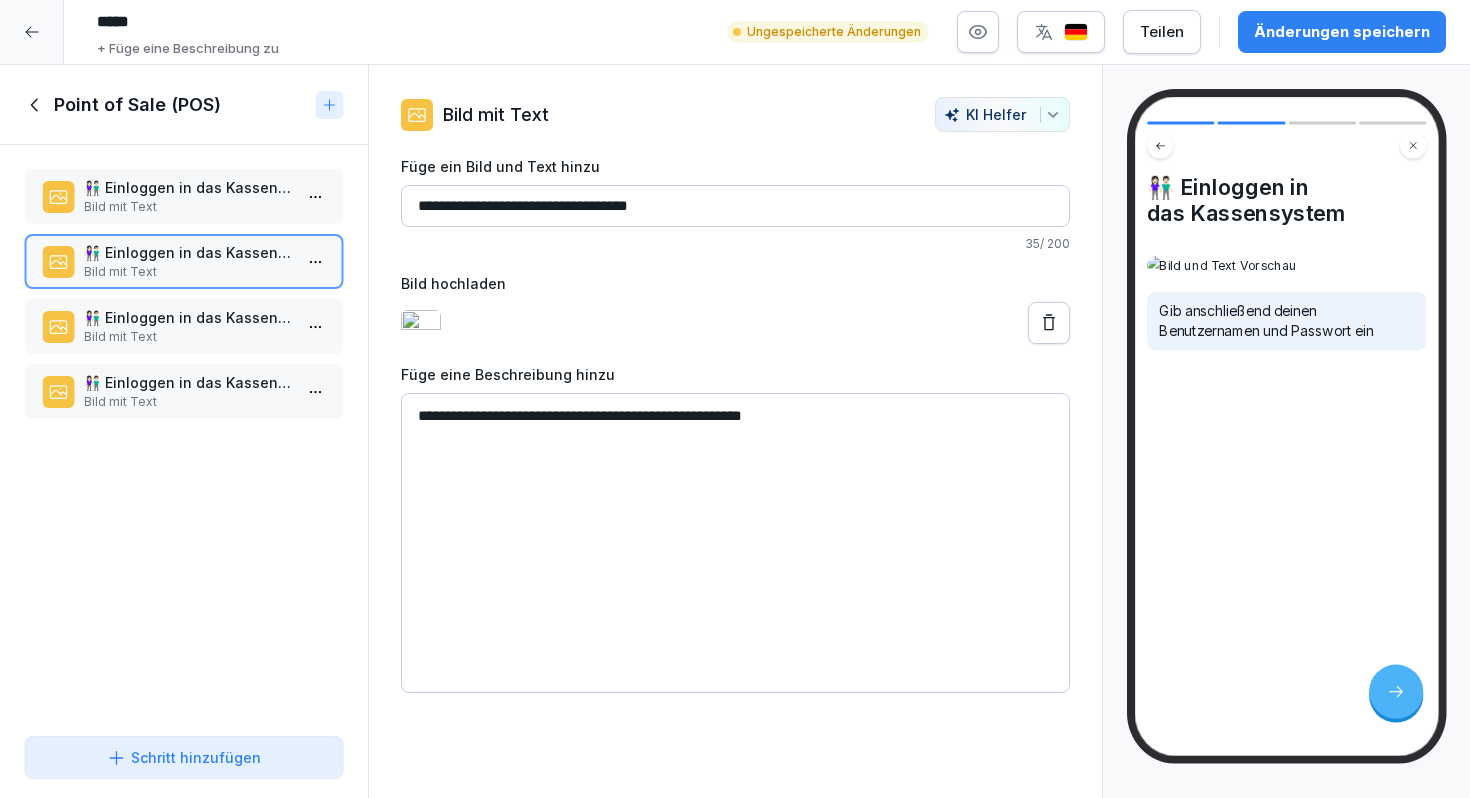 click on "**********" at bounding box center [735, 206] 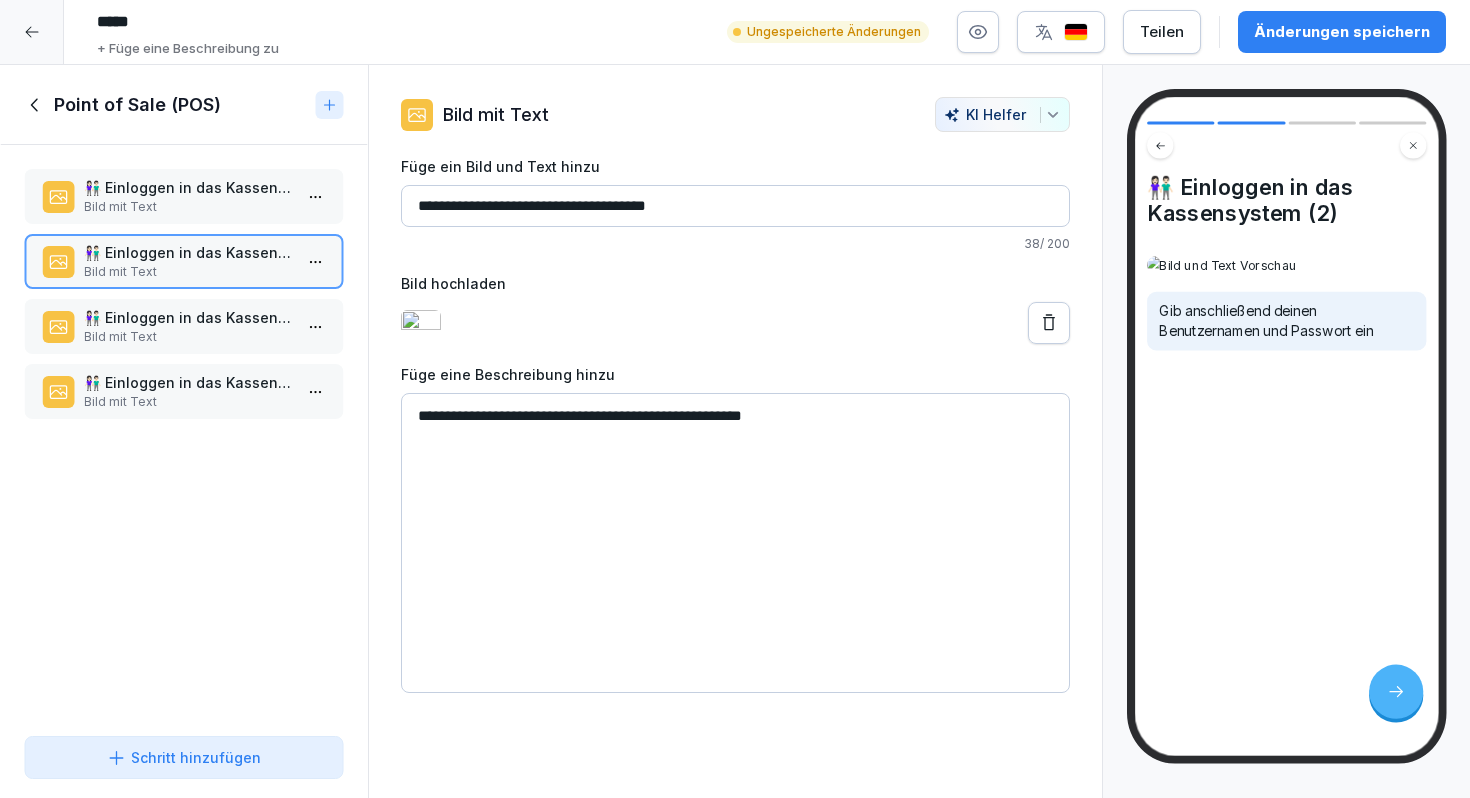 type on "**********" 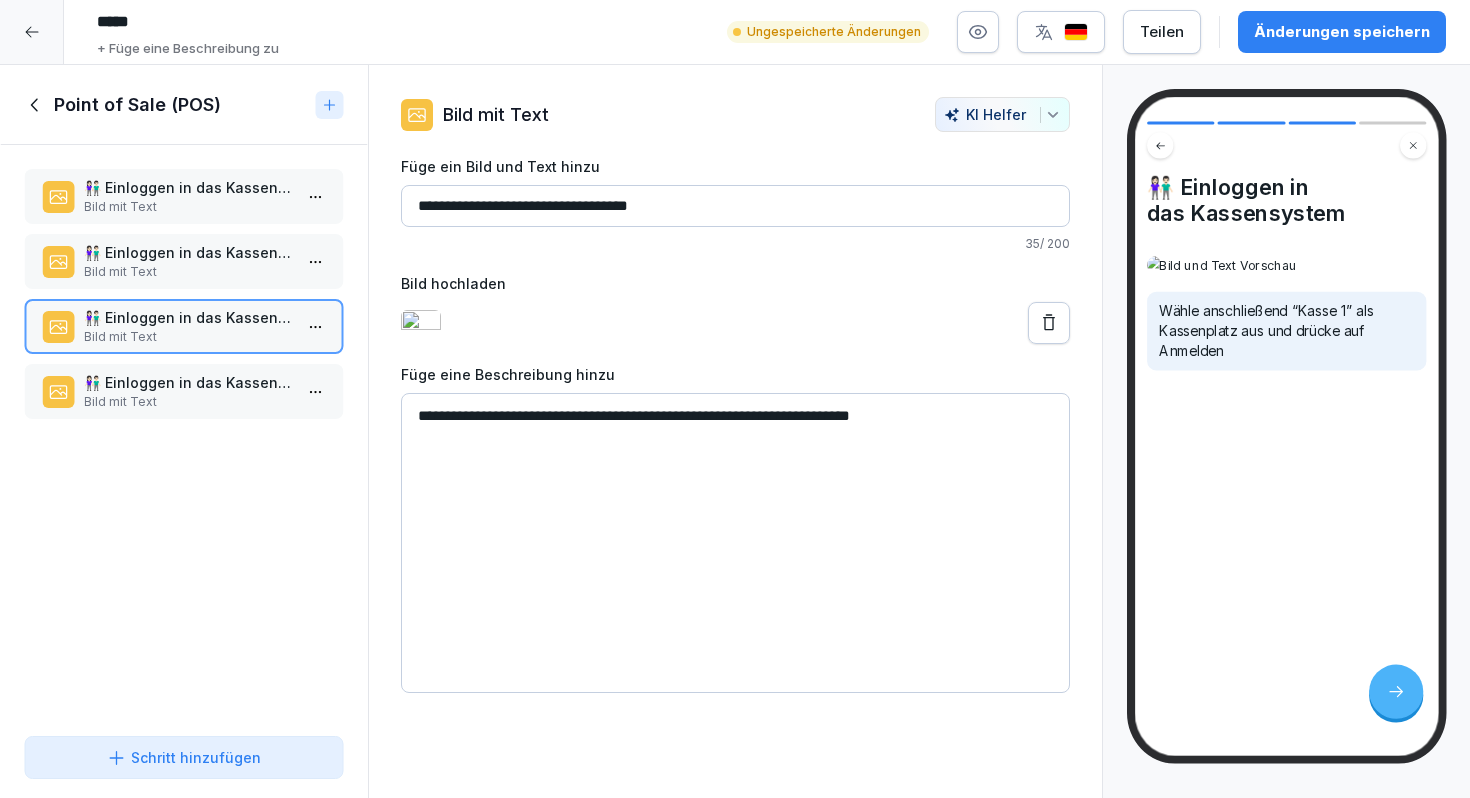 click on "**********" at bounding box center [735, 206] 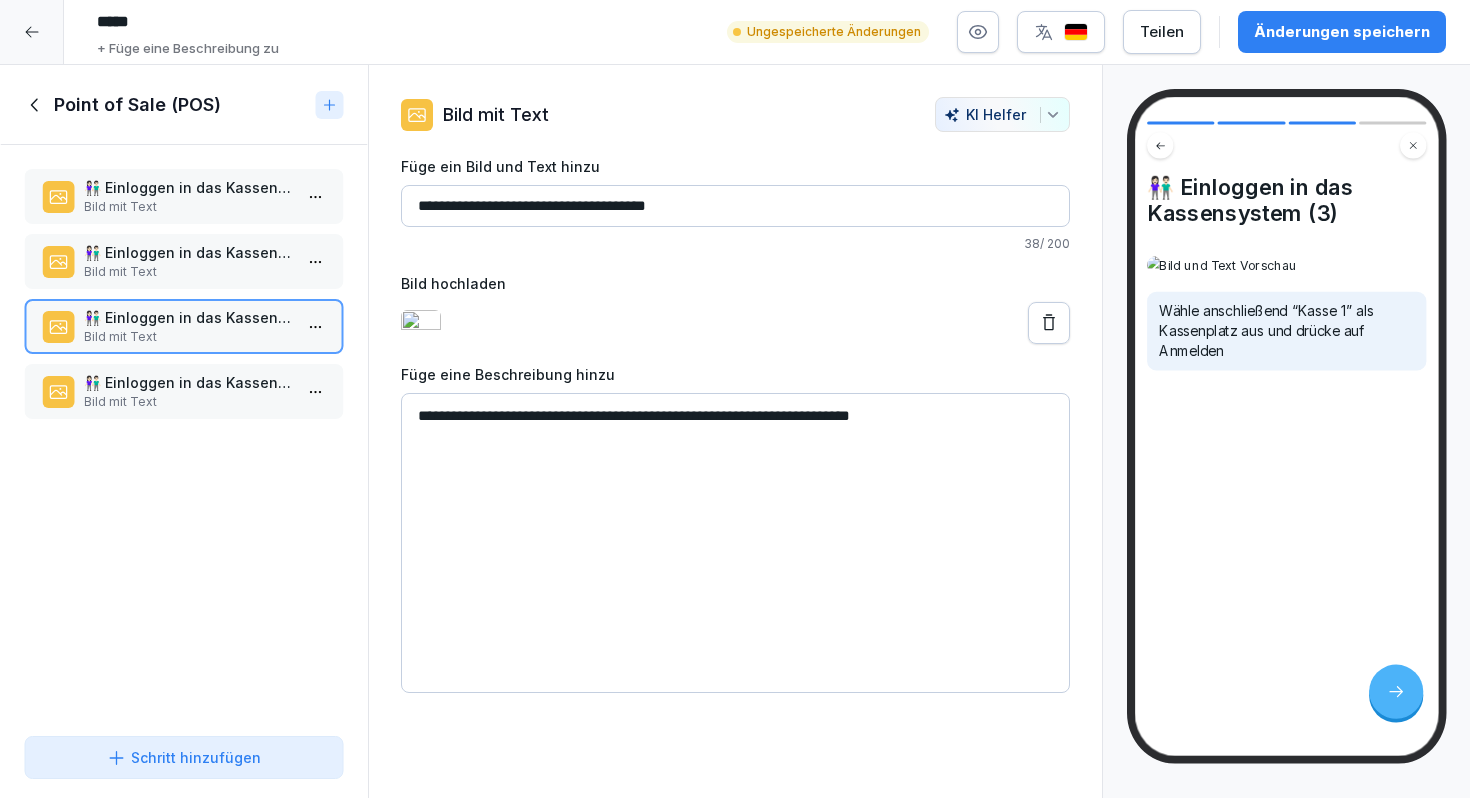 type on "**********" 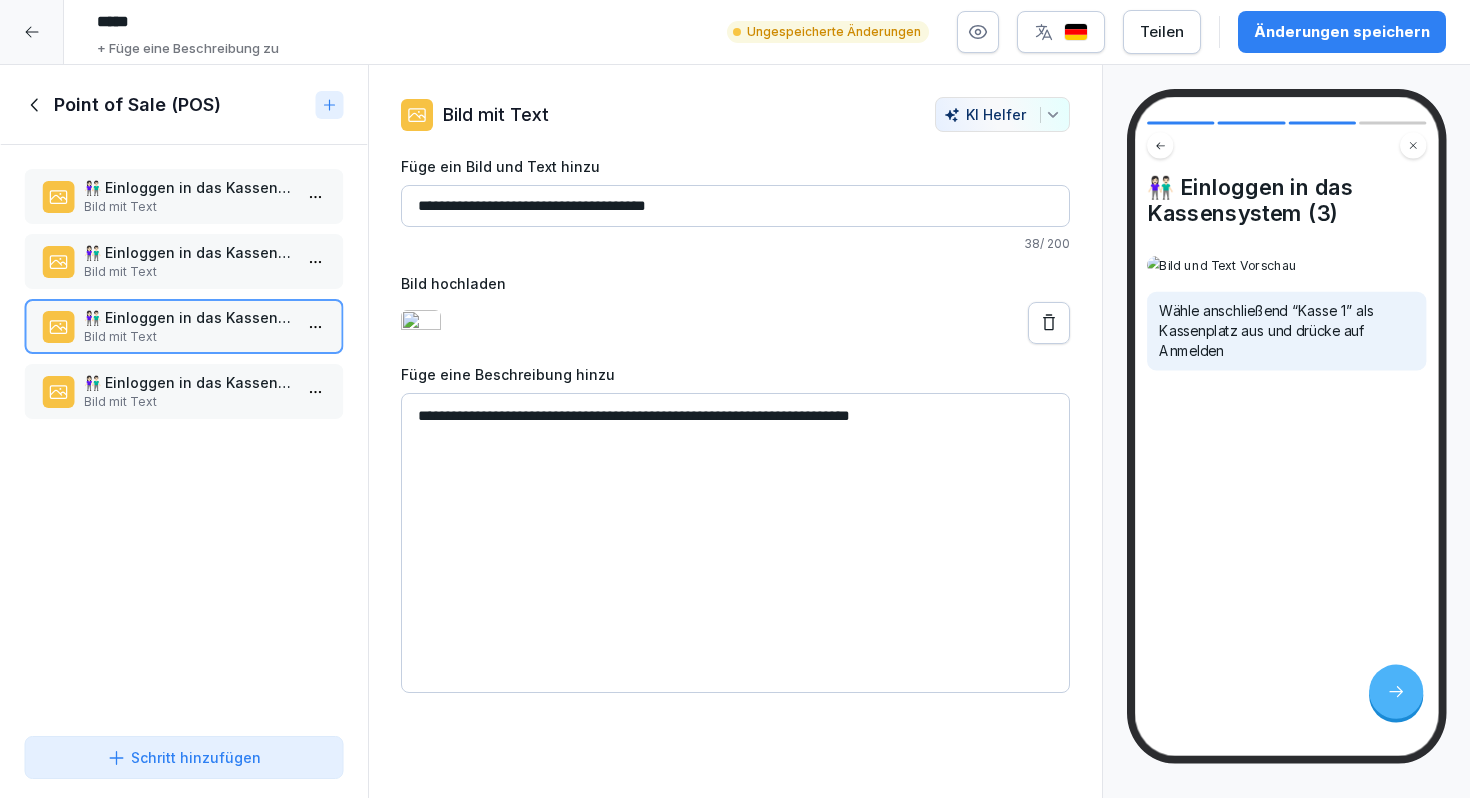 click on "Bild mit Text" at bounding box center (188, 402) 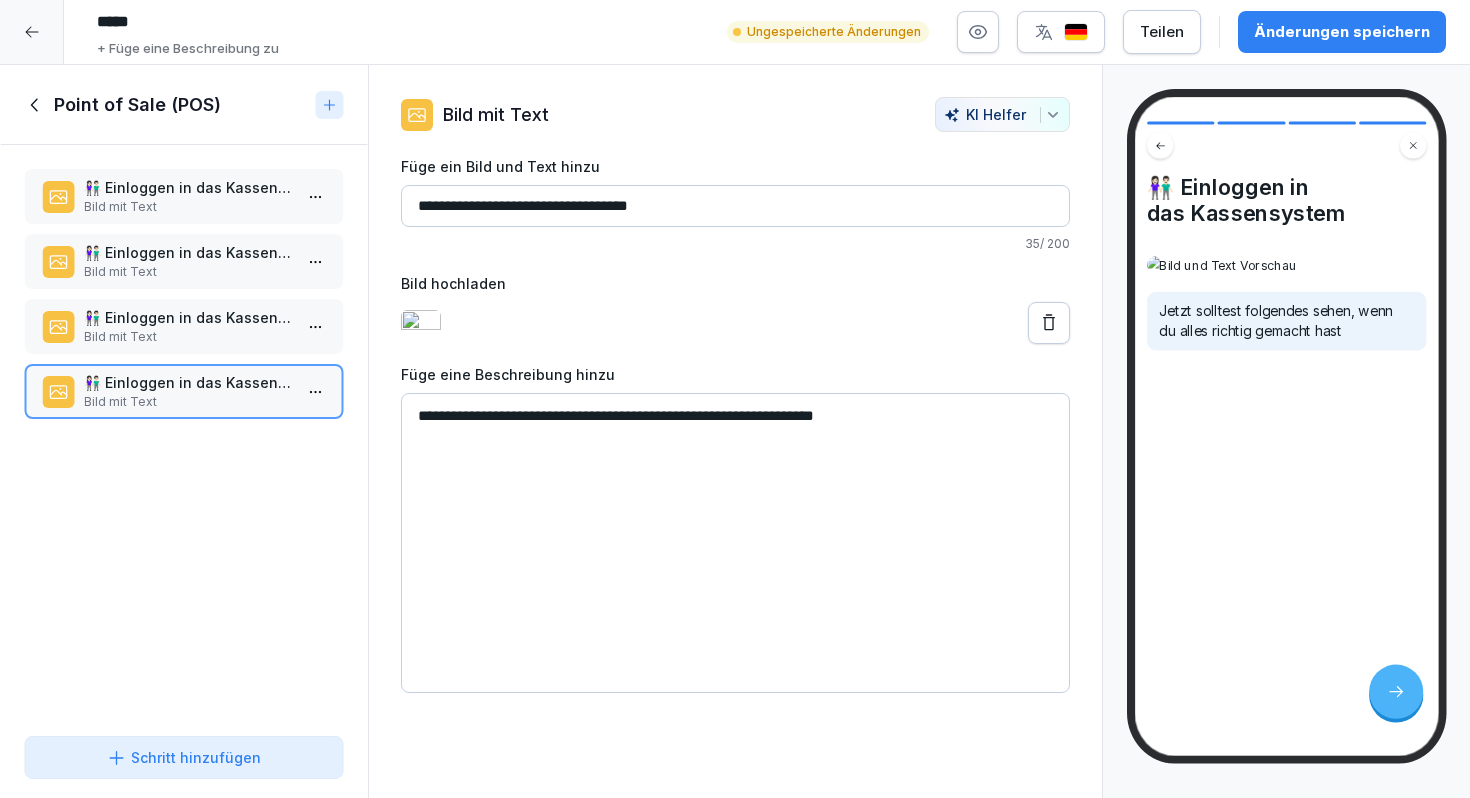 click on "**********" at bounding box center [735, 206] 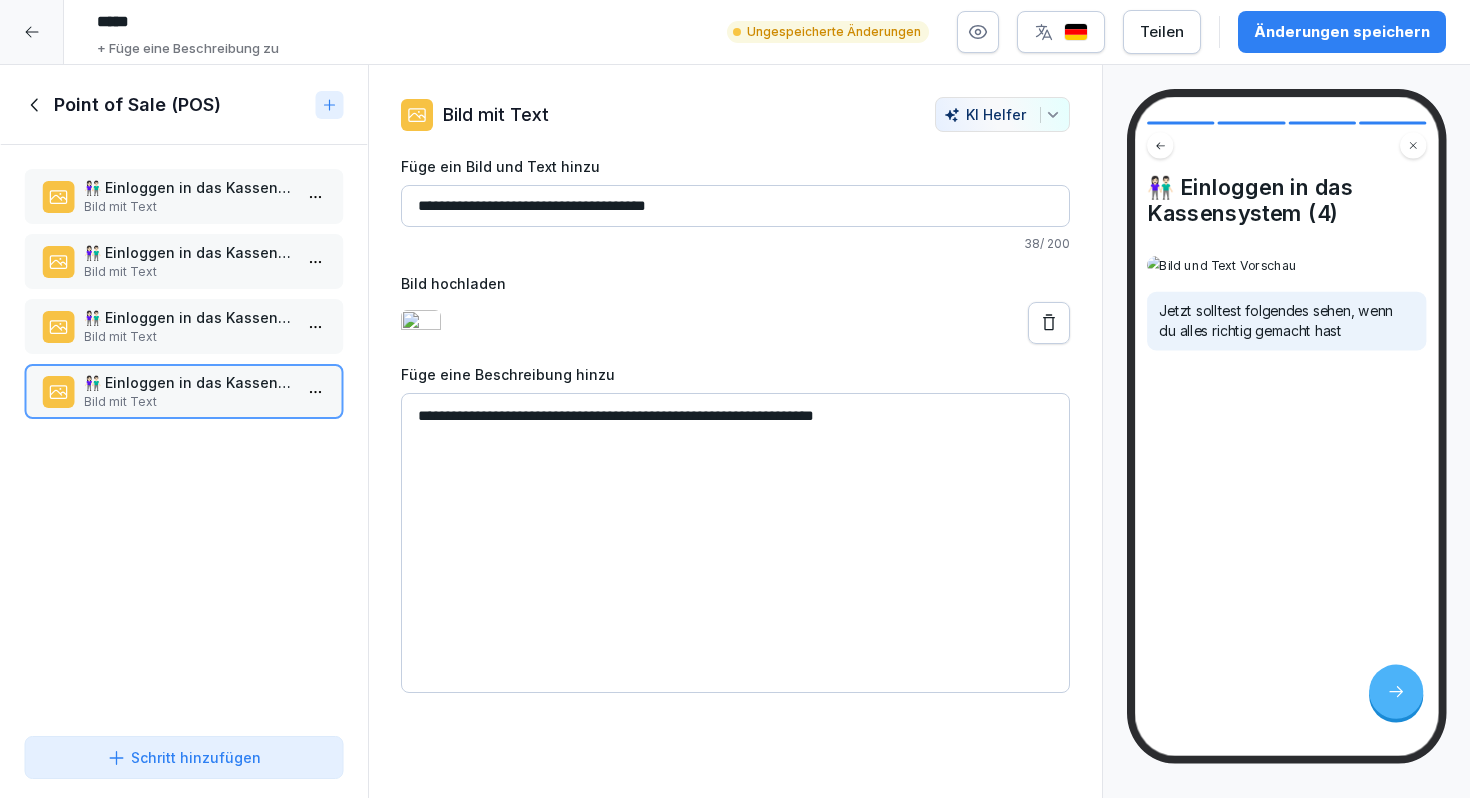 type on "**********" 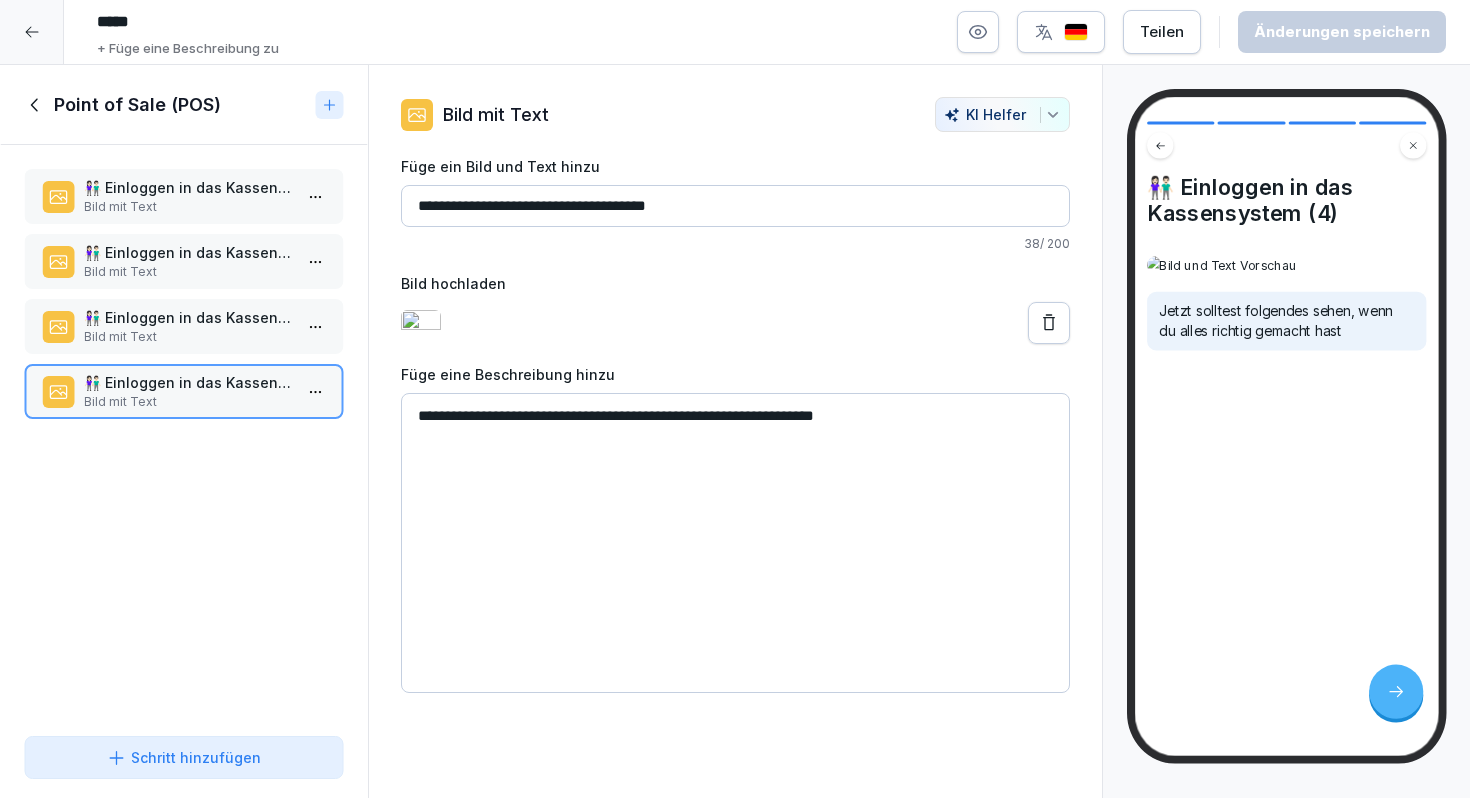 click on "👫🏻 Einloggen in das Kassensystem (1) Bild mit Text 👫🏻 Einloggen in das Kassensystem (2) Bild mit Text 👫🏻 Einloggen in das Kassensystem (3) Bild mit Text 👫🏻 Einloggen in das Kassensystem (4) Bild mit Text
To pick up a draggable item, press the space bar.
While dragging, use the arrow keys to move the item.
Press space again to drop the item in its new position, or press escape to cancel.
Draggable item pawmf6zag0w5egbhywomalg9 was dropped over droppable area pawmf6zag0w5egbhywomalg9" at bounding box center [184, 436] 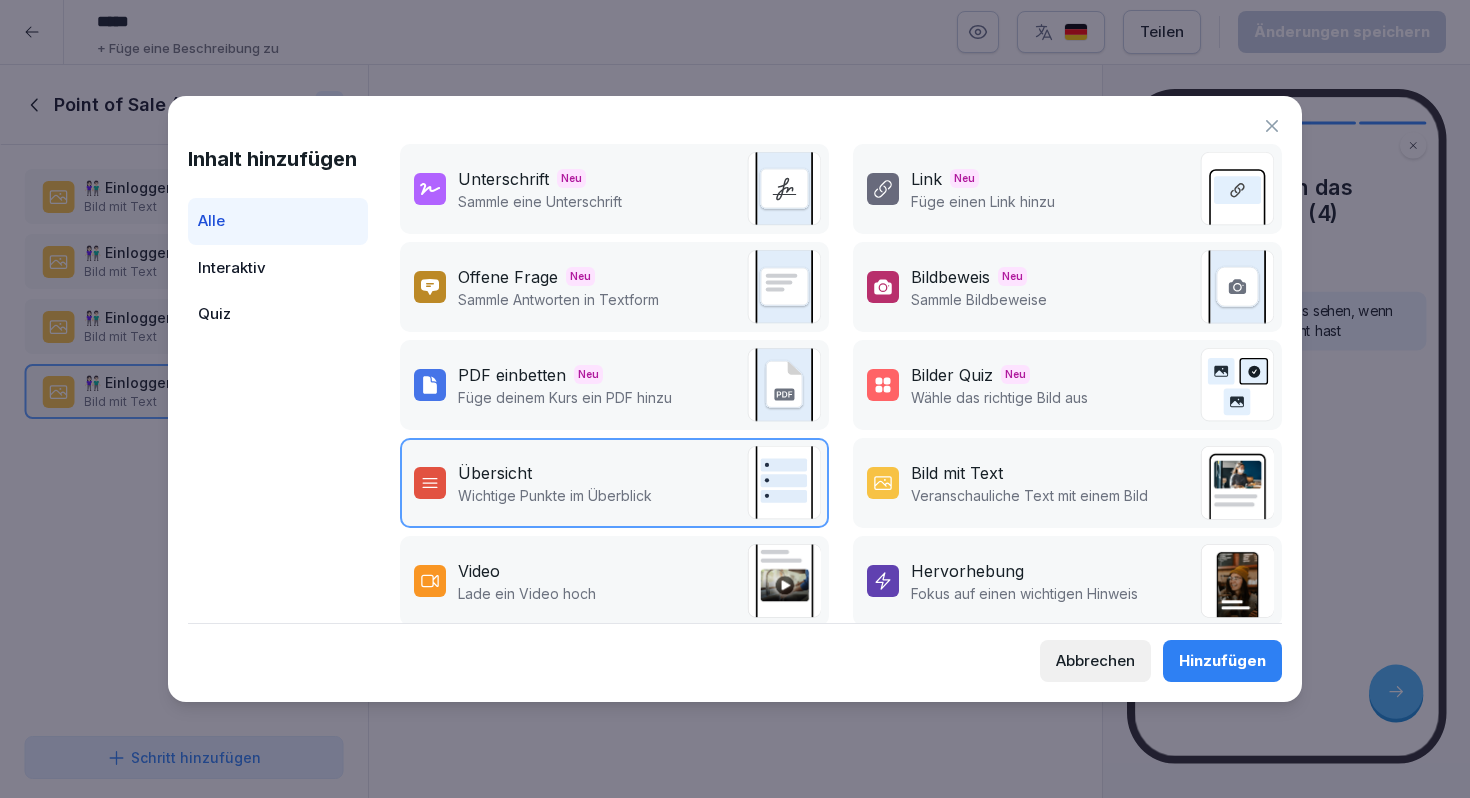 scroll, scrollTop: 313, scrollLeft: 0, axis: vertical 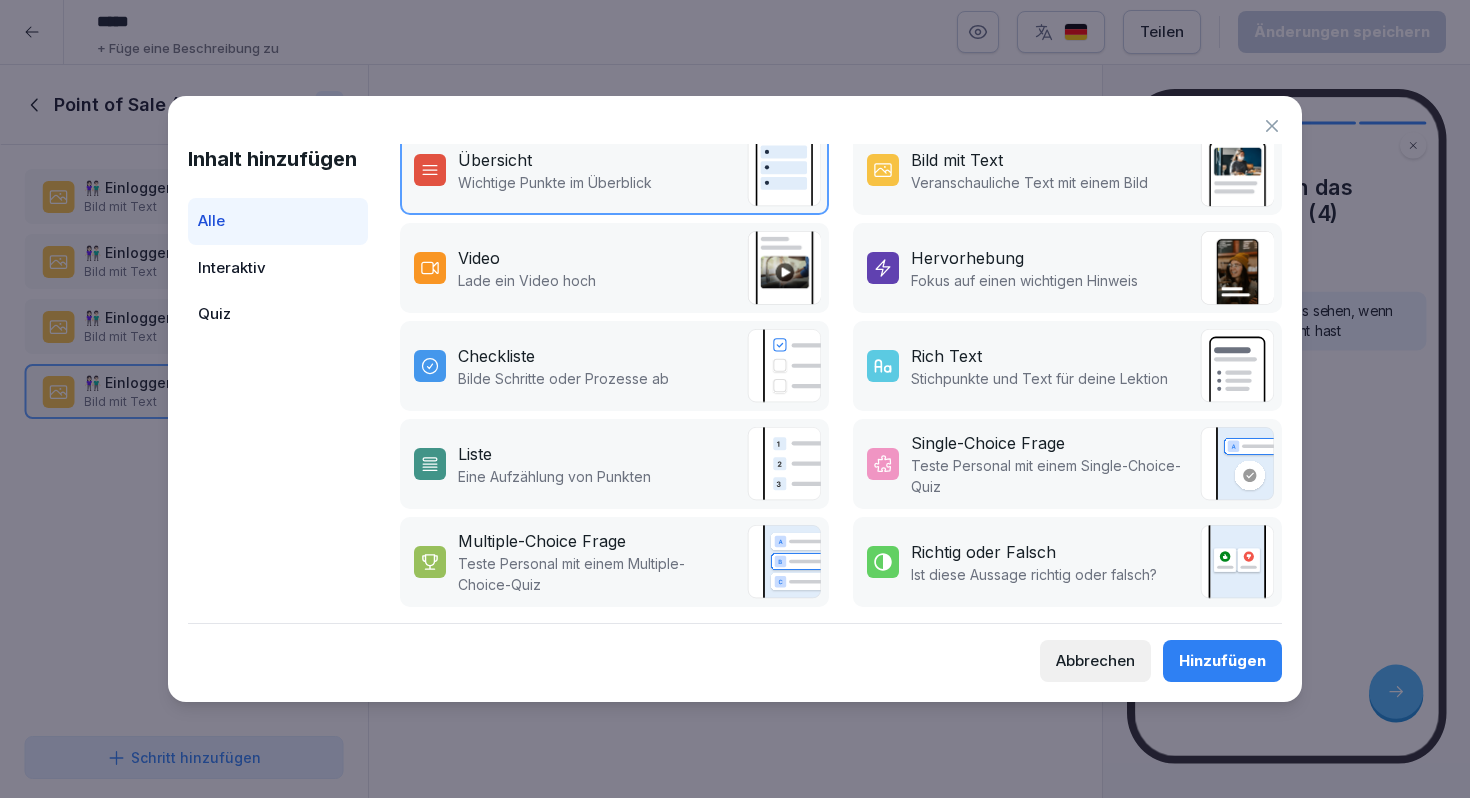 click on "Rich Text" at bounding box center (946, 356) 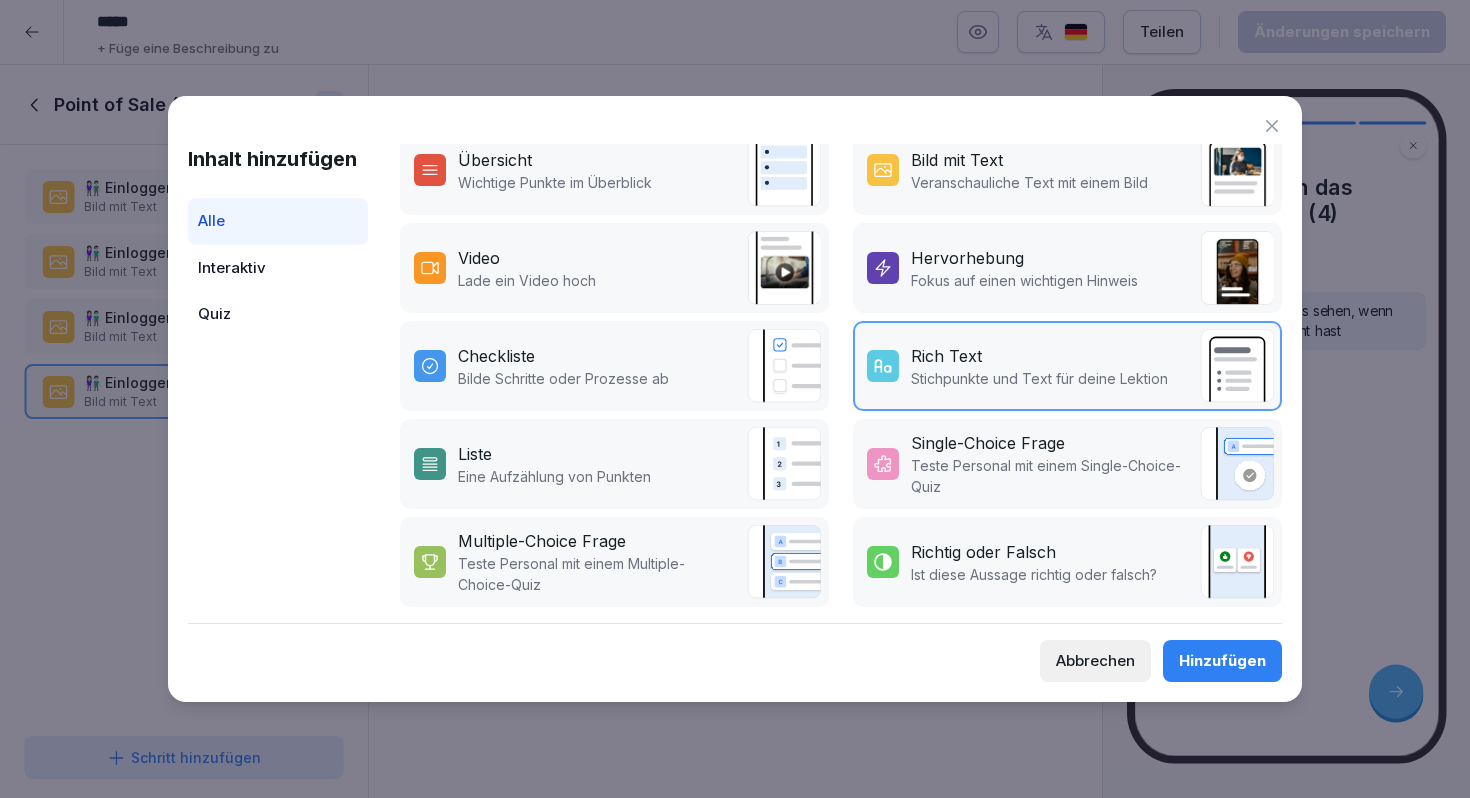 click on "Hinzufügen" at bounding box center (1222, 661) 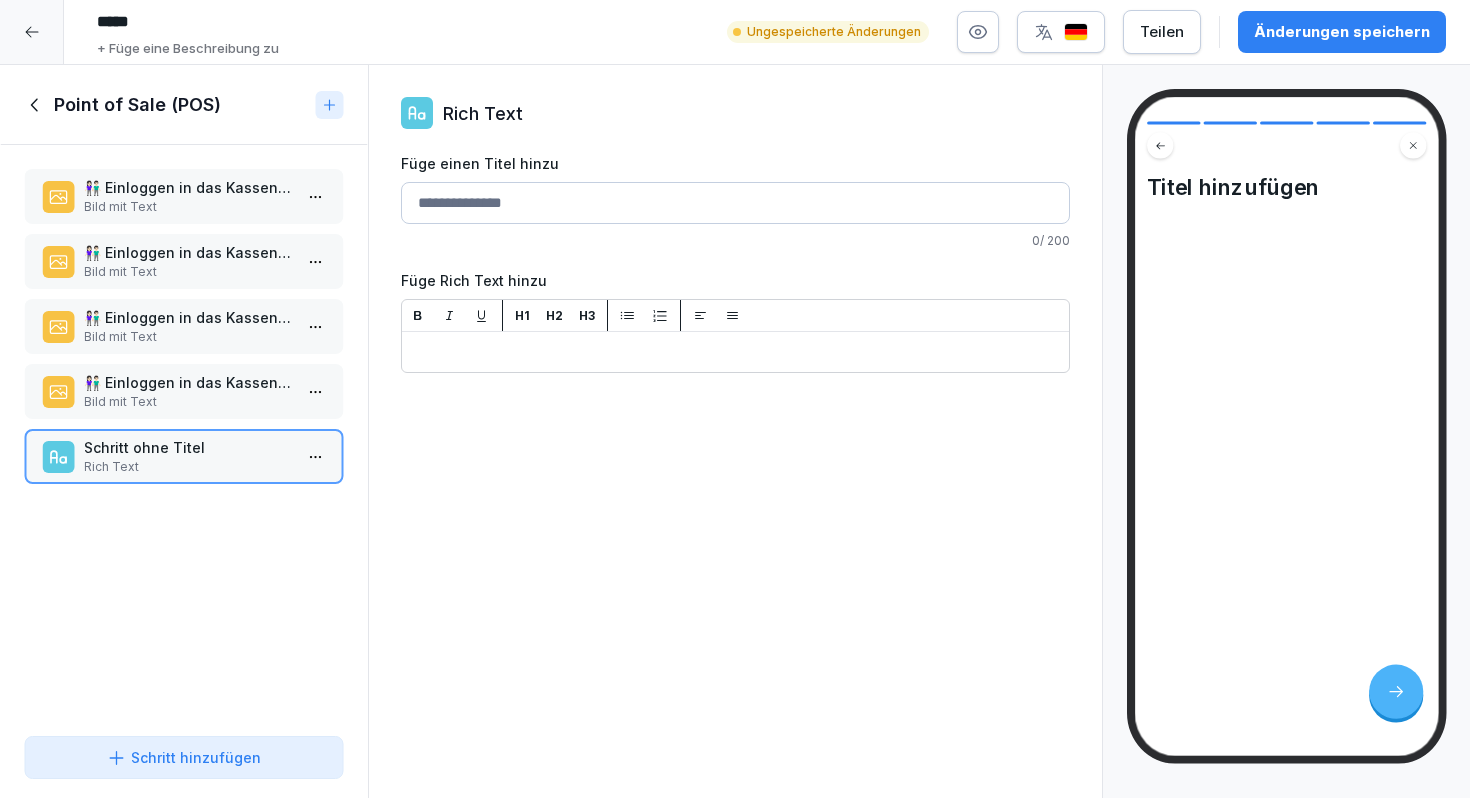 click on "Füge einen Titel hinzu" at bounding box center [735, 203] 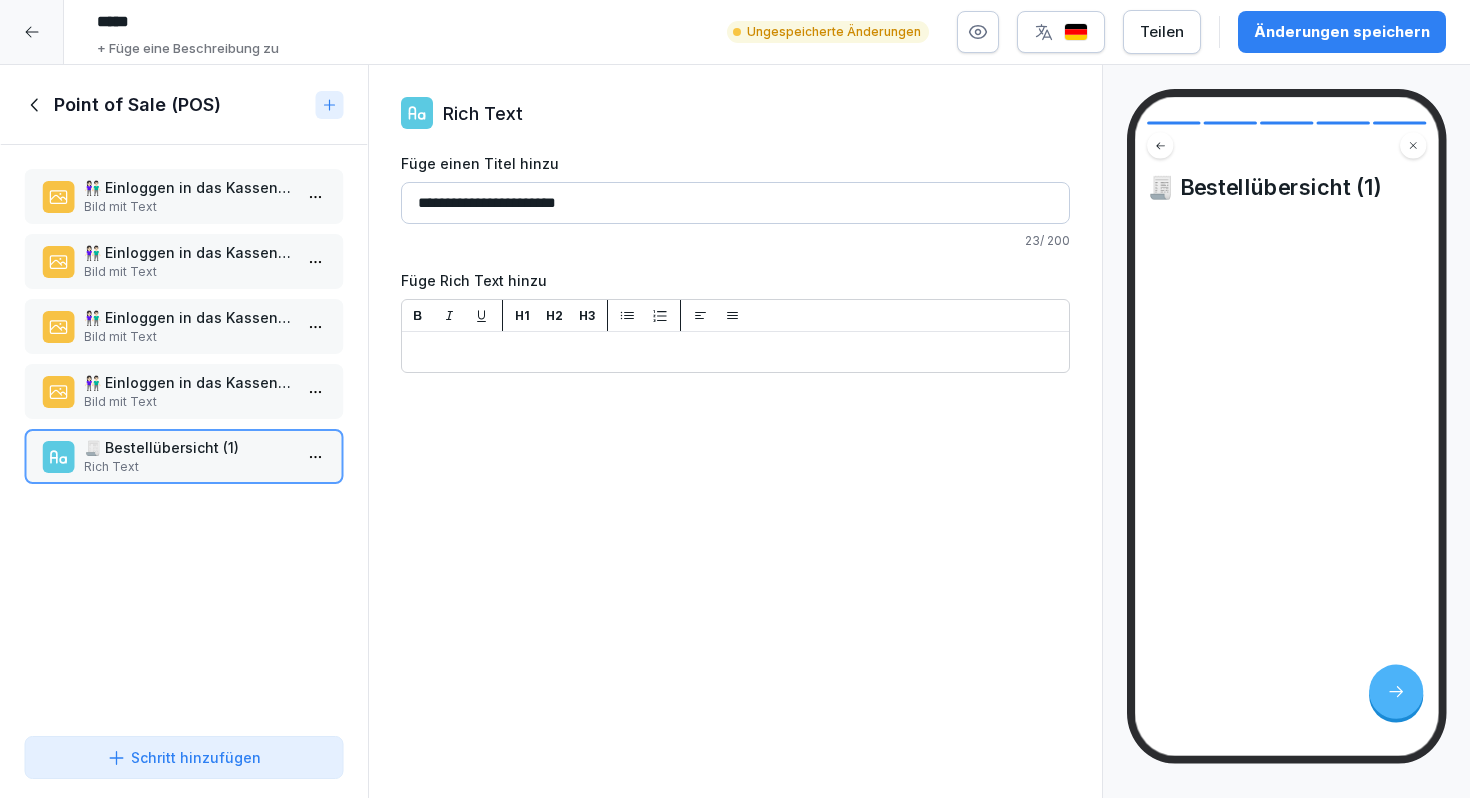 type on "**********" 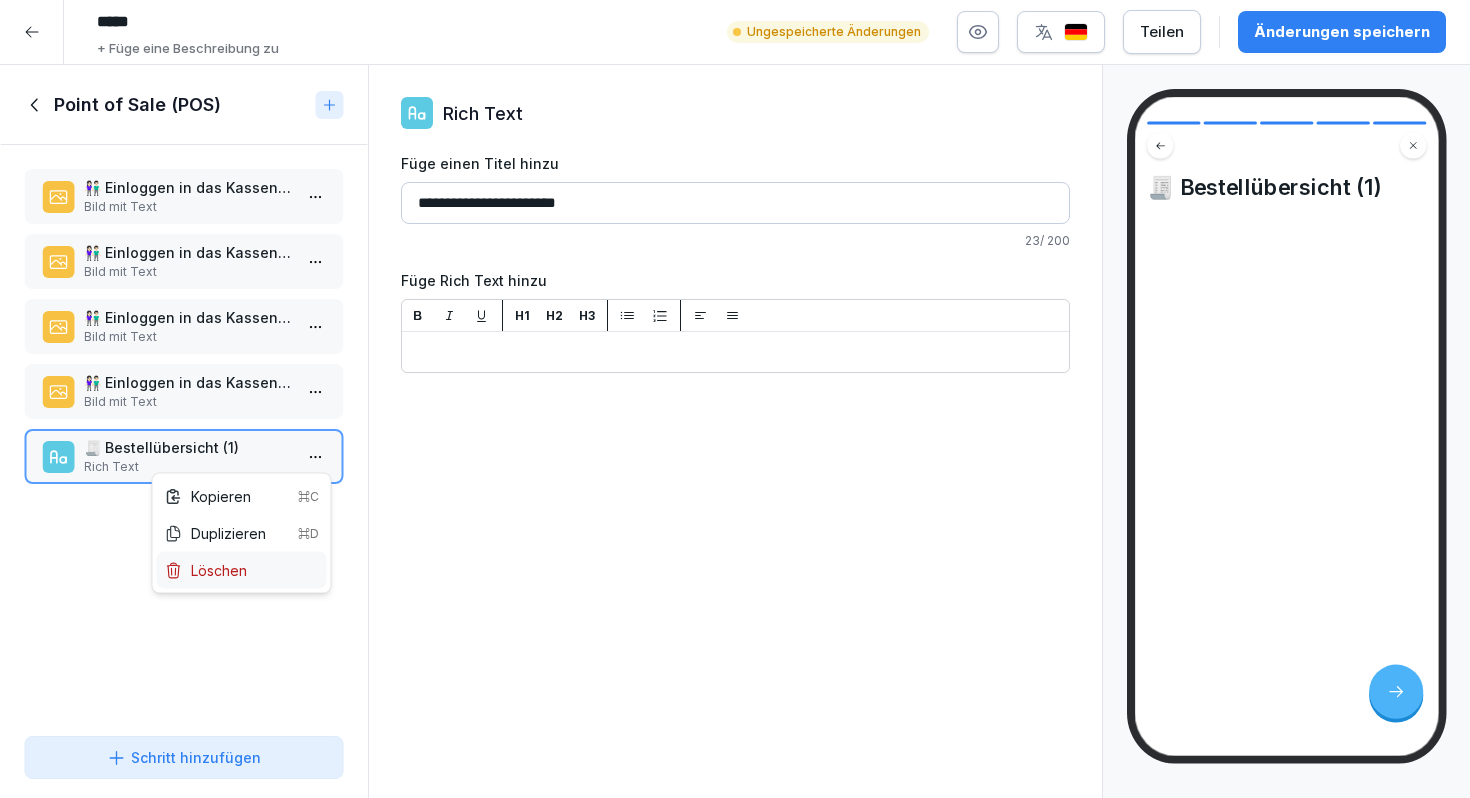 click on "Löschen" at bounding box center [206, 570] 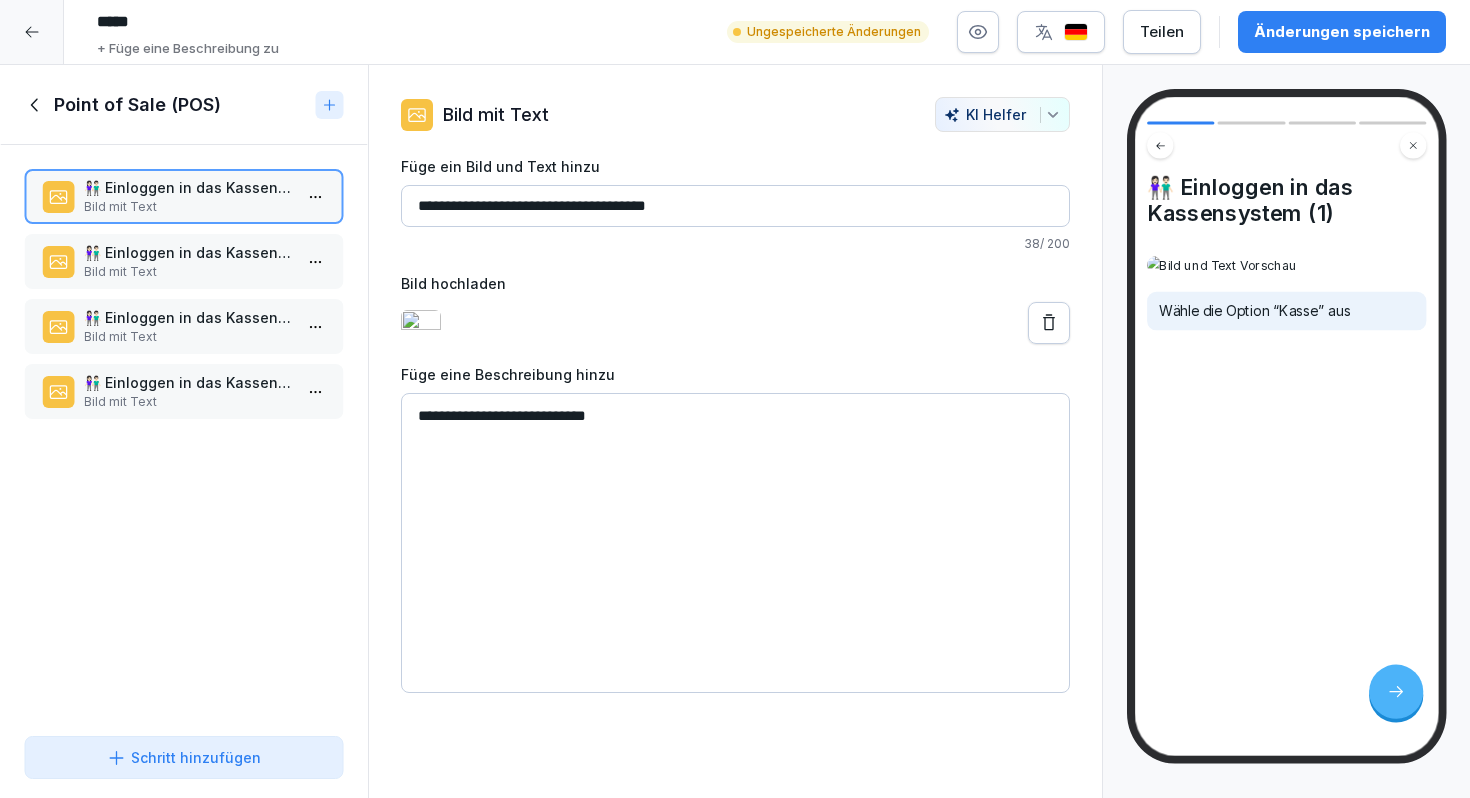 click on "Schritt hinzufügen" at bounding box center (184, 757) 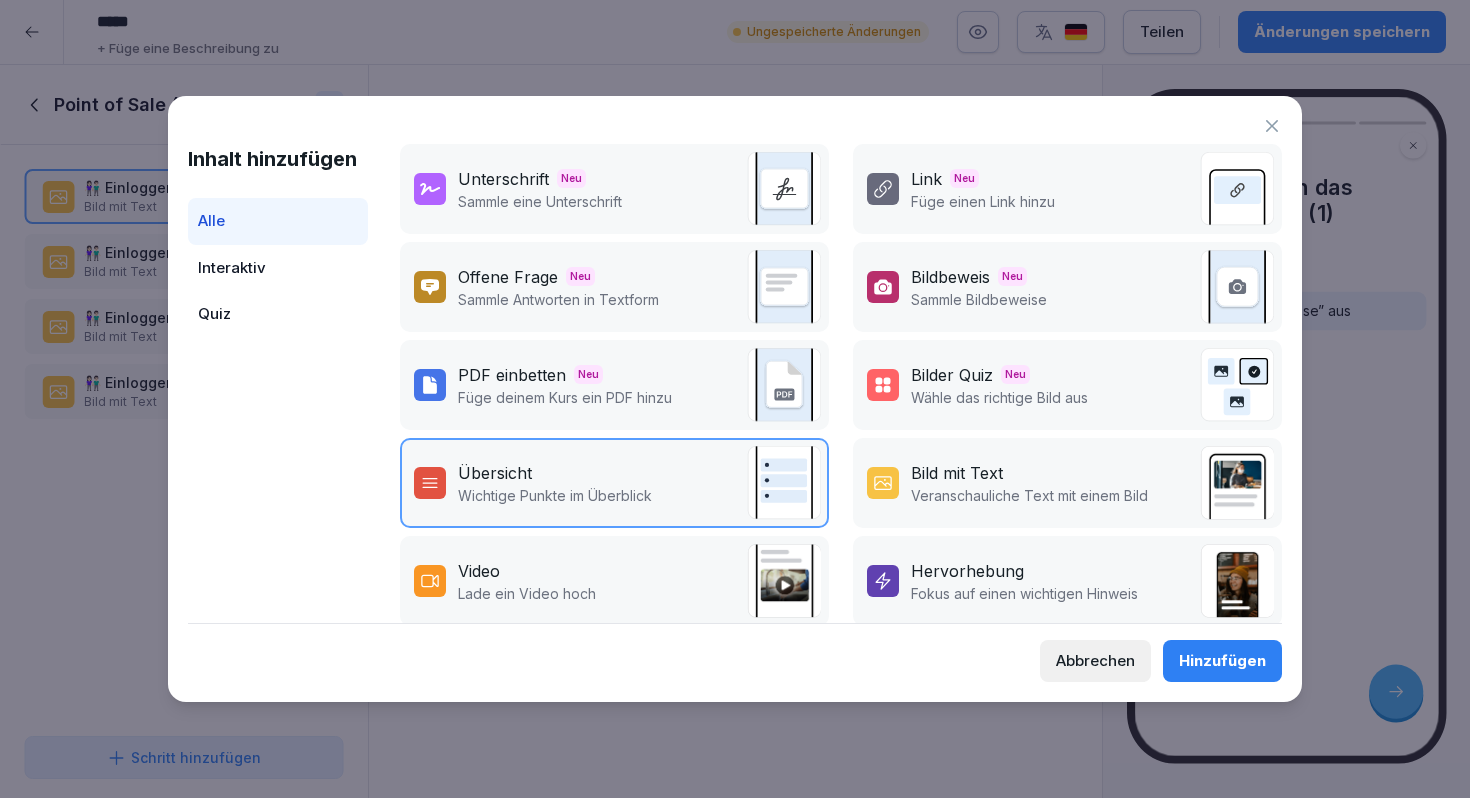 click on "Bild mit Text Veranschauliche Text mit einem Bild" at bounding box center [1067, 483] 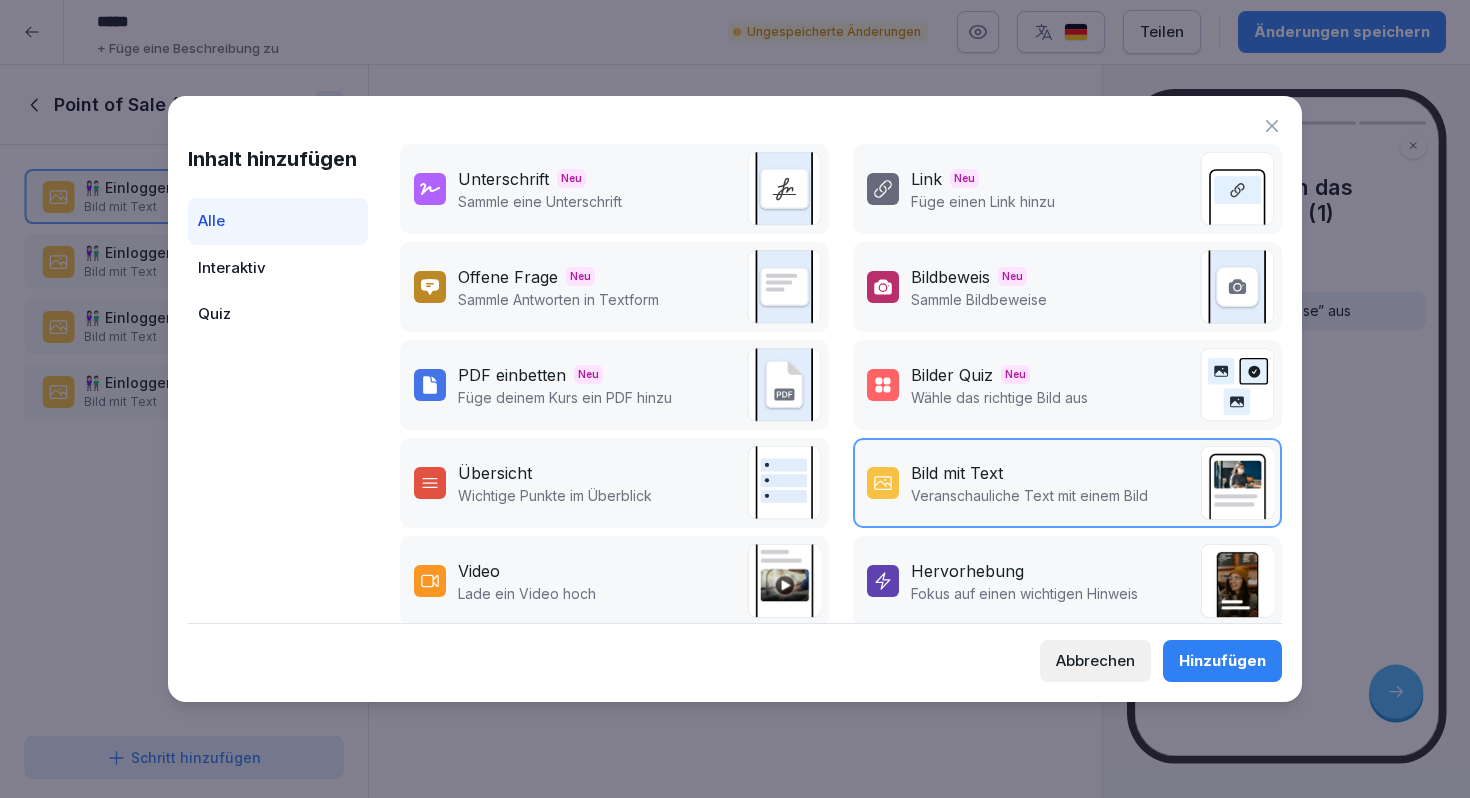 click on "Hinzufügen" at bounding box center [1222, 661] 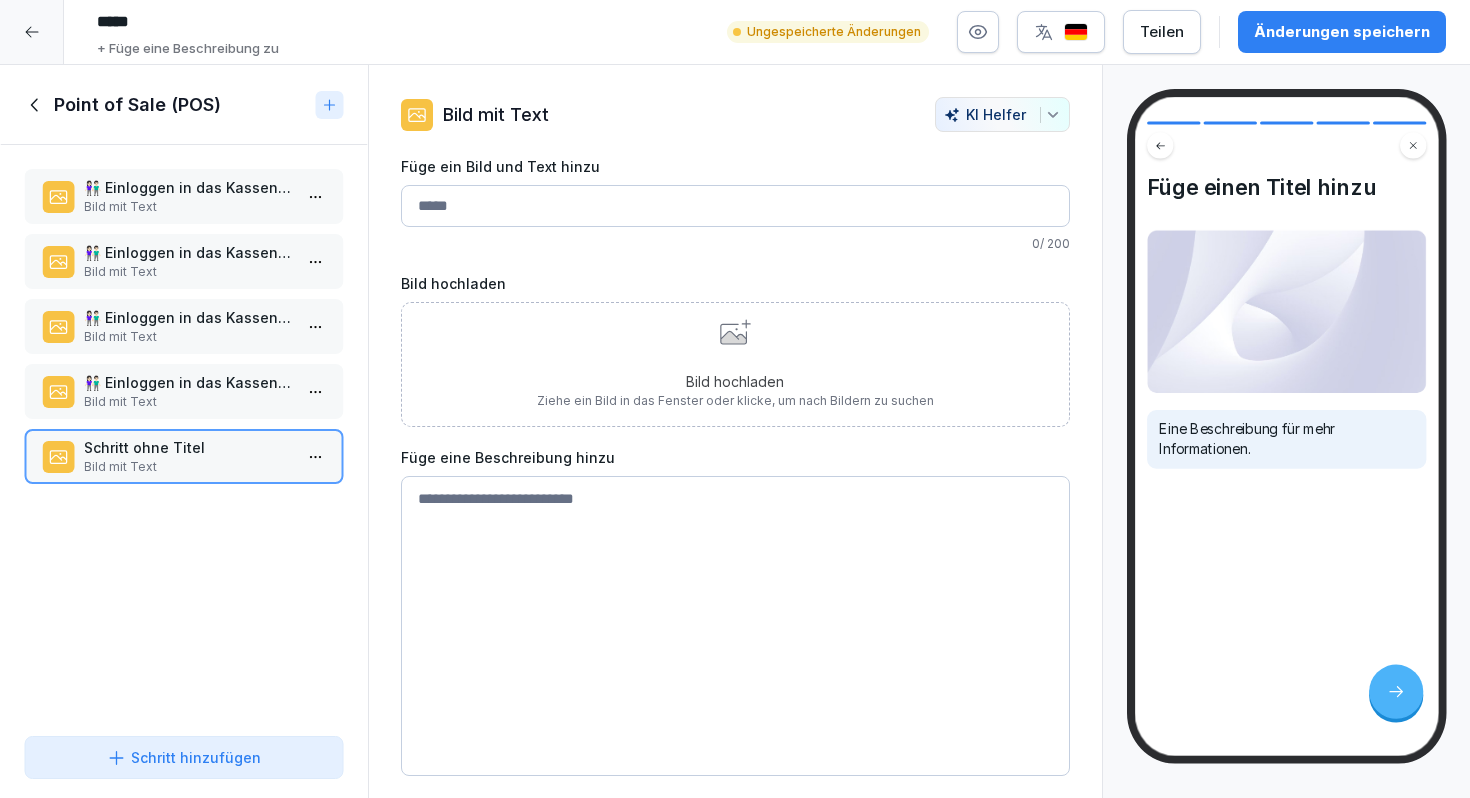 click on "Füge ein Bild und Text hinzu" at bounding box center (735, 206) 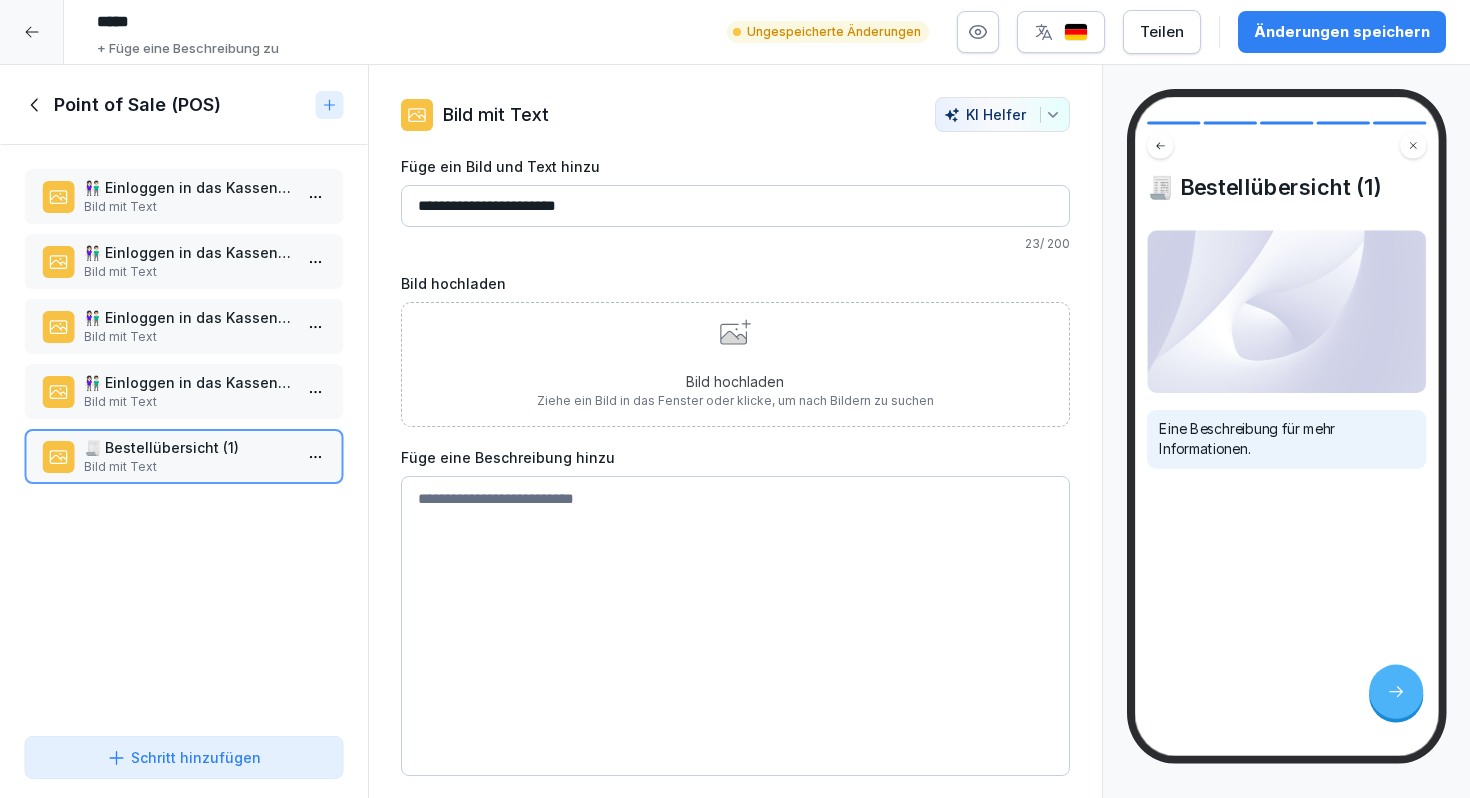 type on "**********" 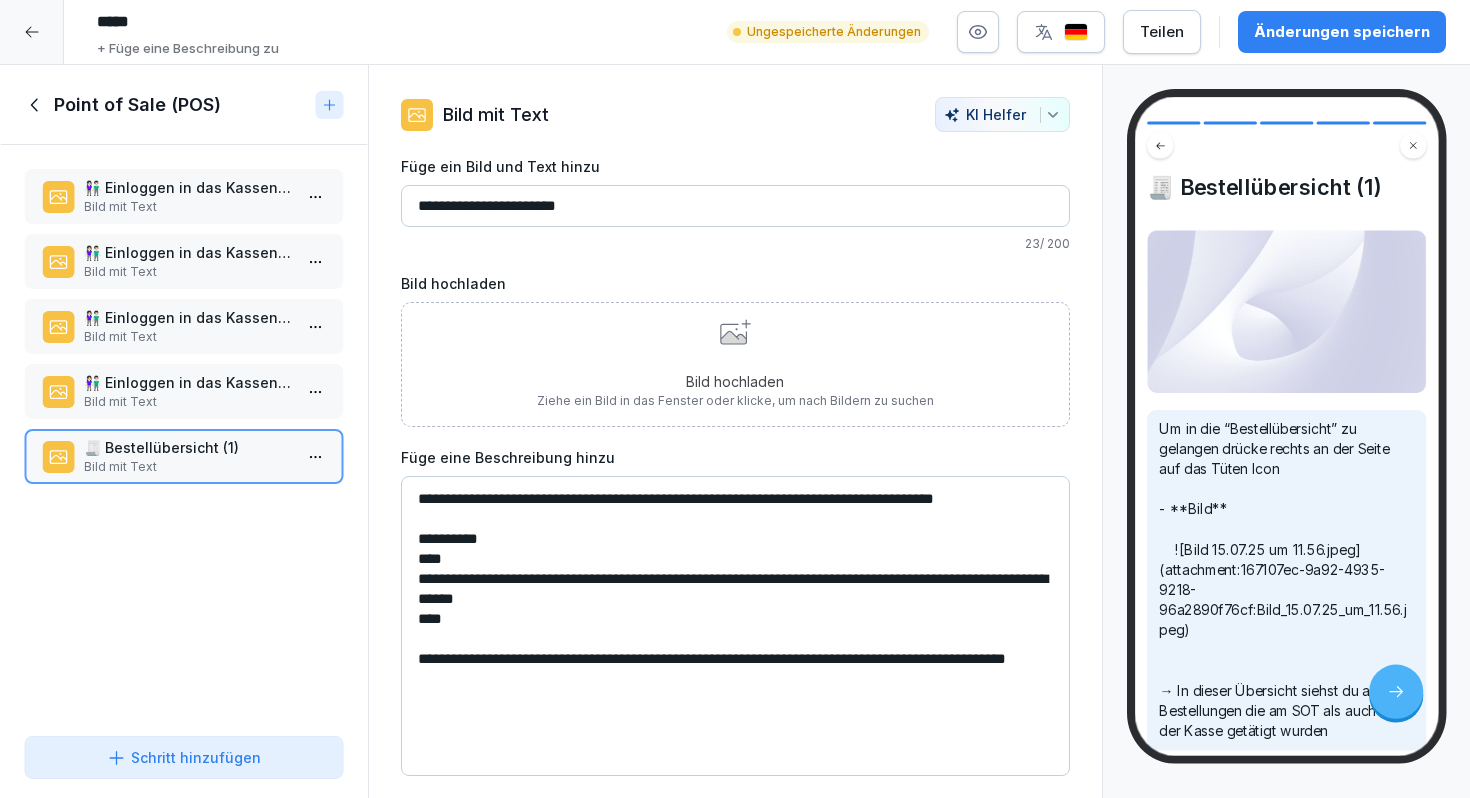 drag, startPoint x: 422, startPoint y: 643, endPoint x: 397, endPoint y: 532, distance: 113.78049 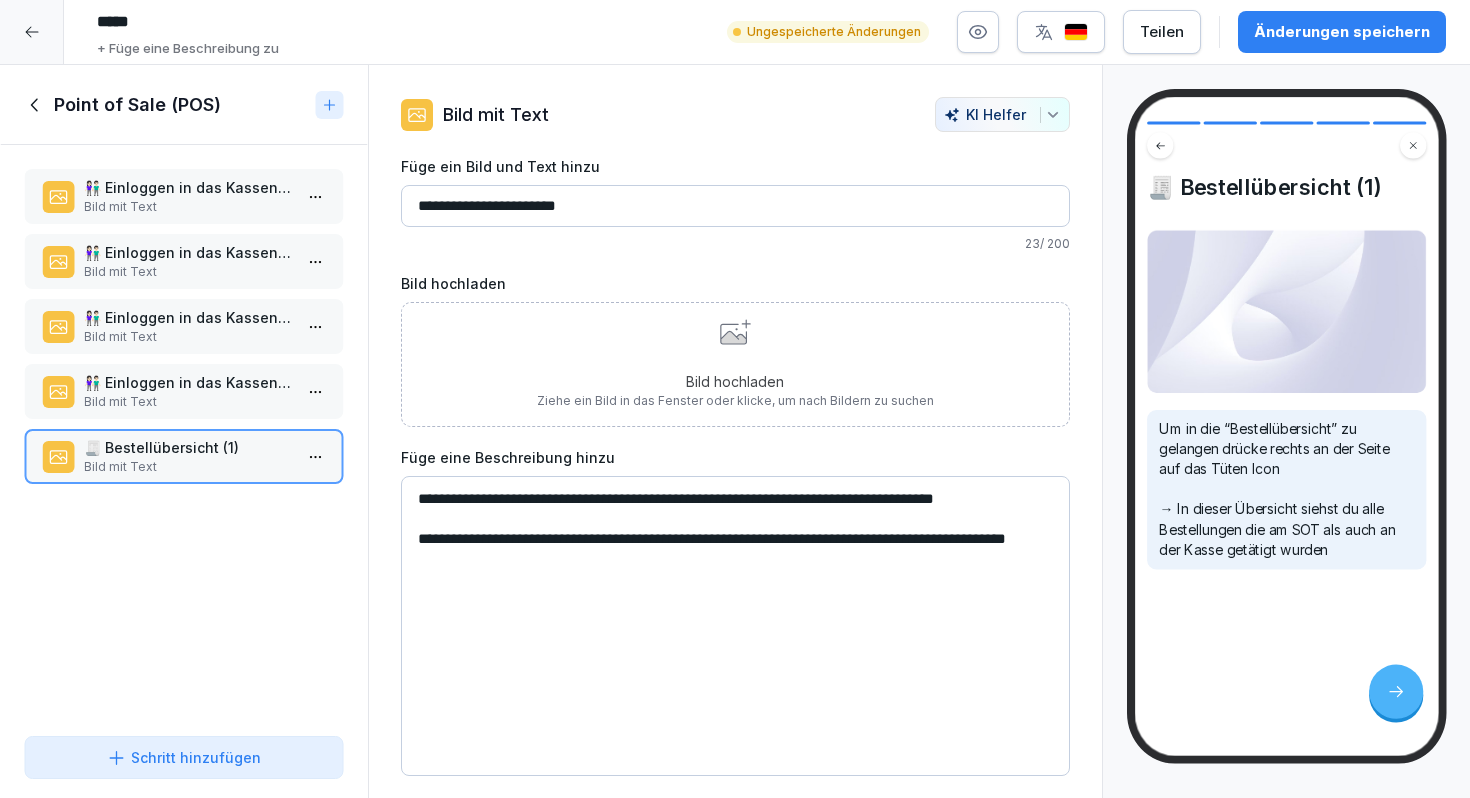 click on "Bild hochladen Ziehe ein Bild in das Fenster oder klicke, um nach Bildern zu suchen" at bounding box center (735, 364) 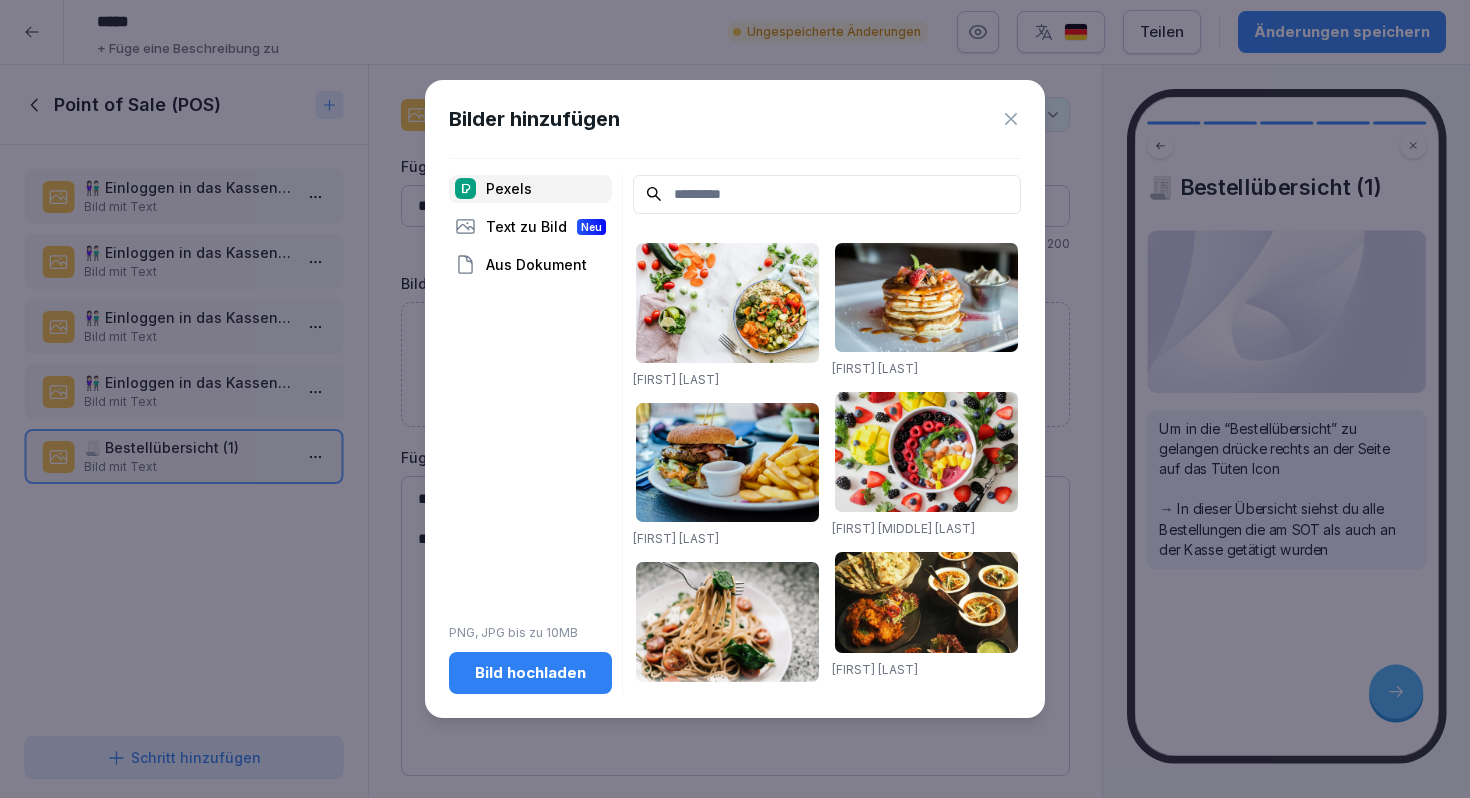 click on "Bild hochladen" at bounding box center [530, 673] 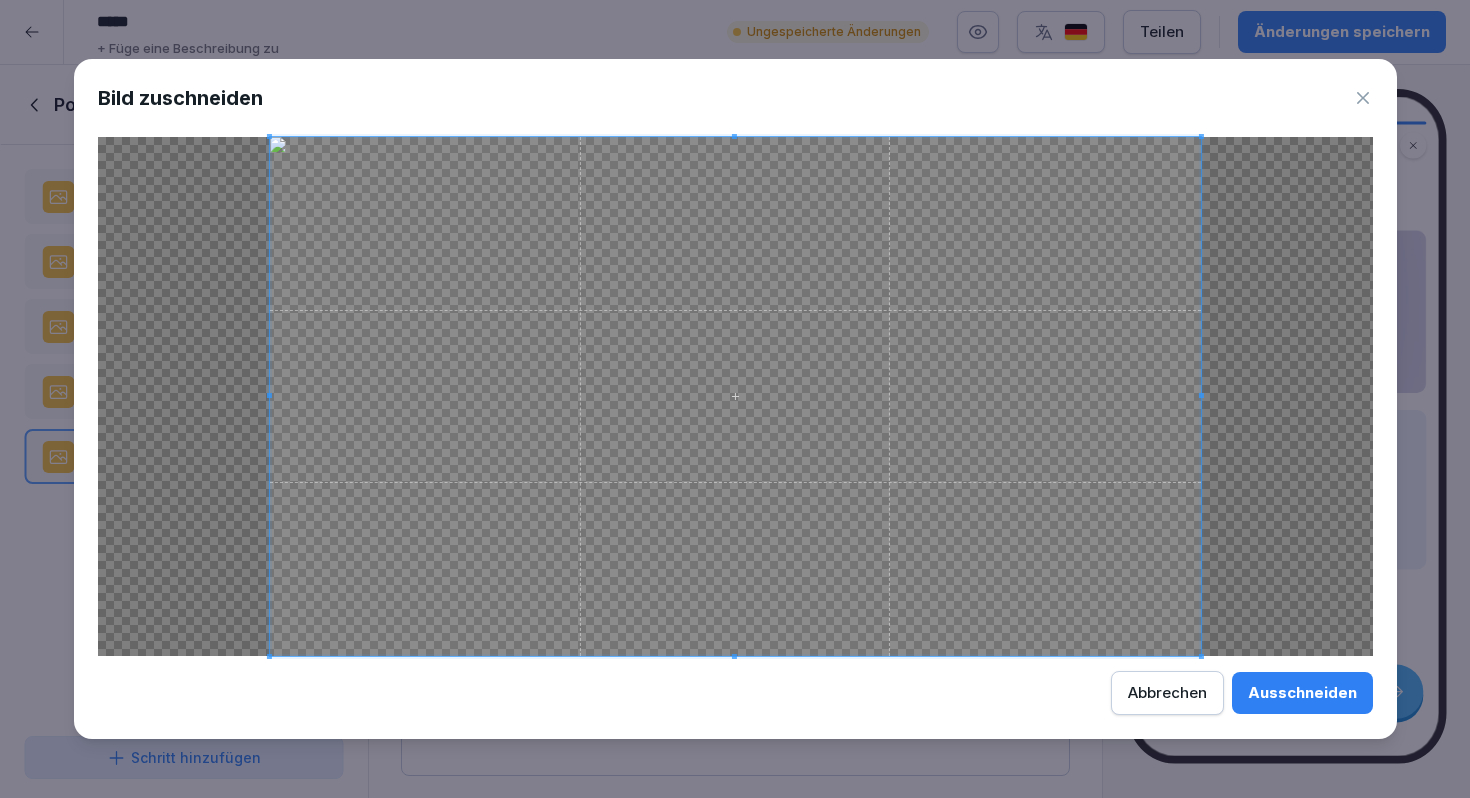 click on "Ausschneiden" at bounding box center (1302, 693) 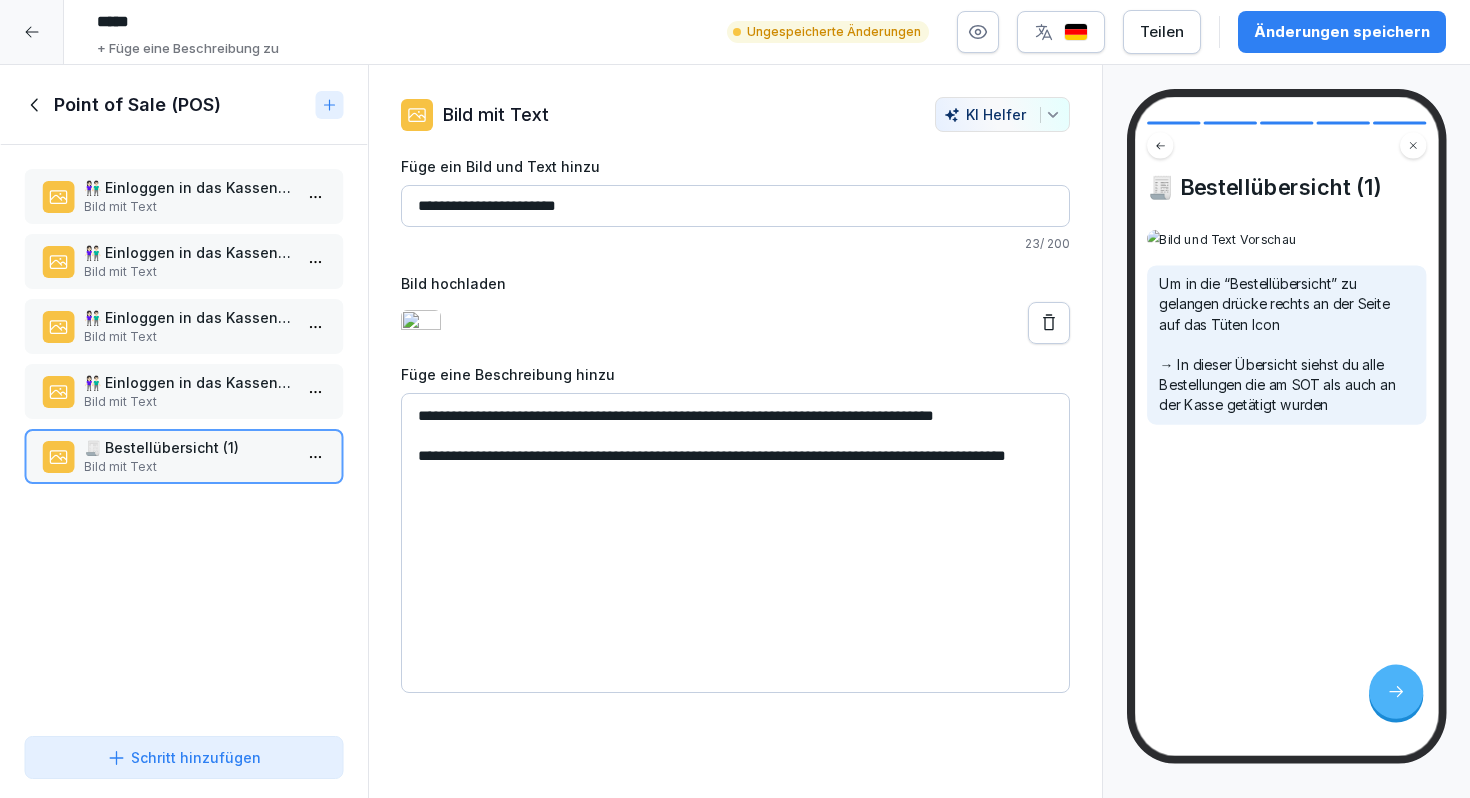 click on "**********" at bounding box center [735, 543] 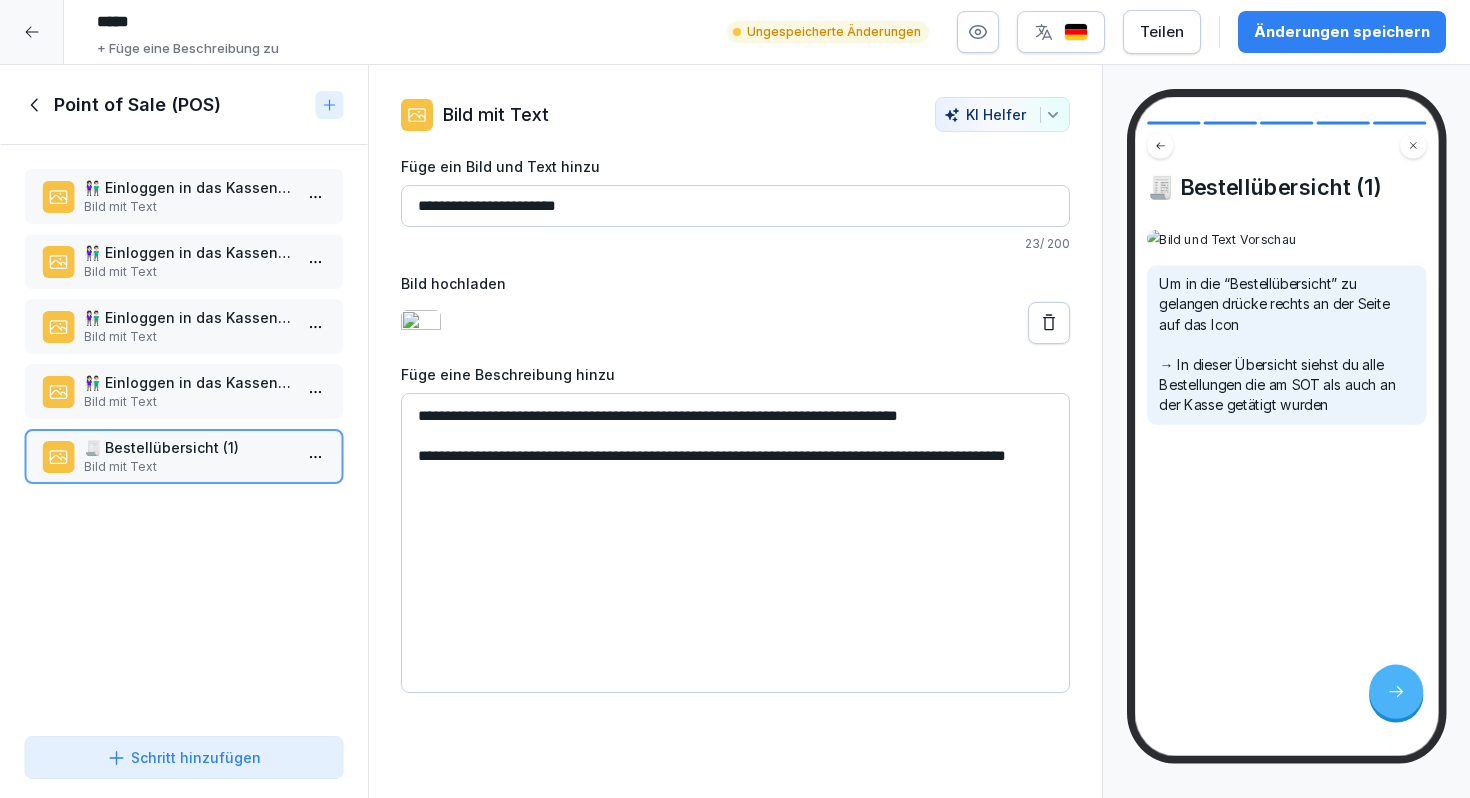 click on "**********" at bounding box center (735, 543) 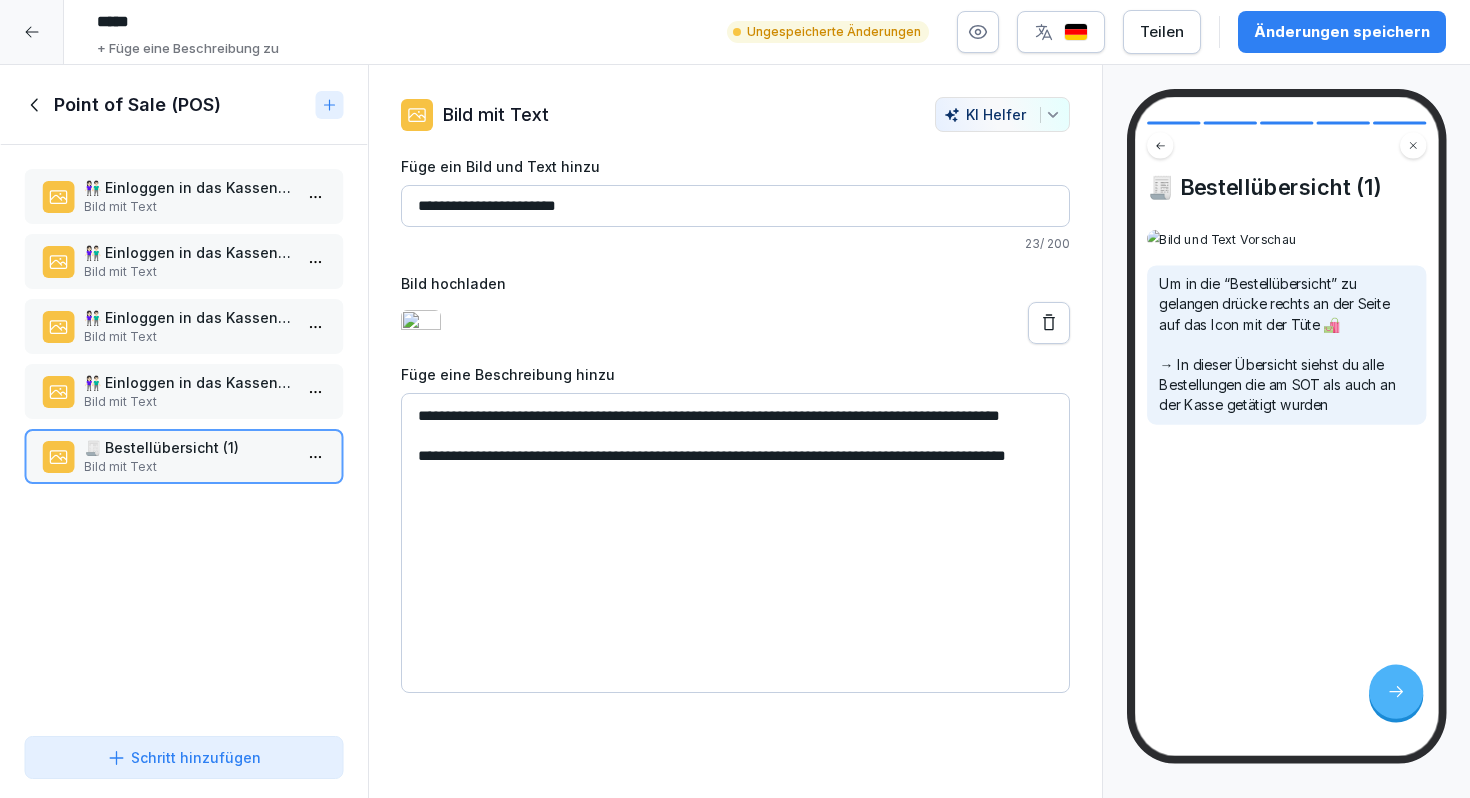 click on "**********" at bounding box center [735, 543] 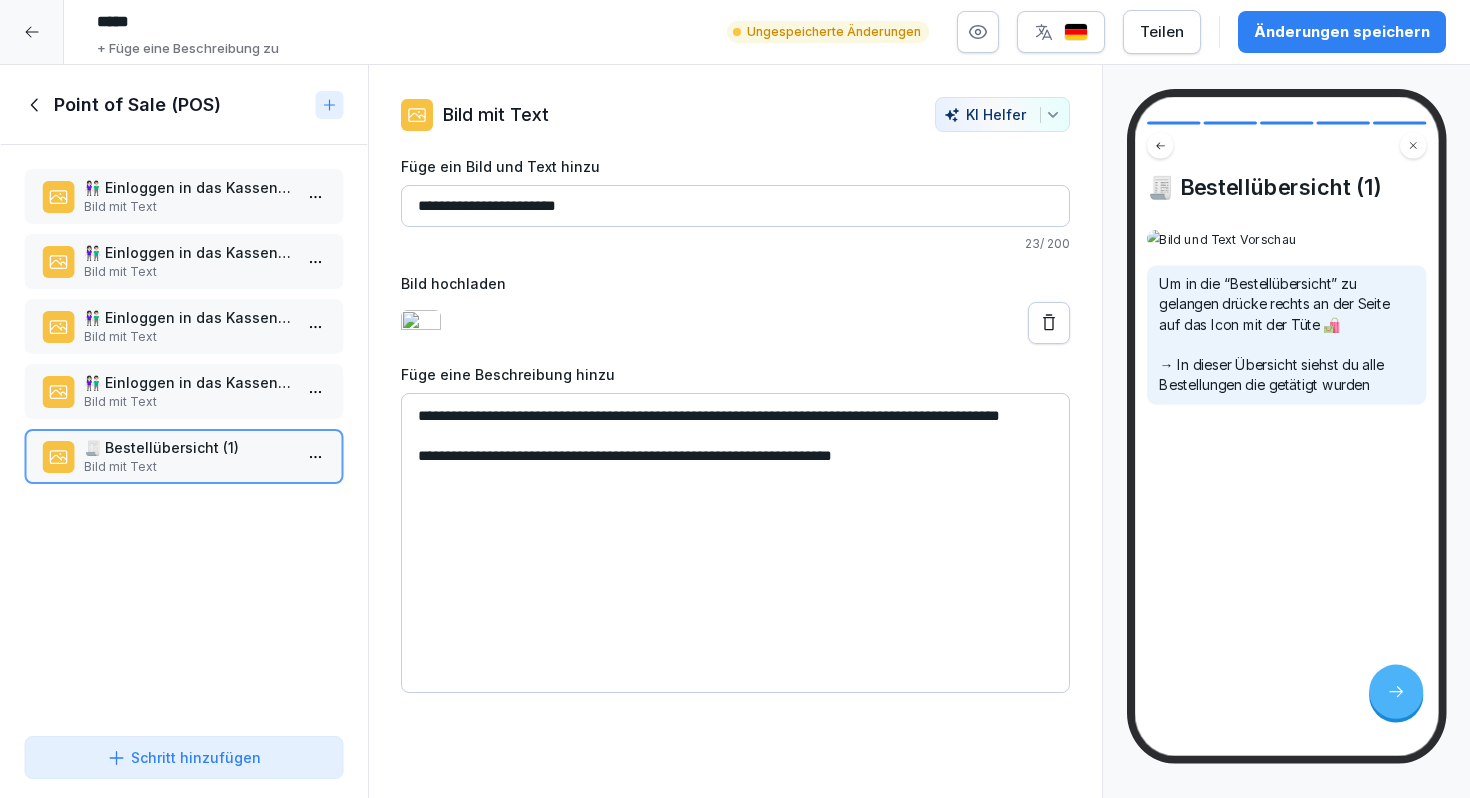 type on "**********" 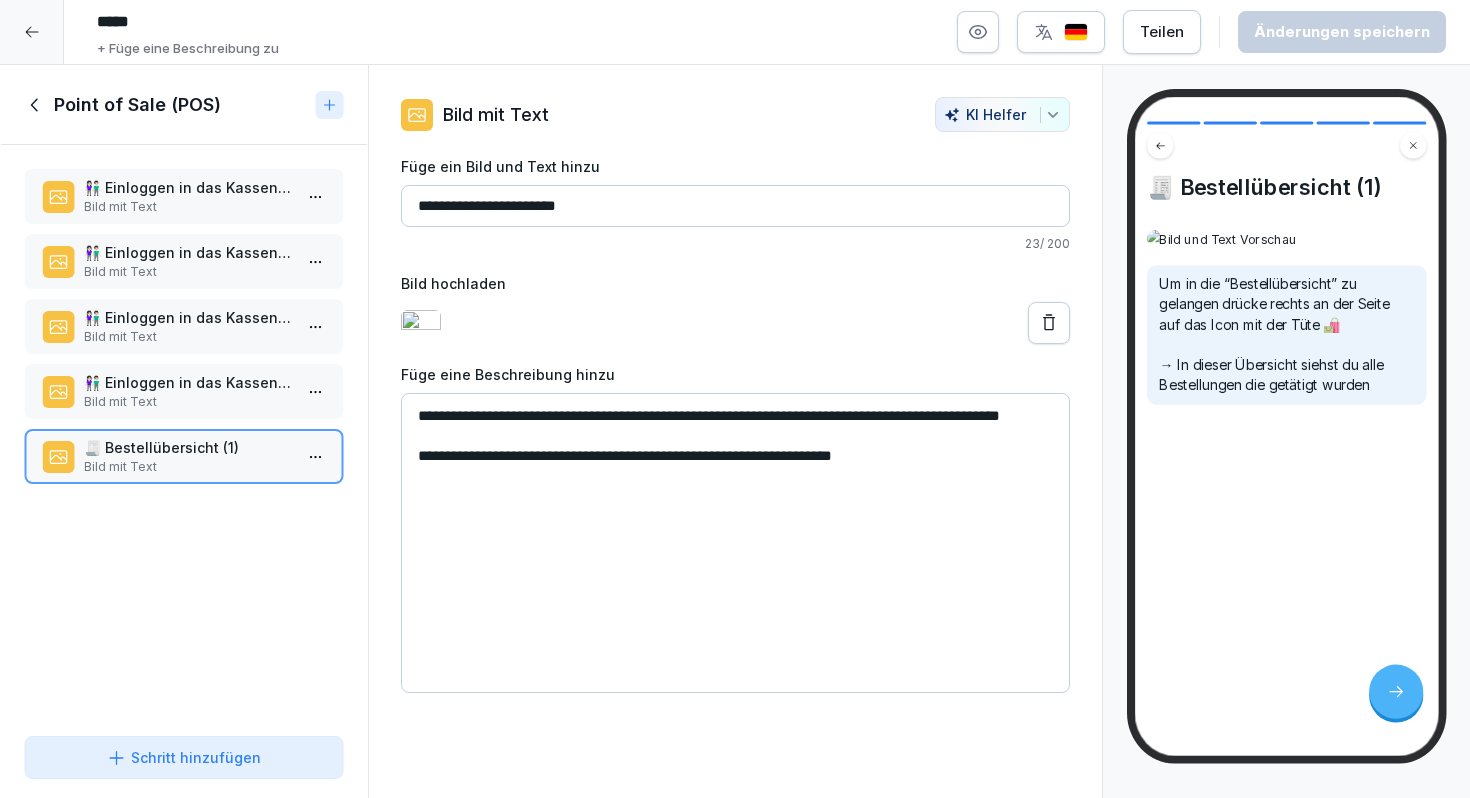 click on "Schritt hinzufügen" at bounding box center [184, 757] 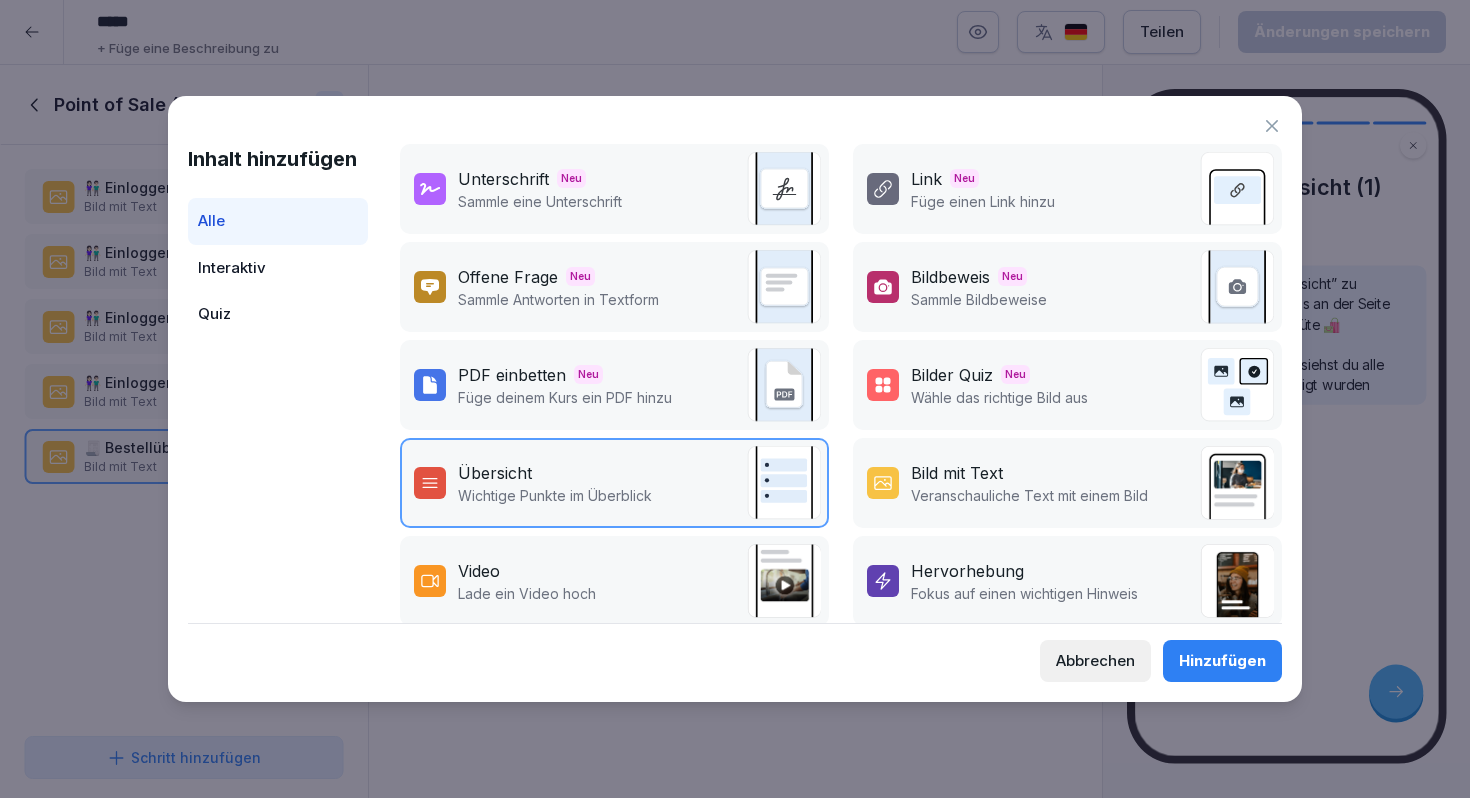 click on "Bild mit Text" at bounding box center [957, 473] 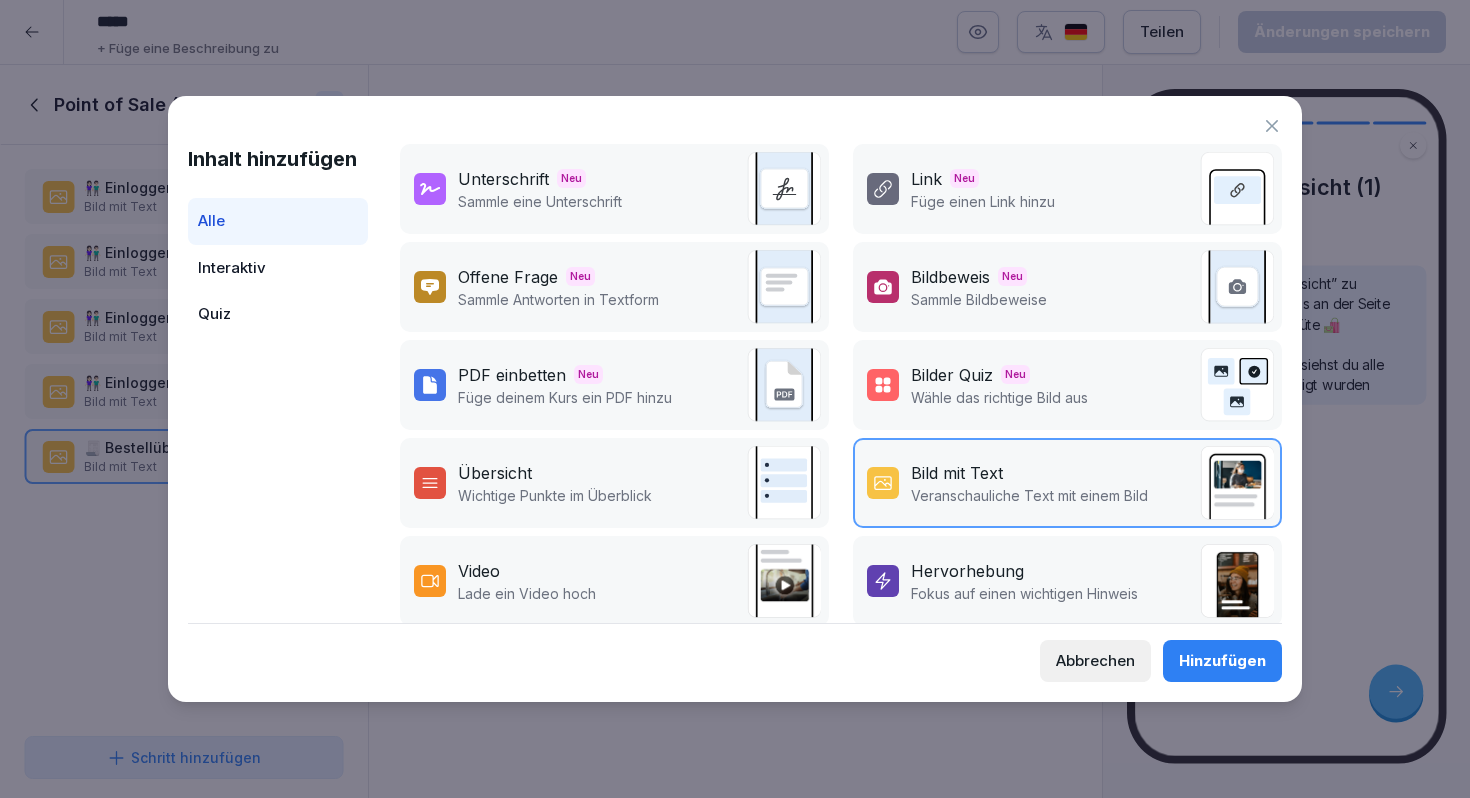 click on "Hinzufügen" at bounding box center (1222, 661) 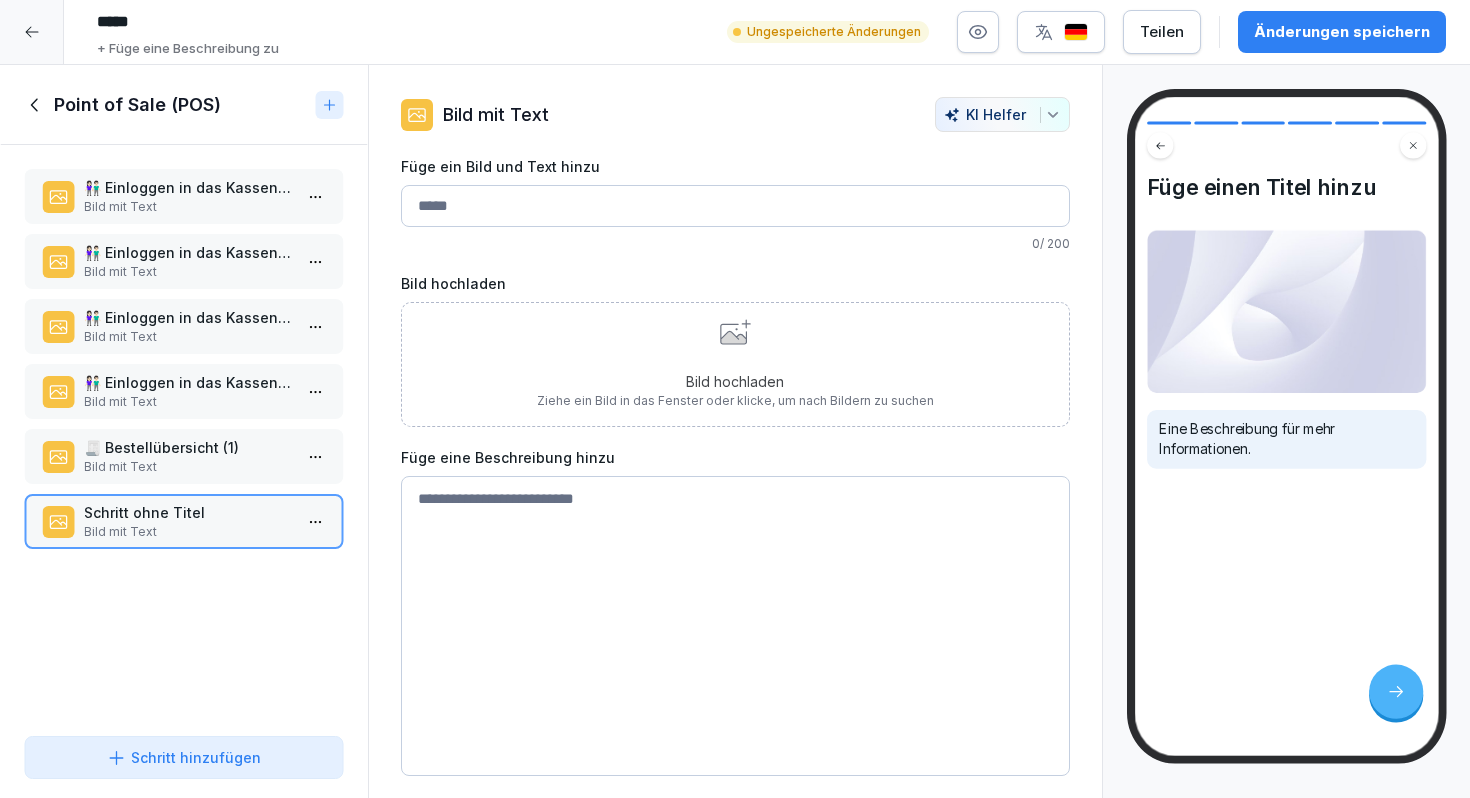 click on "Schritt ohne Titel" at bounding box center (188, 512) 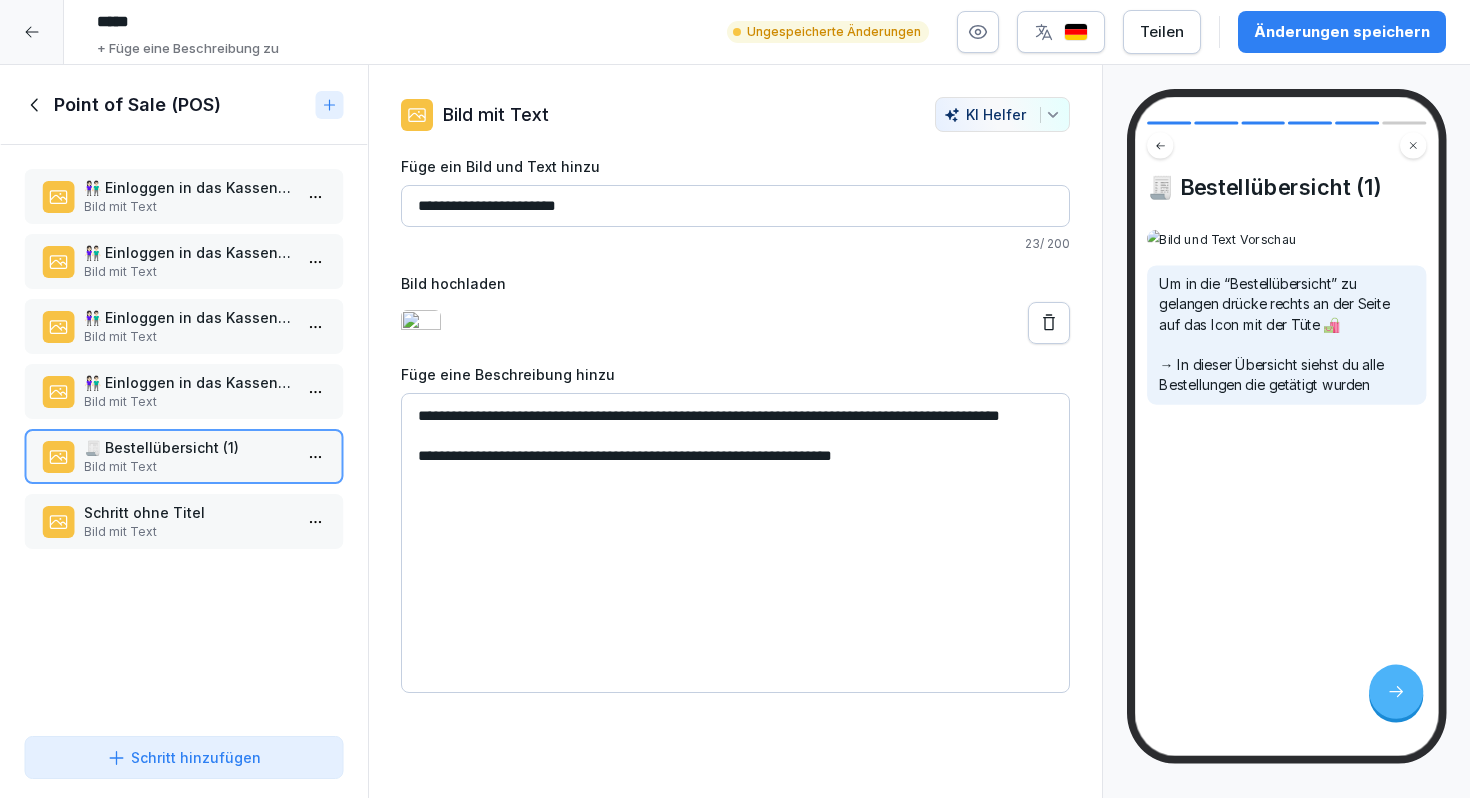 drag, startPoint x: 607, startPoint y: 213, endPoint x: 388, endPoint y: 213, distance: 219 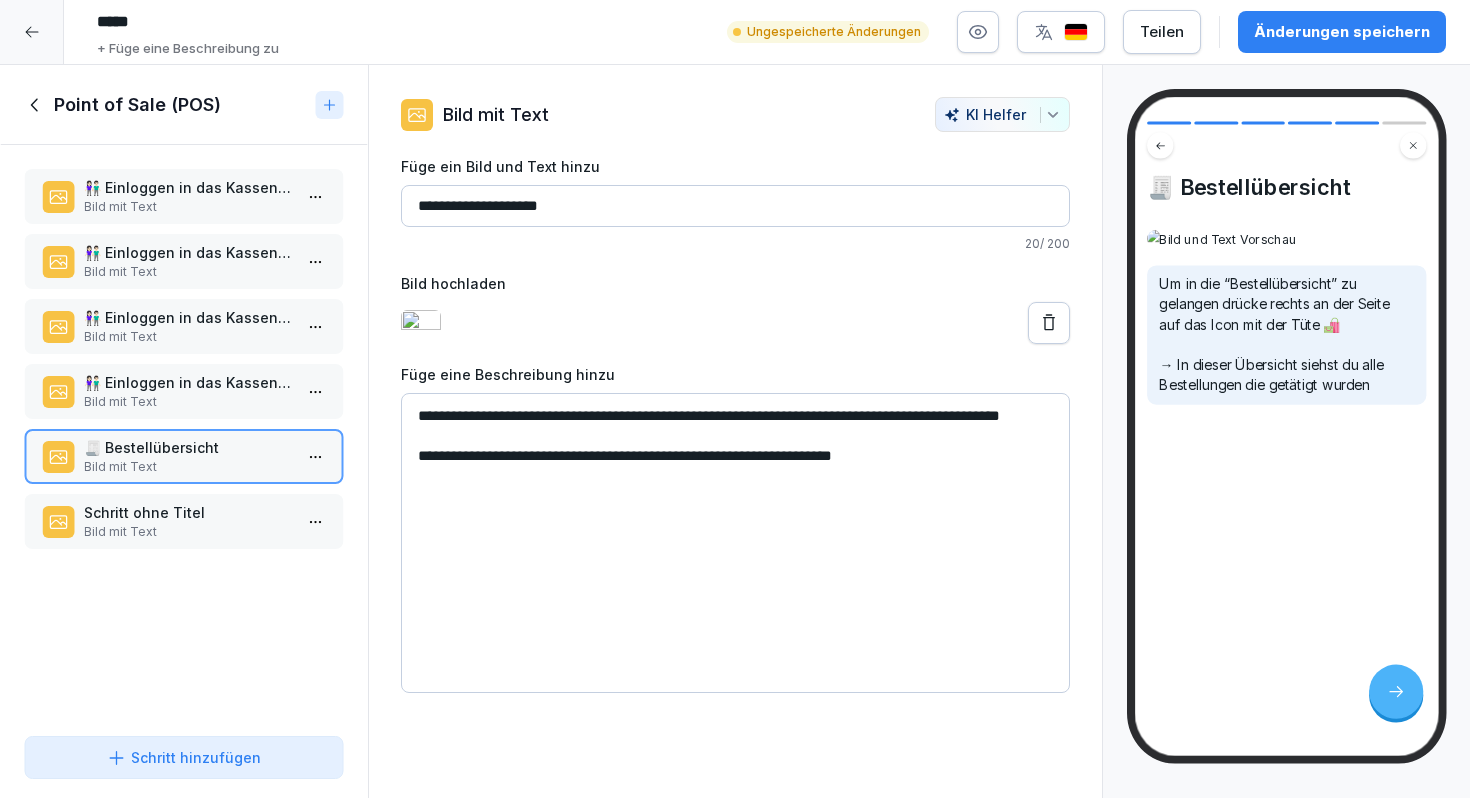 type on "**********" 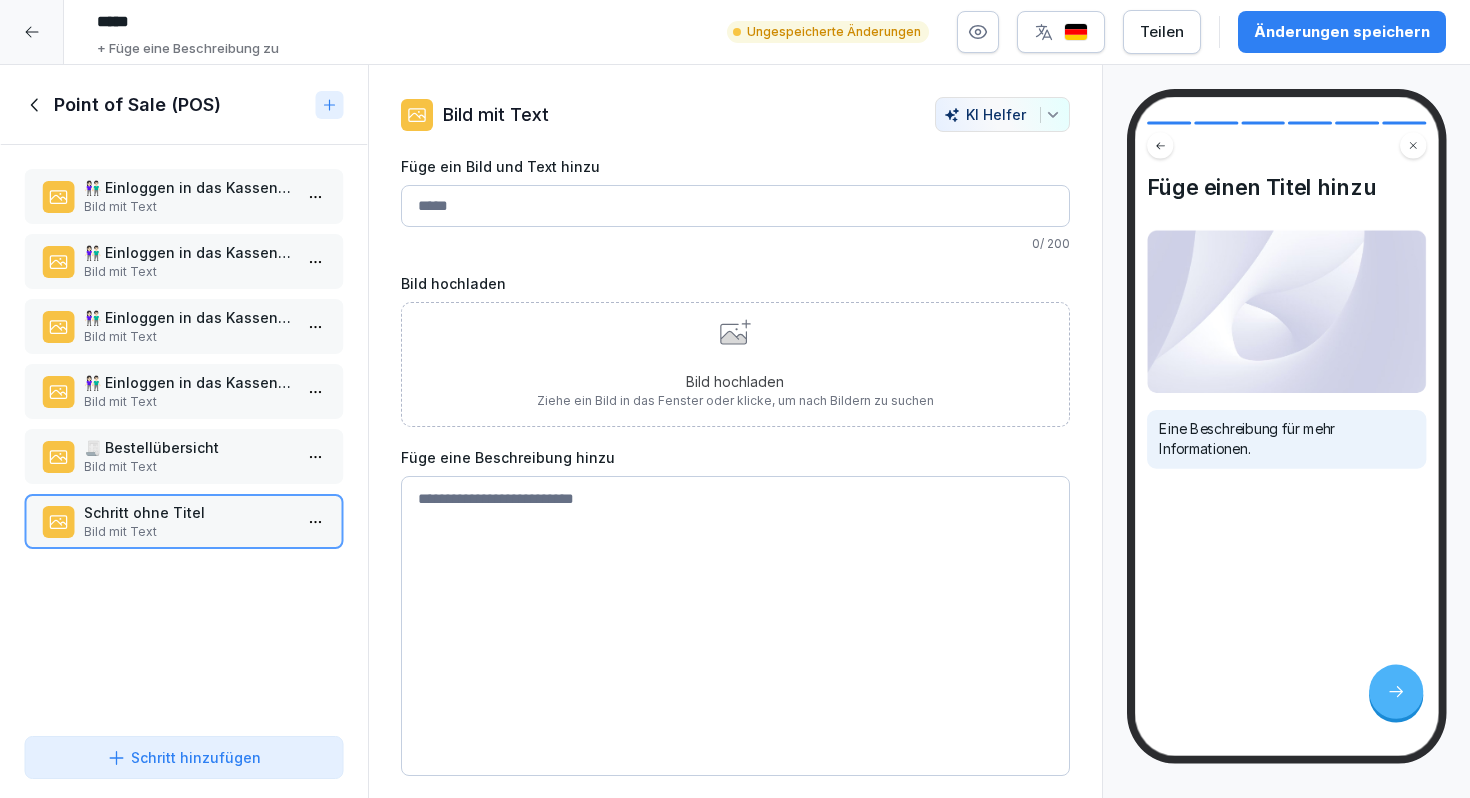 click on "Füge ein Bild und Text hinzu" at bounding box center (735, 206) 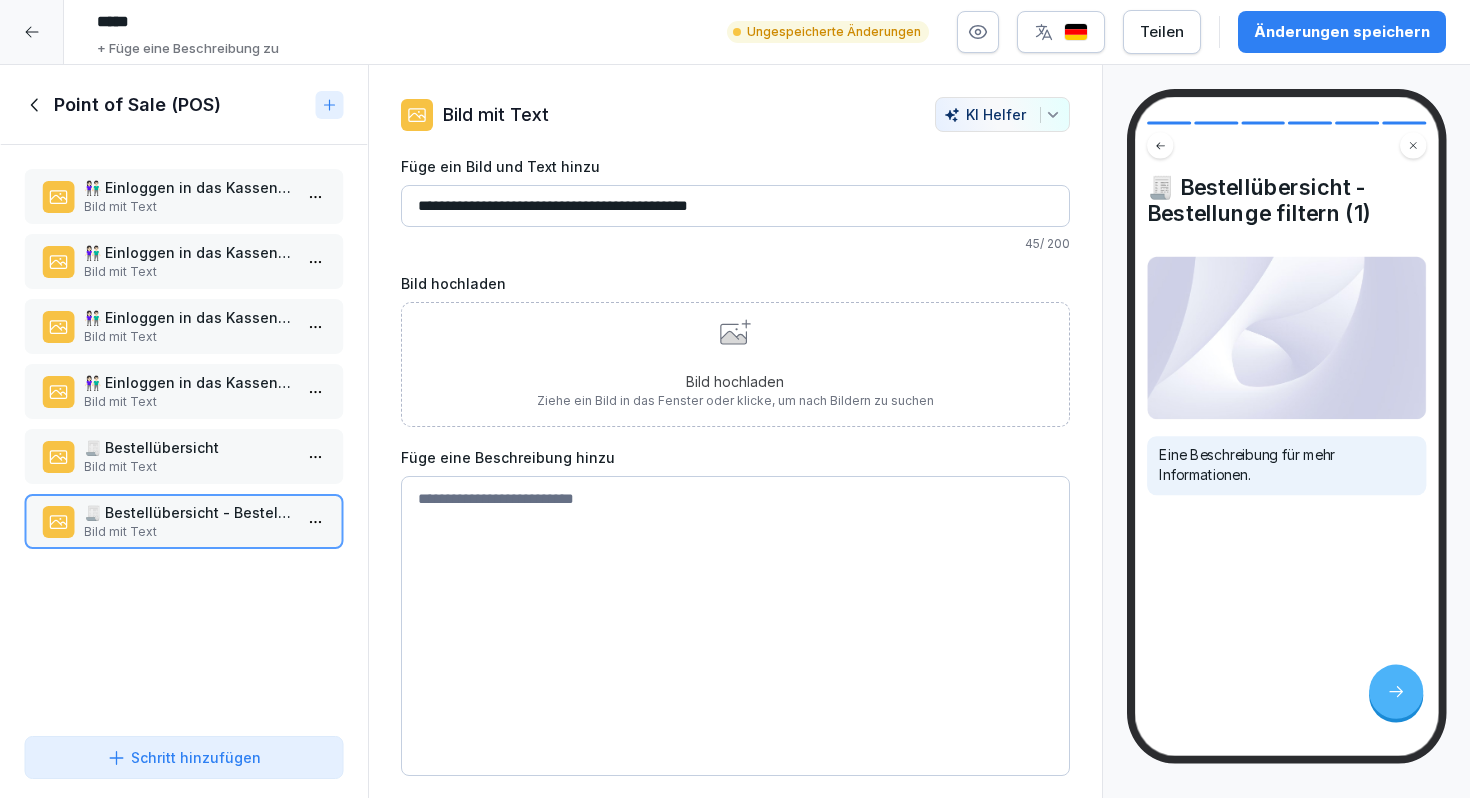 type on "**********" 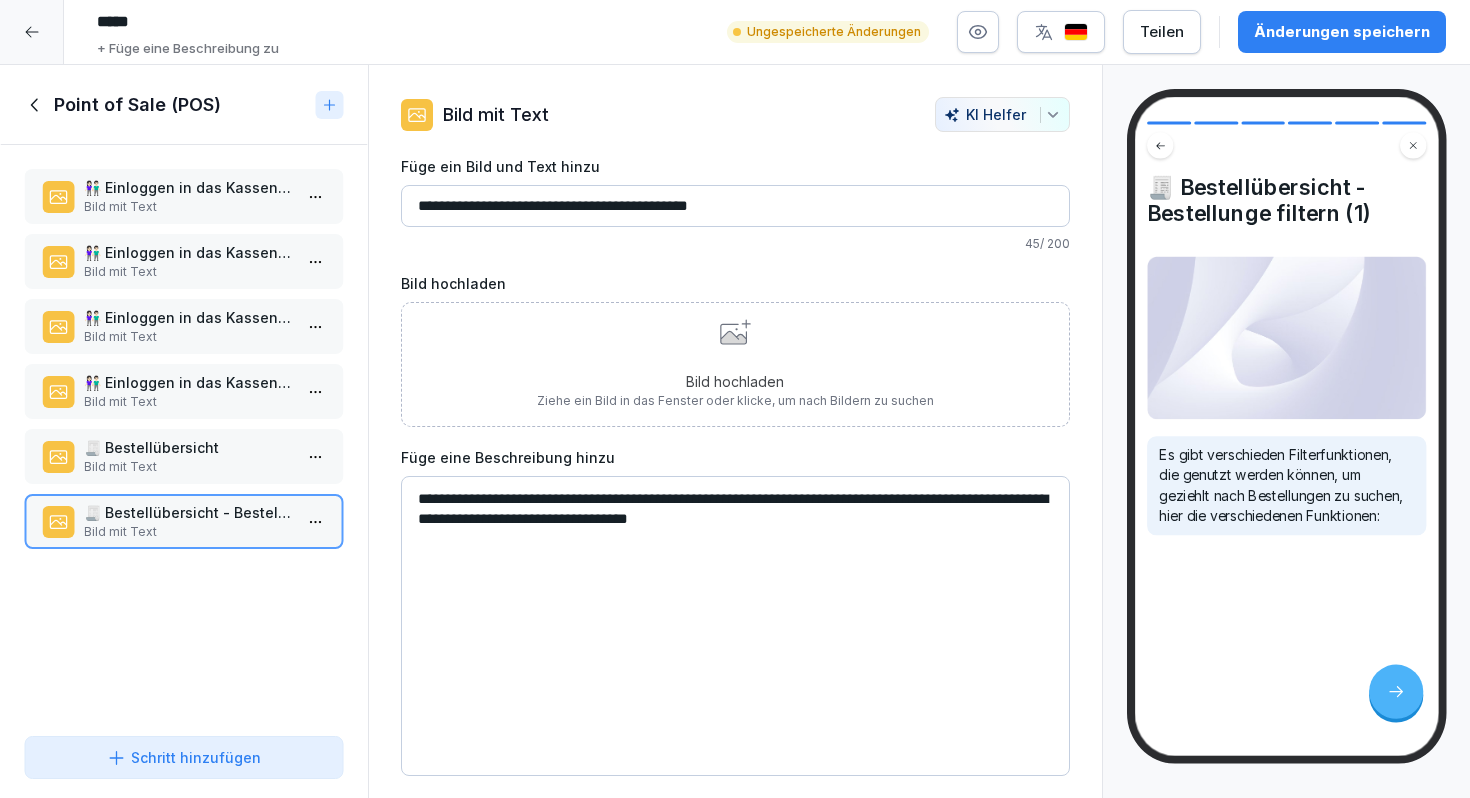 drag, startPoint x: 596, startPoint y: 518, endPoint x: 852, endPoint y: 519, distance: 256.00195 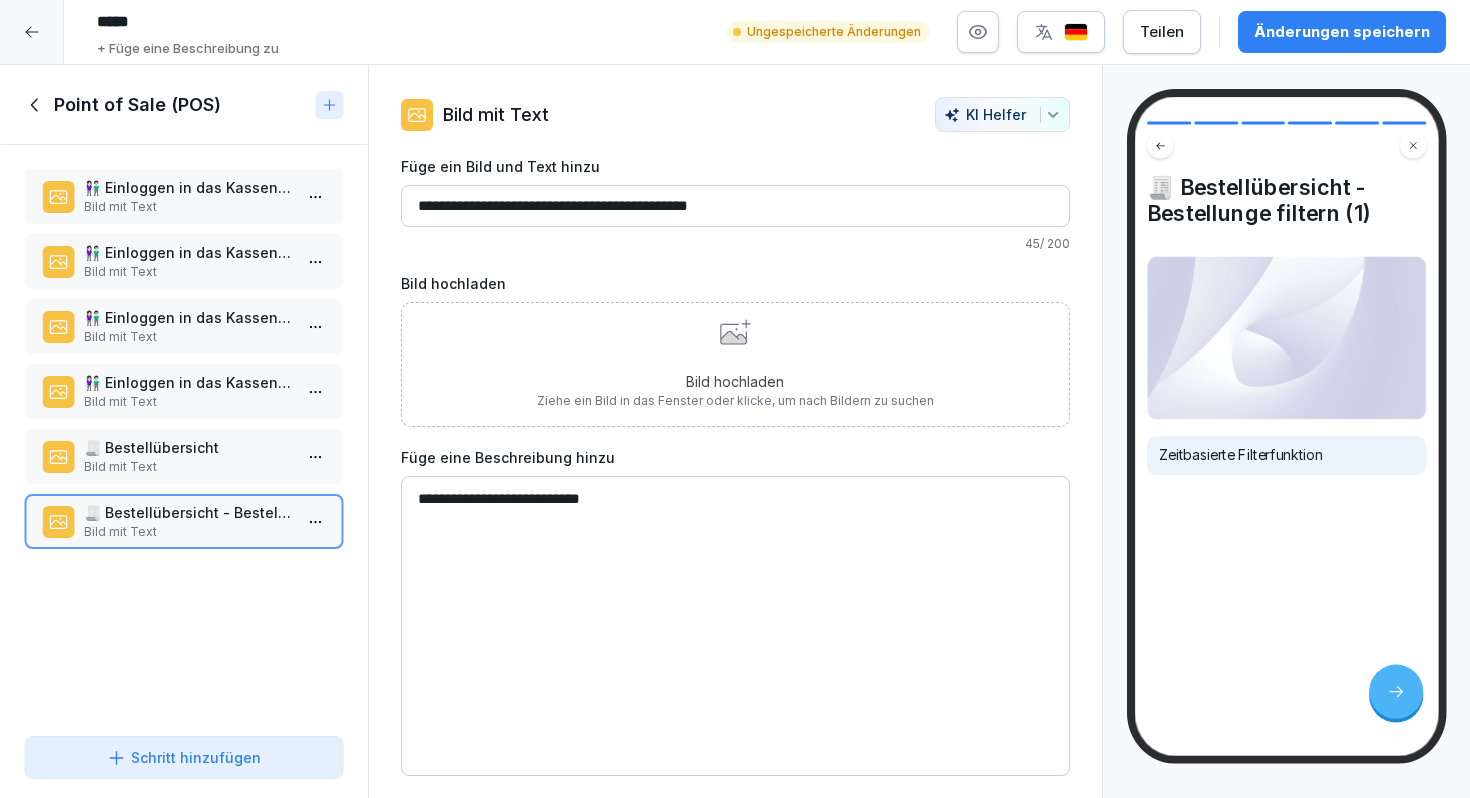 click on "**********" at bounding box center (735, 626) 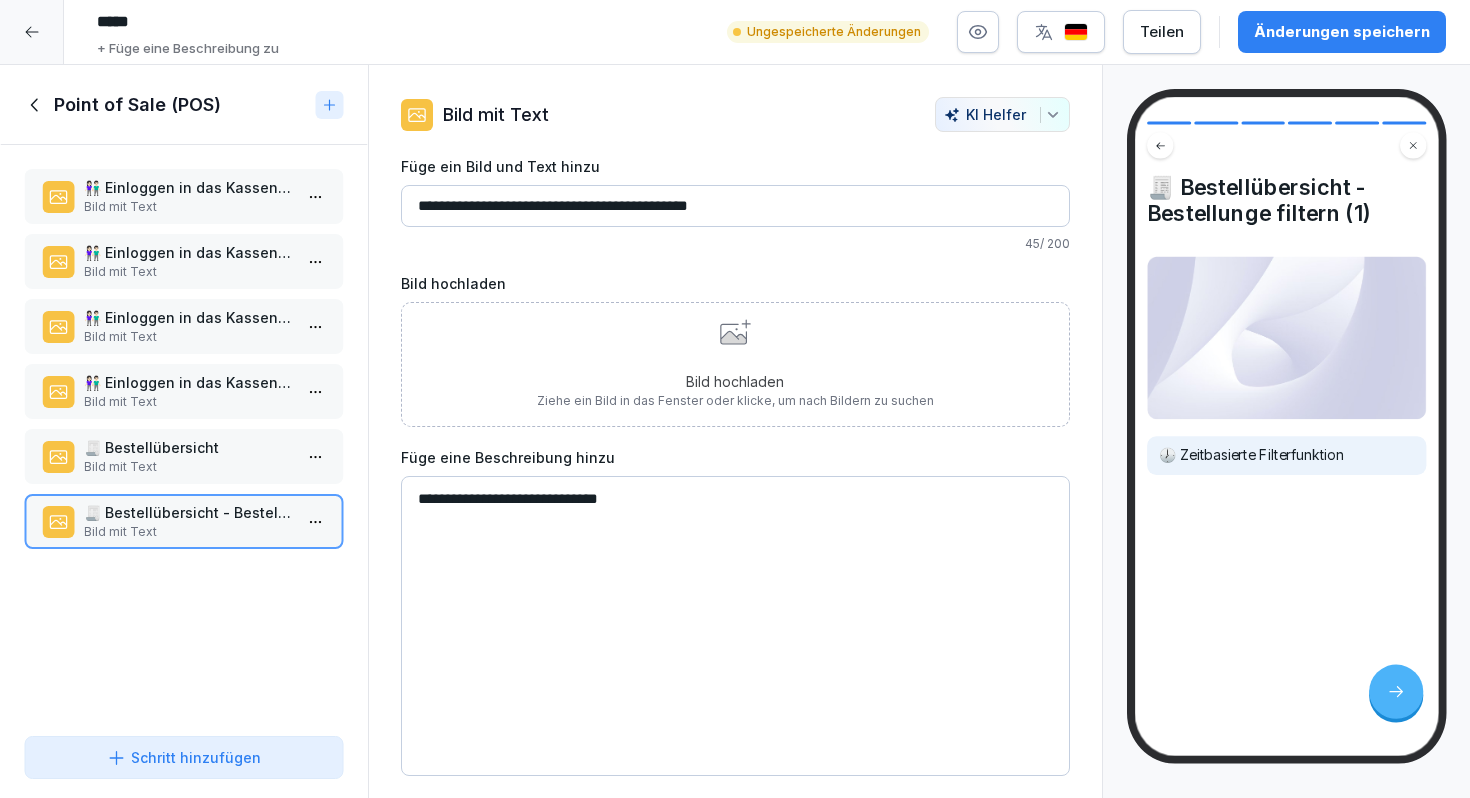 drag, startPoint x: 627, startPoint y: 497, endPoint x: 410, endPoint y: 497, distance: 217 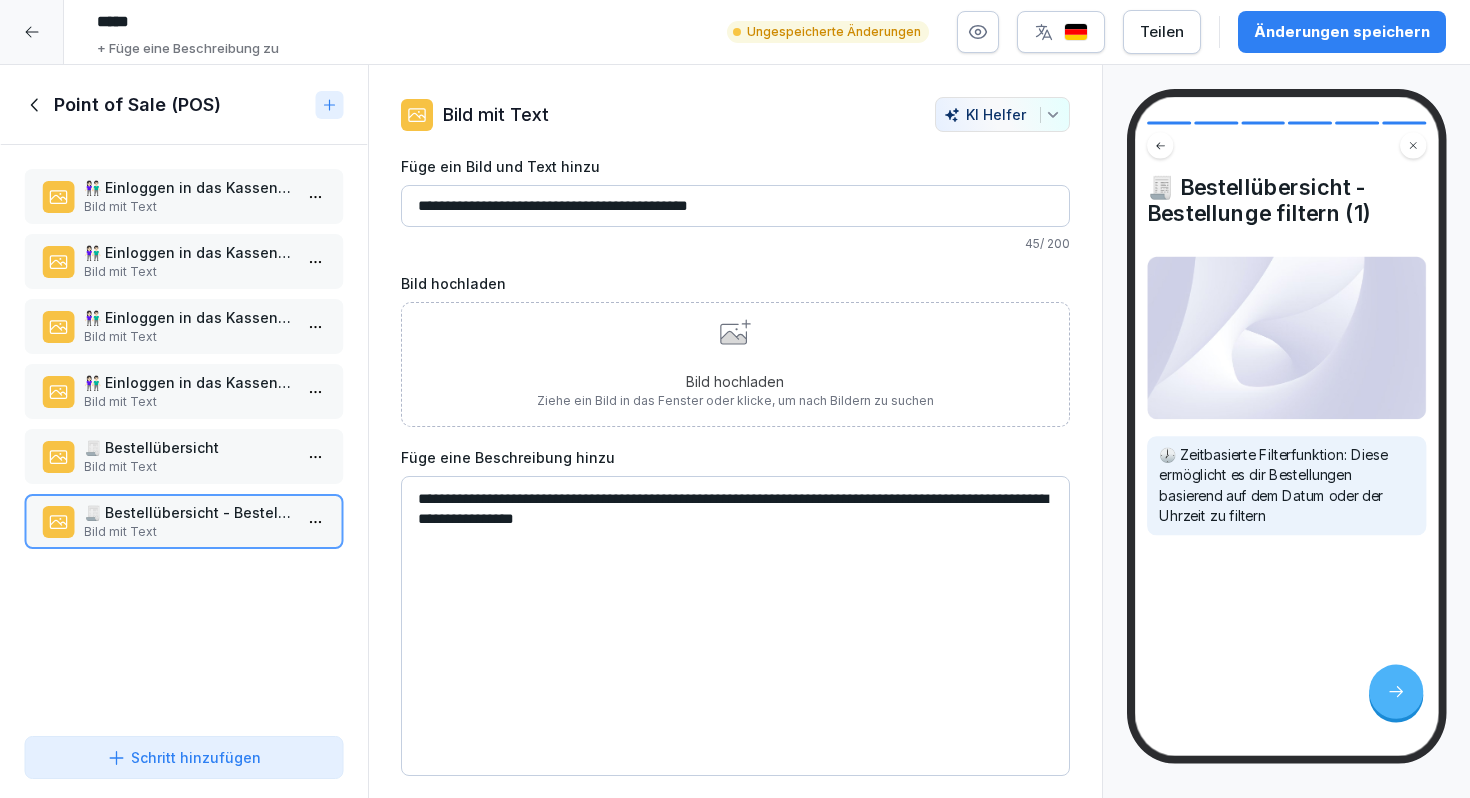 type on "**********" 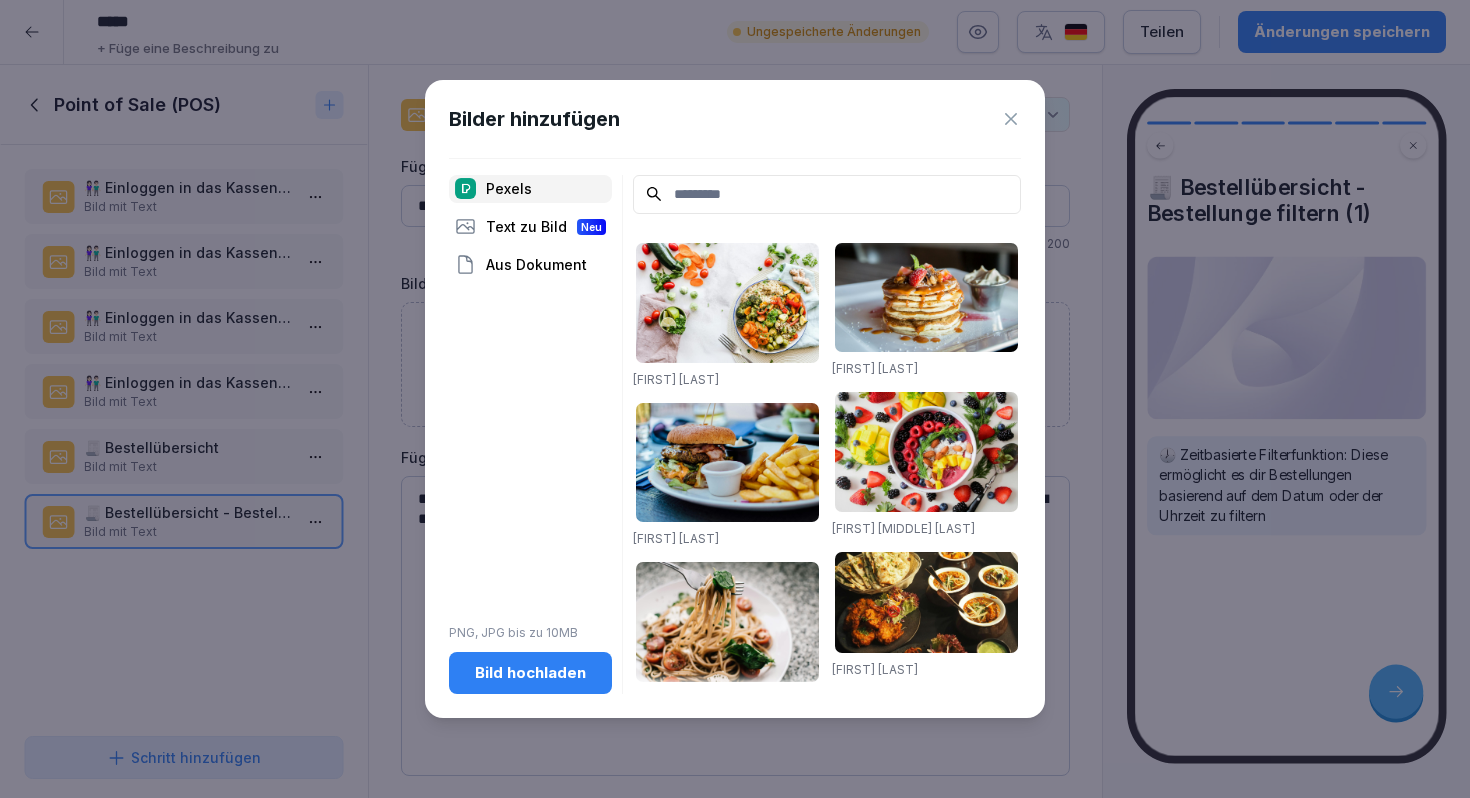 click on "Bild hochladen" at bounding box center [530, 673] 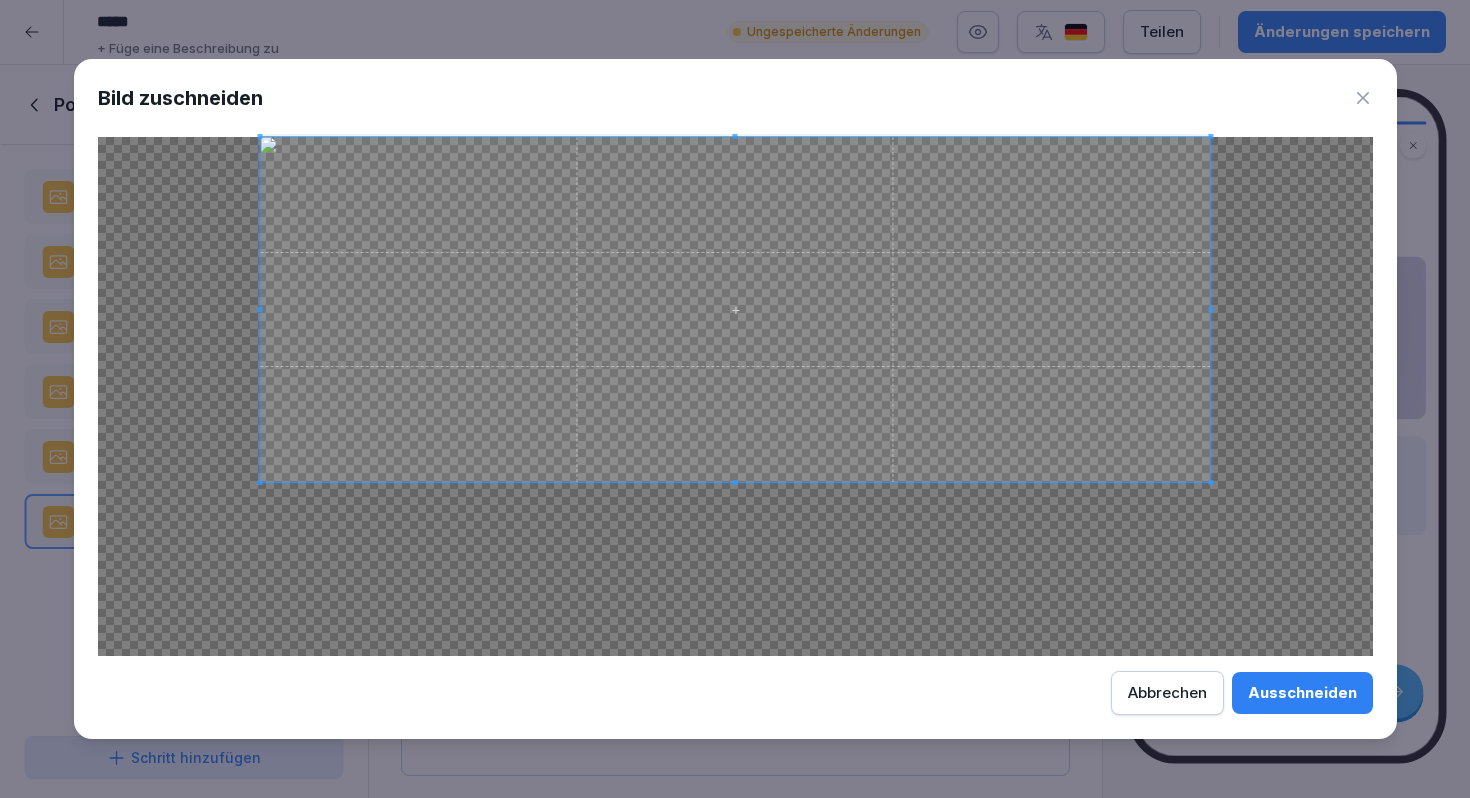 click at bounding box center [735, 310] 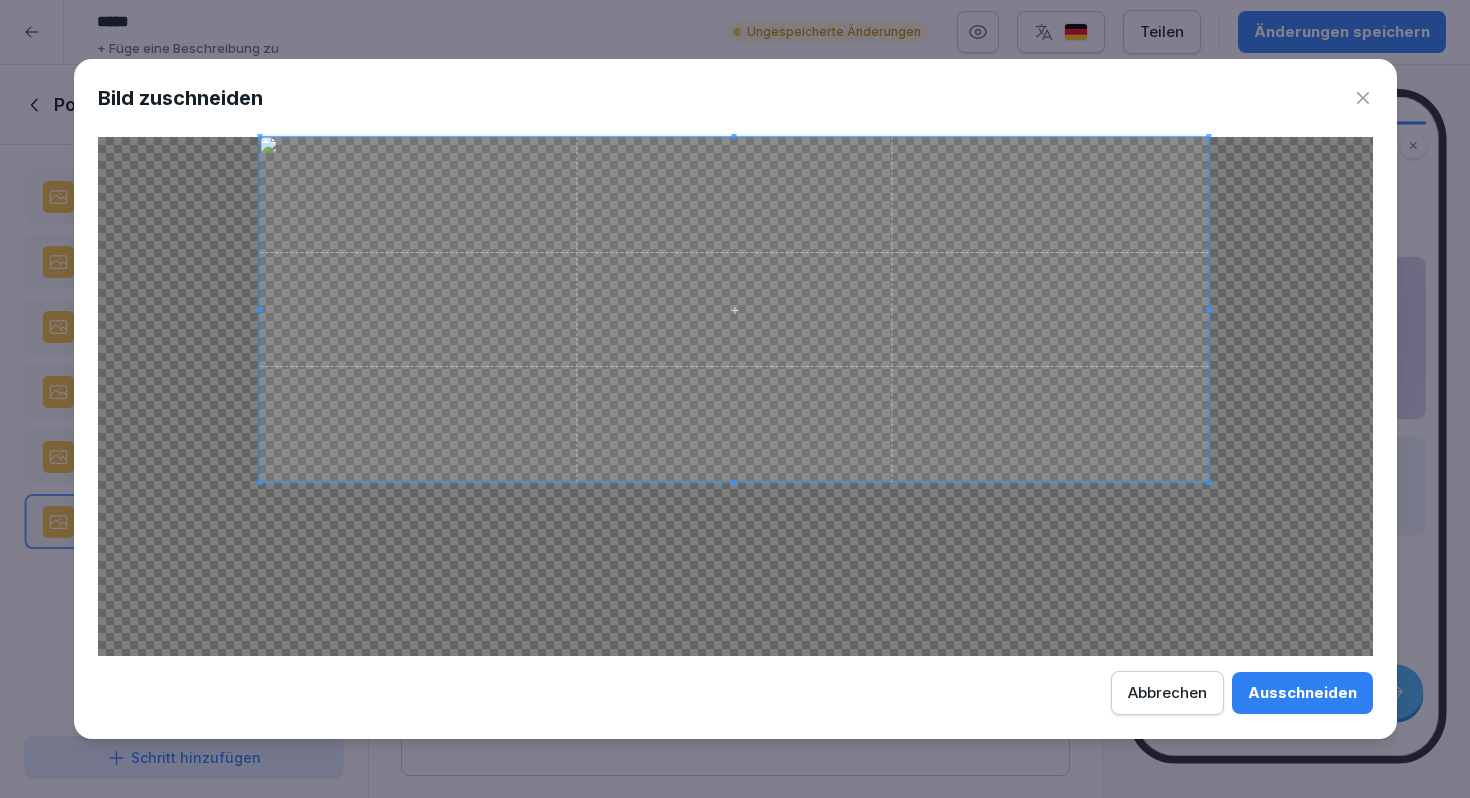 click at bounding box center (1208, 310) 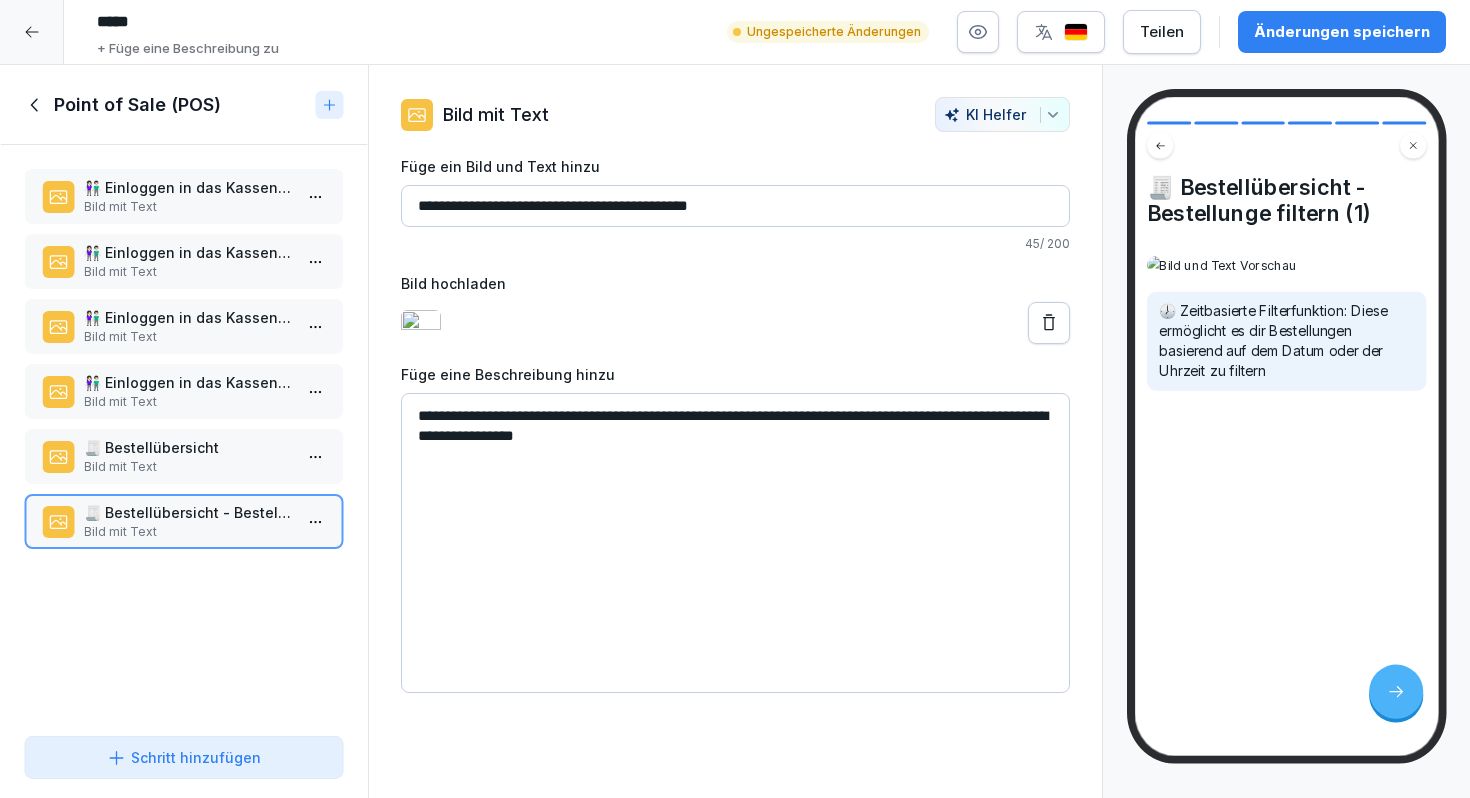 drag, startPoint x: 790, startPoint y: 196, endPoint x: 675, endPoint y: 196, distance: 115 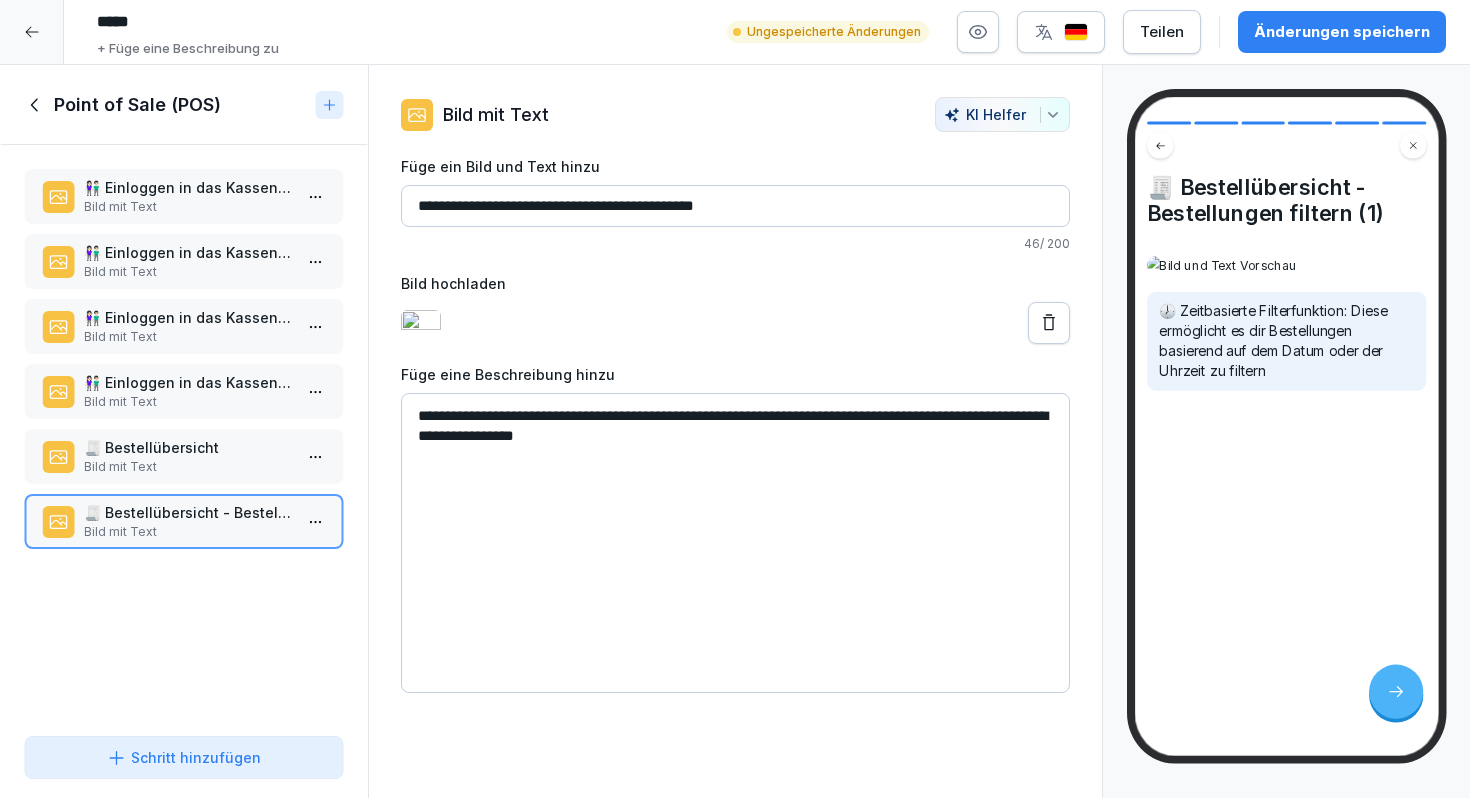 drag, startPoint x: 750, startPoint y: 200, endPoint x: 395, endPoint y: 196, distance: 355.02252 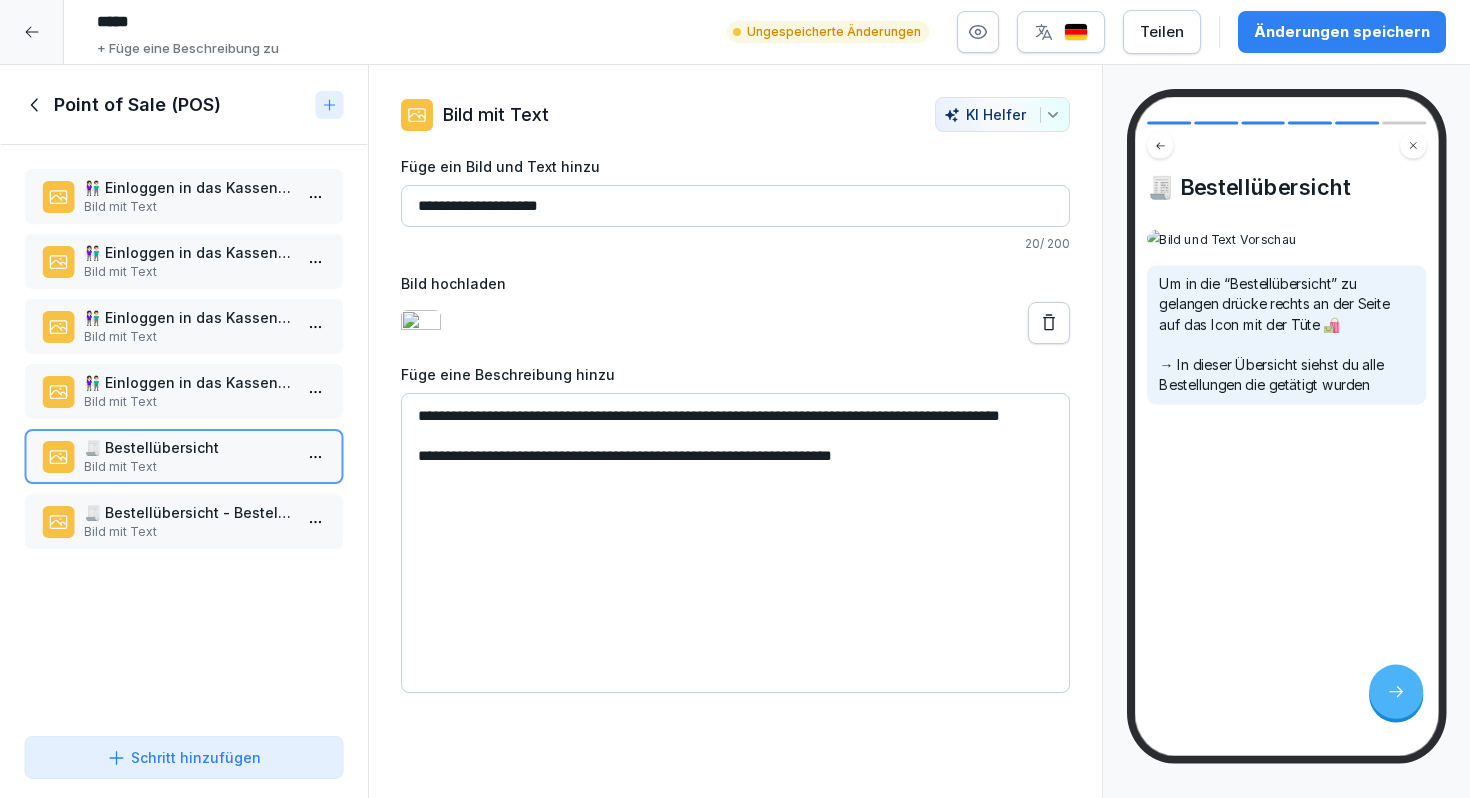 click on "Schritt hinzufügen" at bounding box center (184, 757) 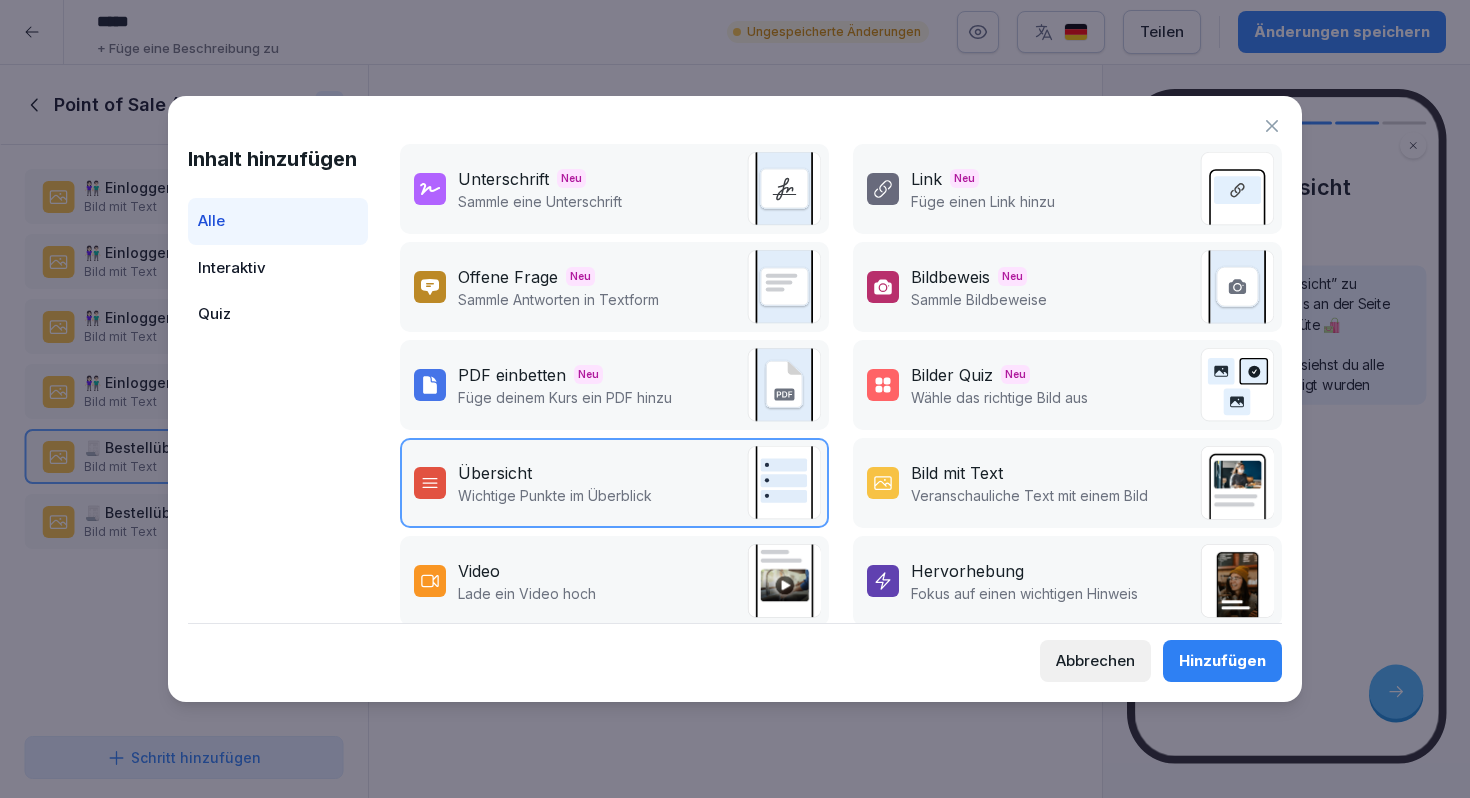 click on "Bild mit Text" at bounding box center [957, 473] 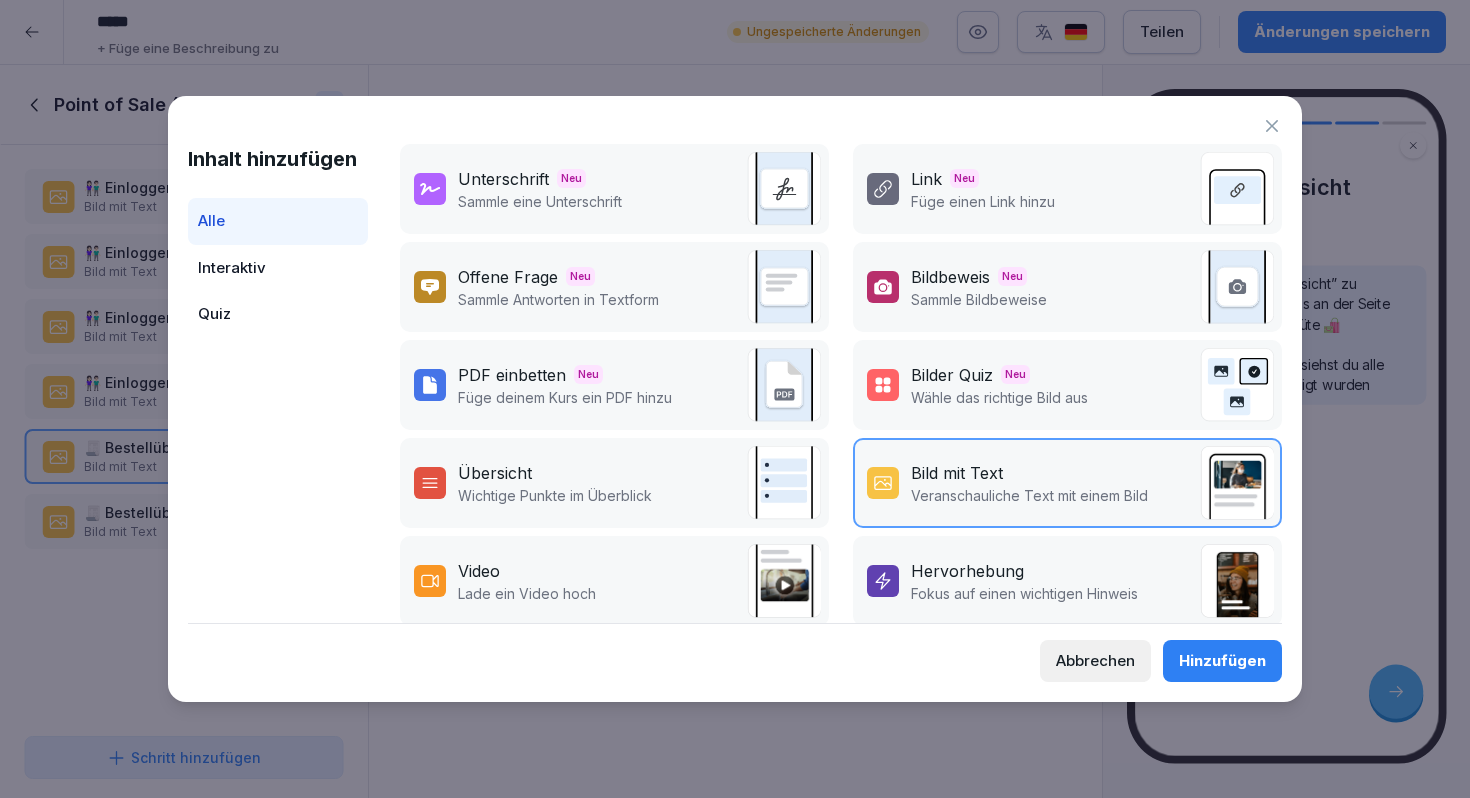 click on "Hinzufügen" at bounding box center [1222, 661] 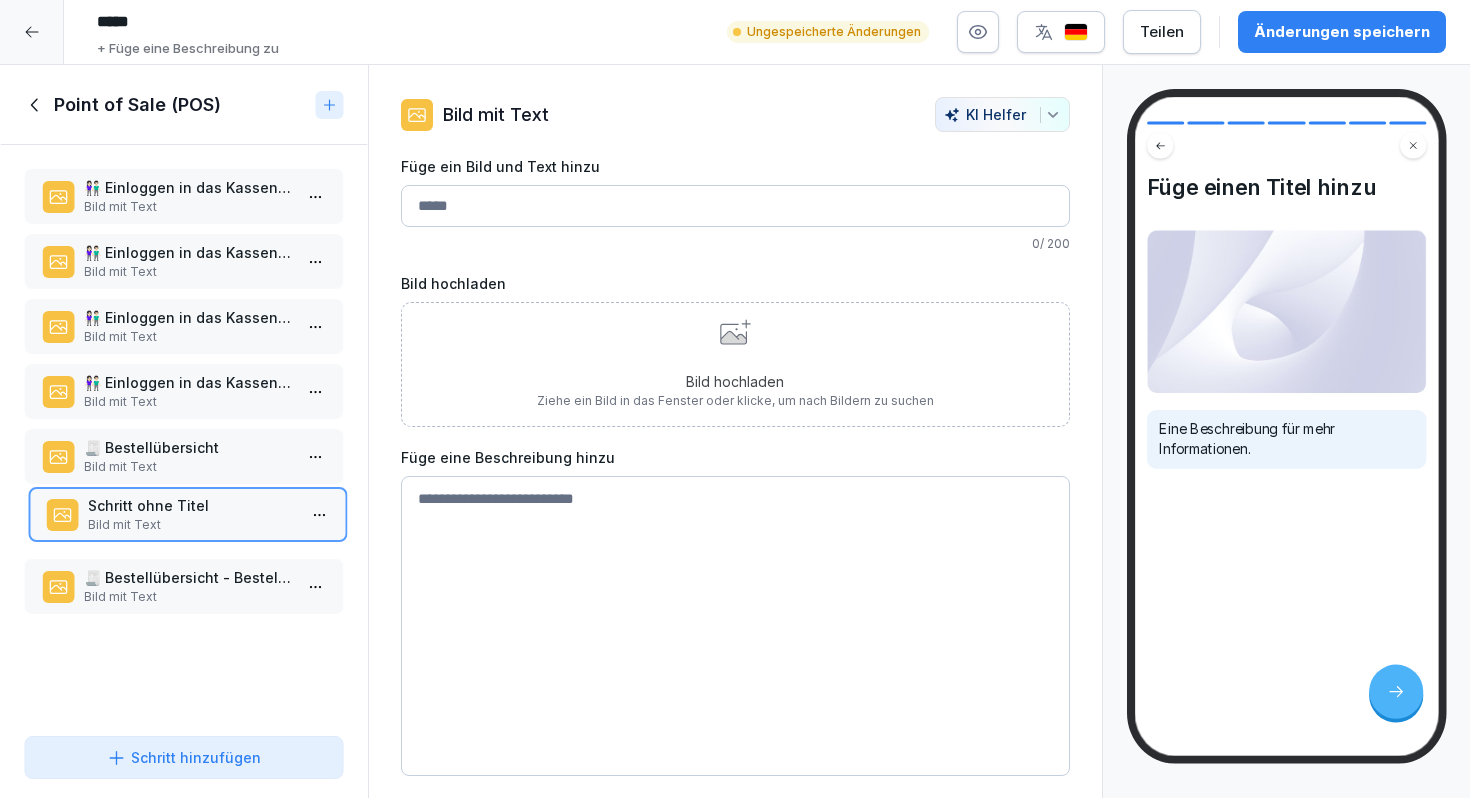 drag, startPoint x: 176, startPoint y: 574, endPoint x: 185, endPoint y: 488, distance: 86.46965 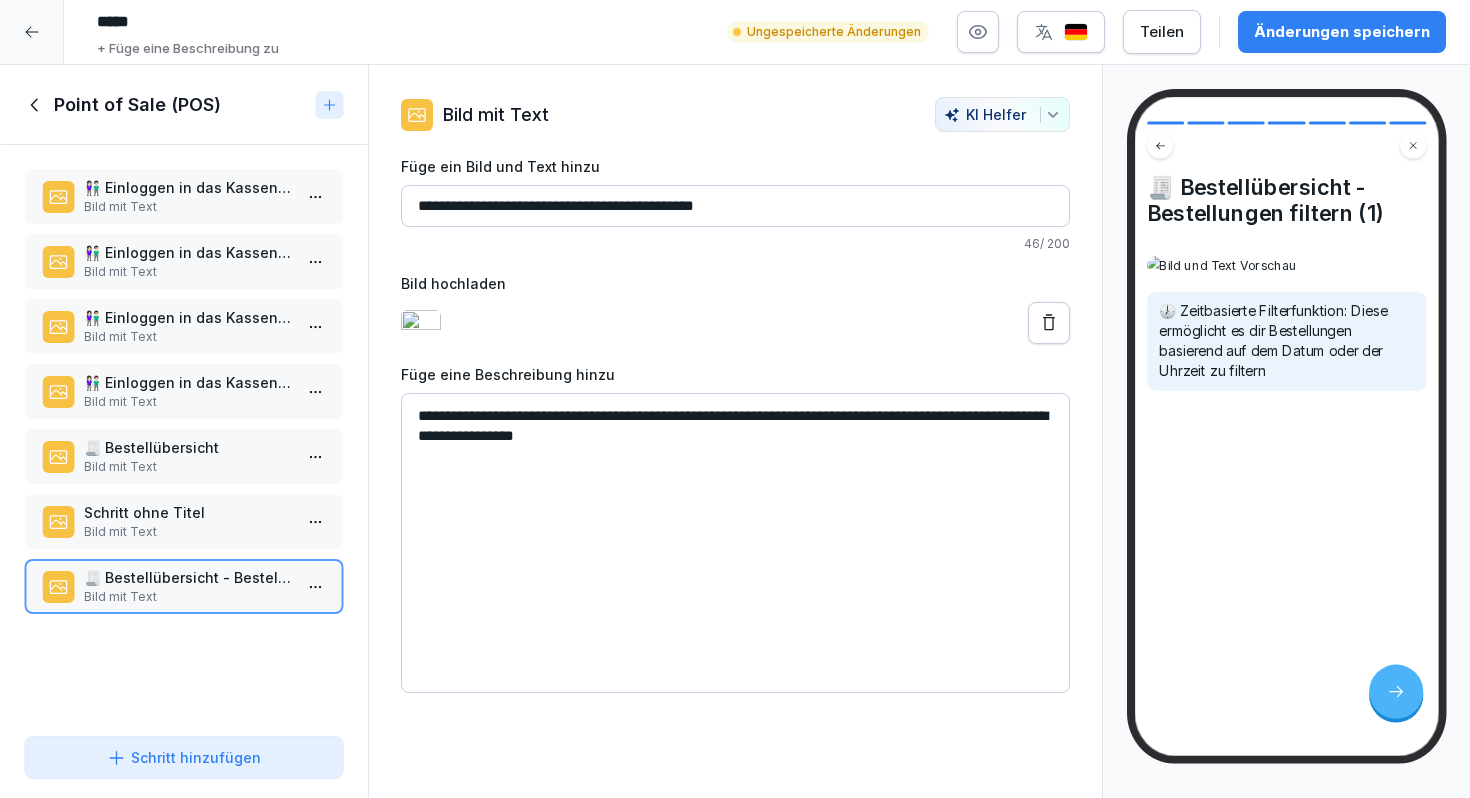 click on "👫🏻 Einloggen in das Kassensystem (1) Bild mit Text 👫🏻 Einloggen in das Kassensystem (2) Bild mit Text 👫🏻 Einloggen in das Kassensystem (3) Bild mit Text 👫🏻 Einloggen in das Kassensystem (4) Bild mit Text 🧾 Bestellübersicht  Bild mit Text Schritt ohne Titel Bild mit Text 🧾 Bestellübersicht - Bestellungen filtern (1) Bild mit Text
To pick up a draggable item, press the space bar.
While dragging, use the arrow keys to move the item.
Press space again to drop the item in its new position, or press escape to cancel.
Draggable item xzq4f0nzvs2aaanvhn0xbz6i was dropped over droppable area sqxqqx7d8q9s7pk47y7soiva" at bounding box center (184, 436) 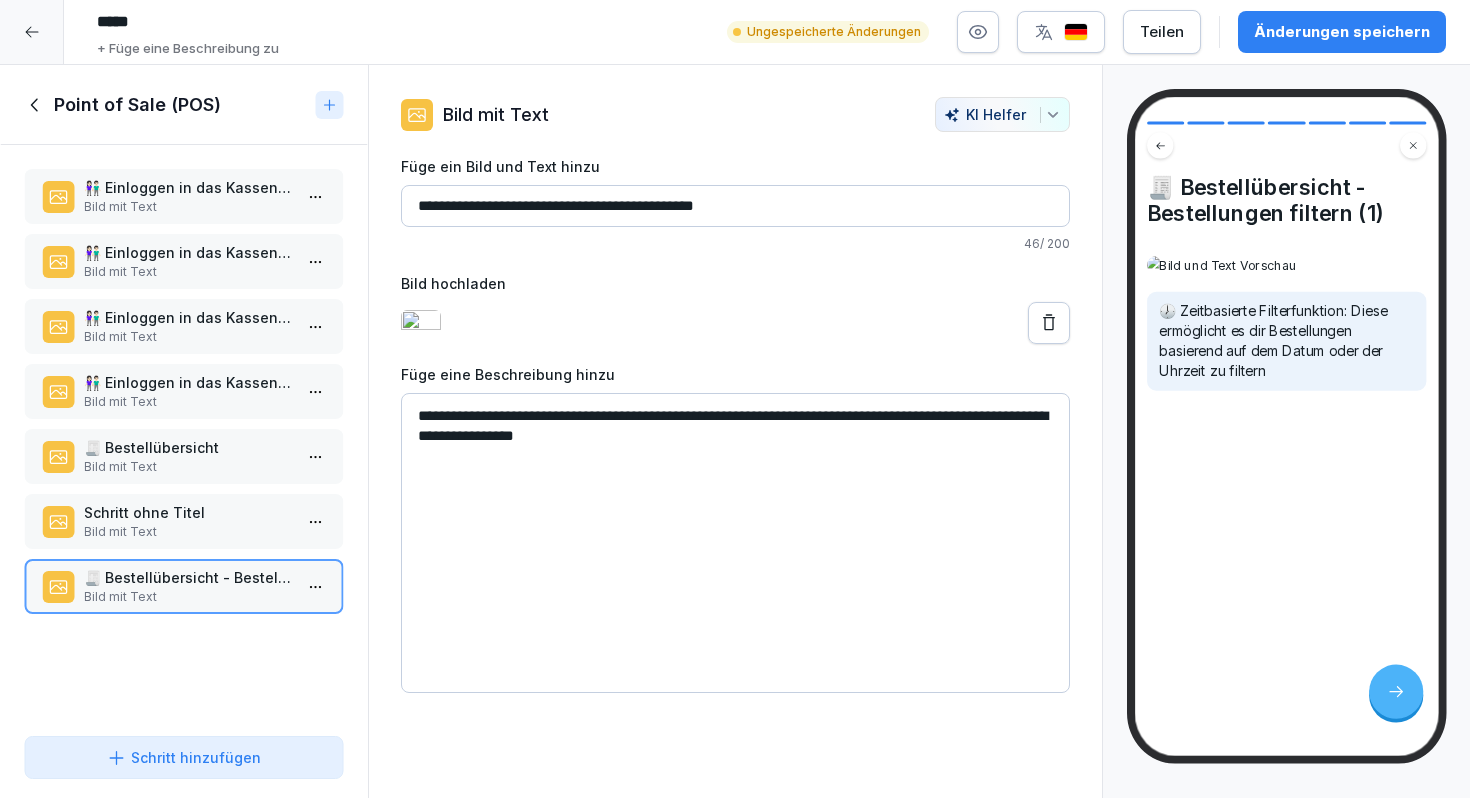 click on "Bild mit Text" at bounding box center [188, 467] 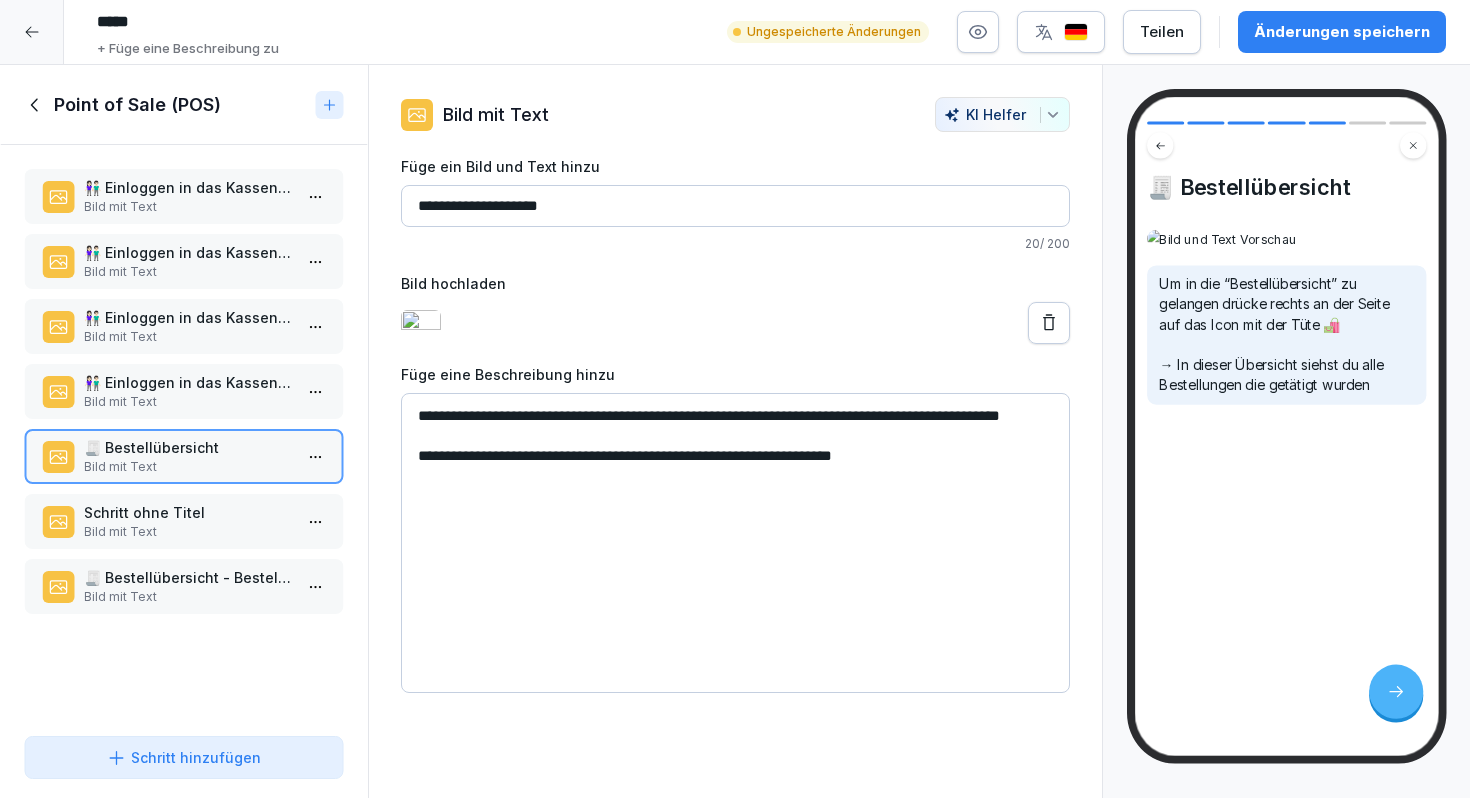 drag, startPoint x: 586, startPoint y: 194, endPoint x: 354, endPoint y: 195, distance: 232.00215 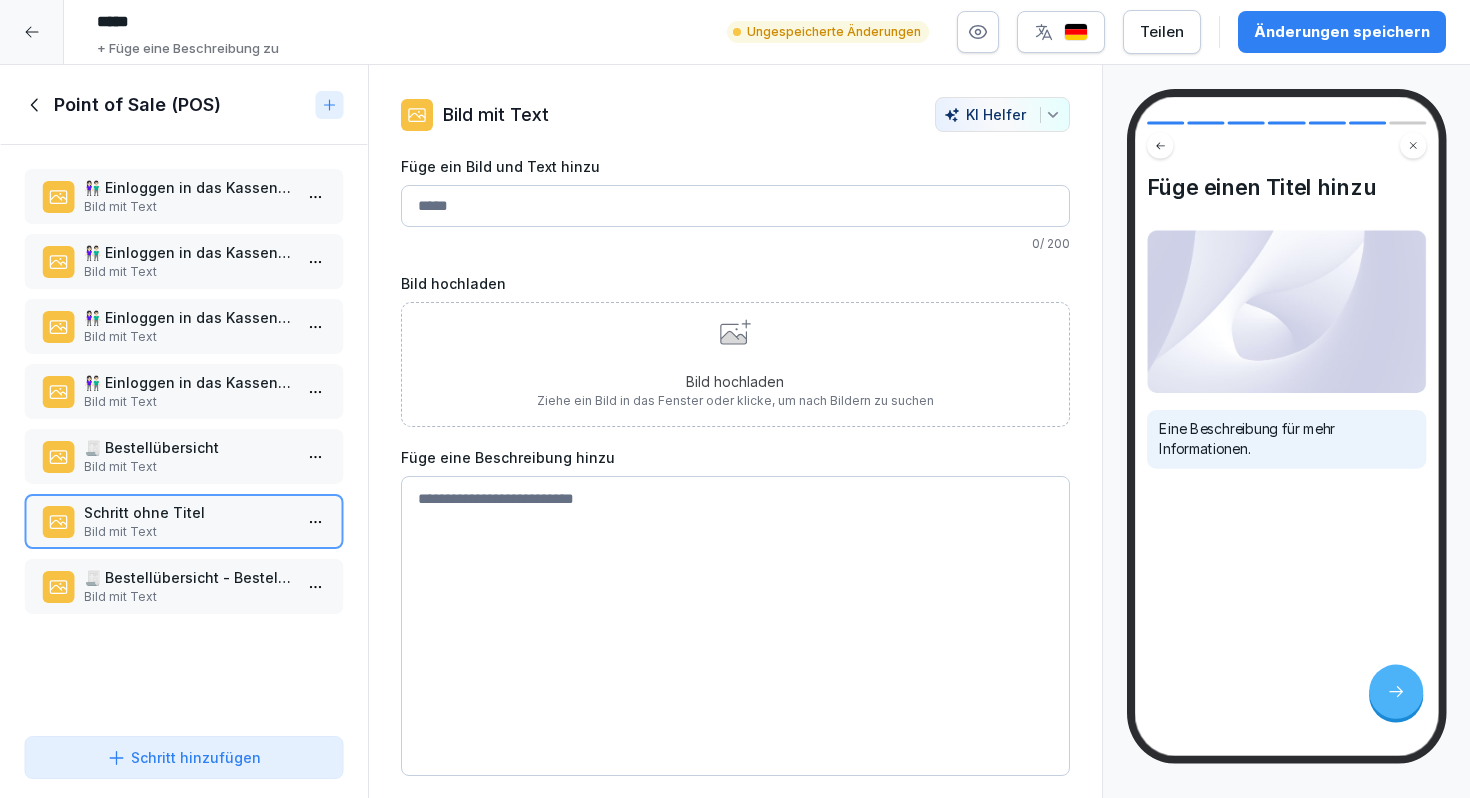click on "Füge ein Bild und Text hinzu" at bounding box center [735, 206] 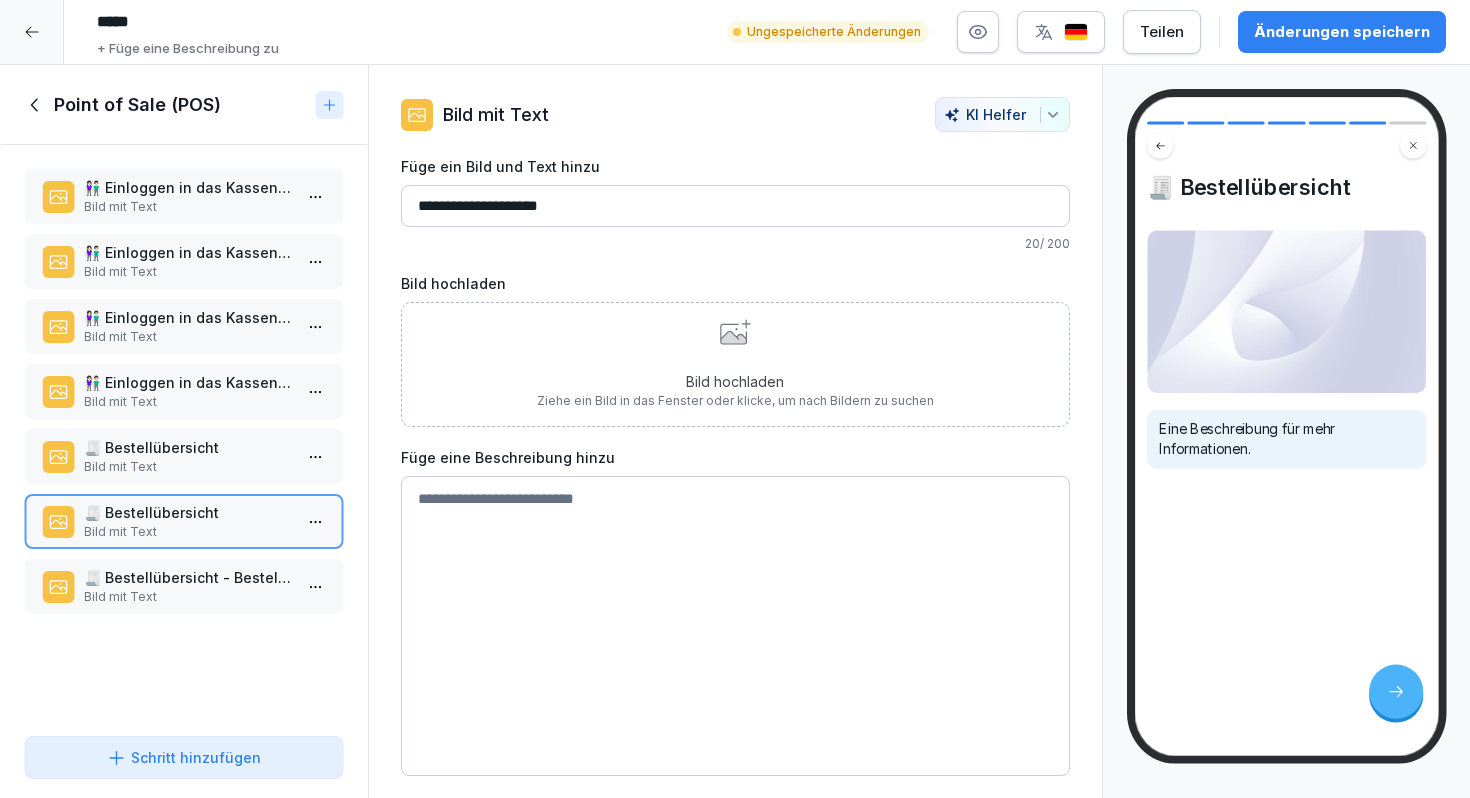 type on "**********" 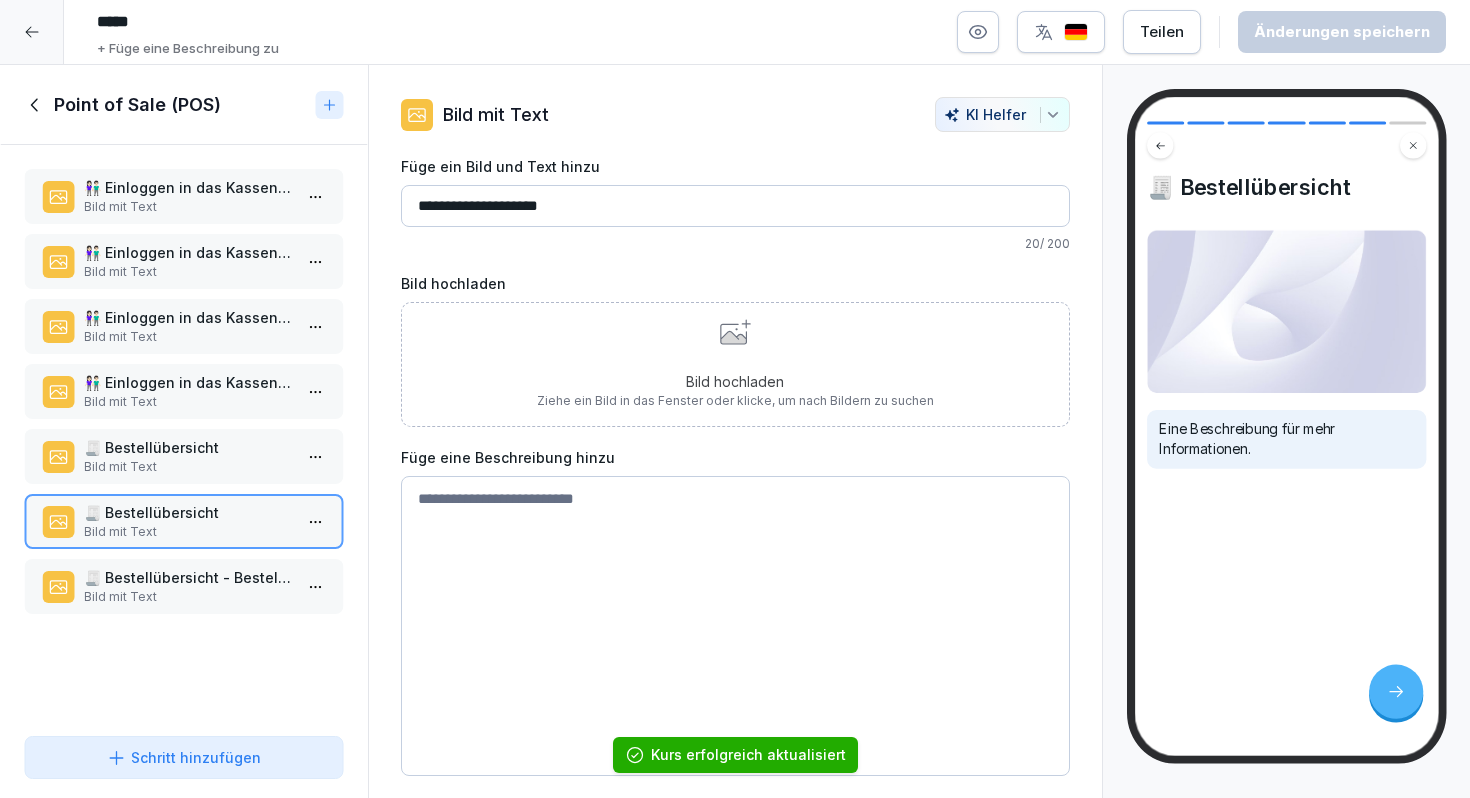 click on "Point of Sale (POS)" at bounding box center (184, 105) 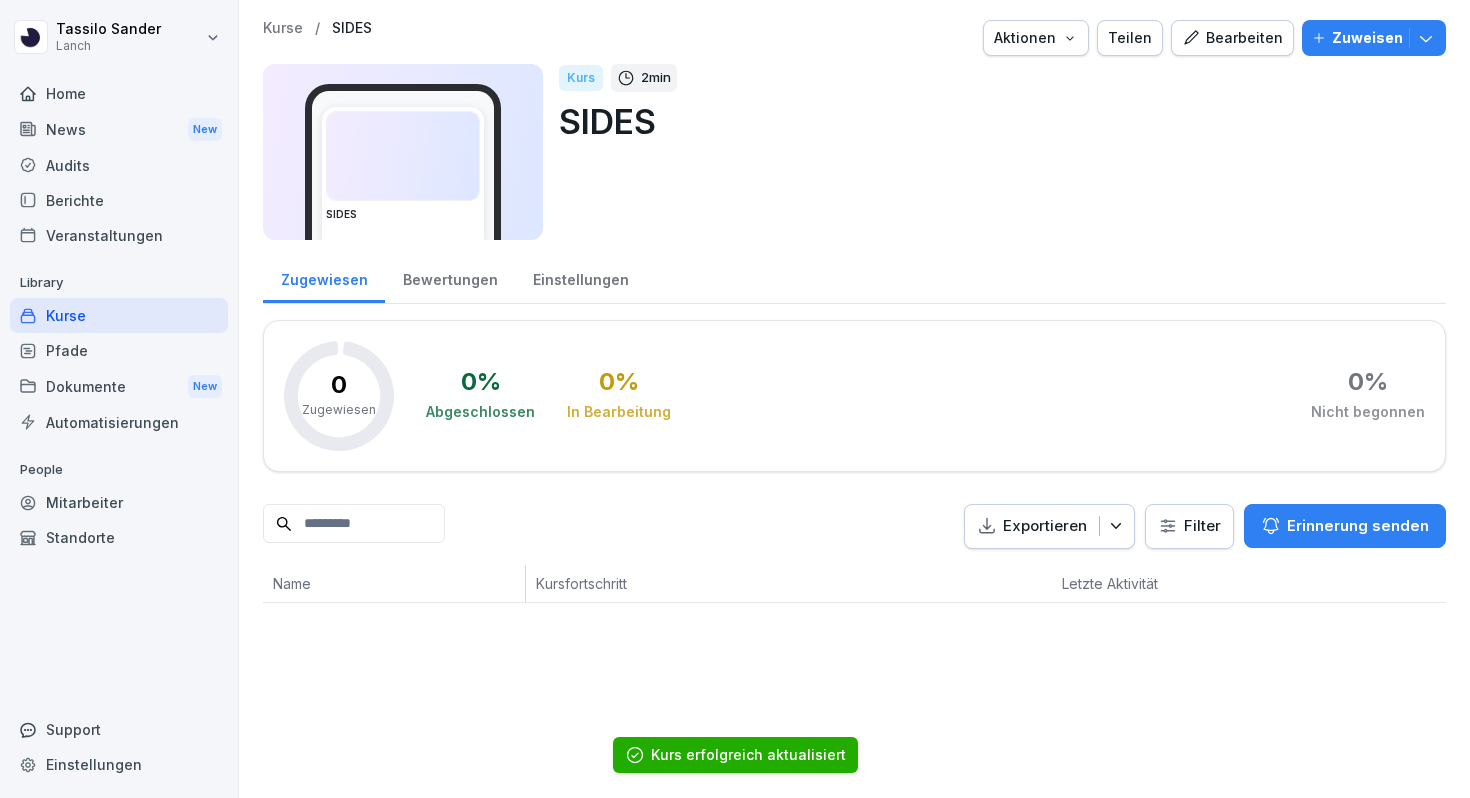 click at bounding box center [403, 156] 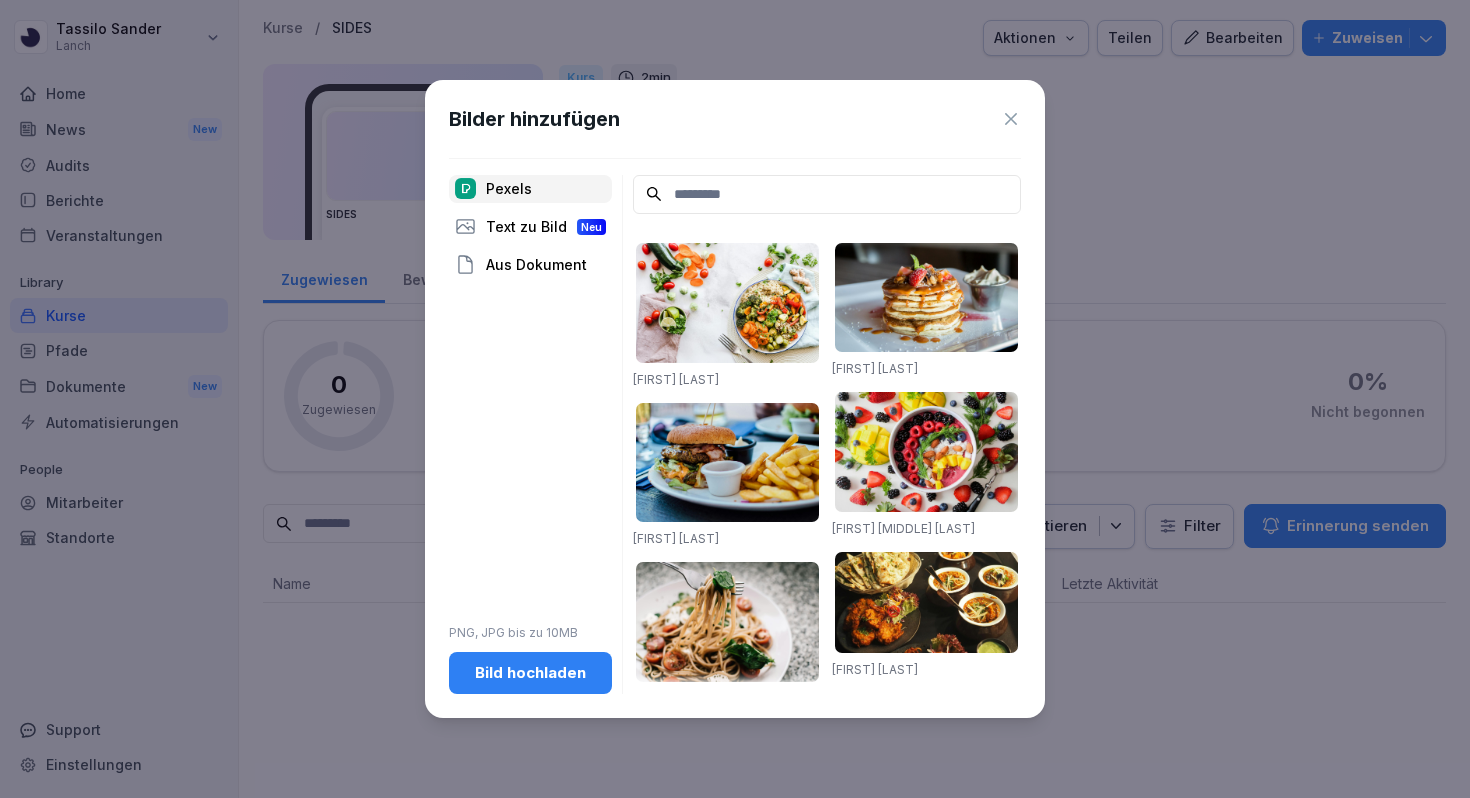 click on "Bild hochladen" at bounding box center (530, 673) 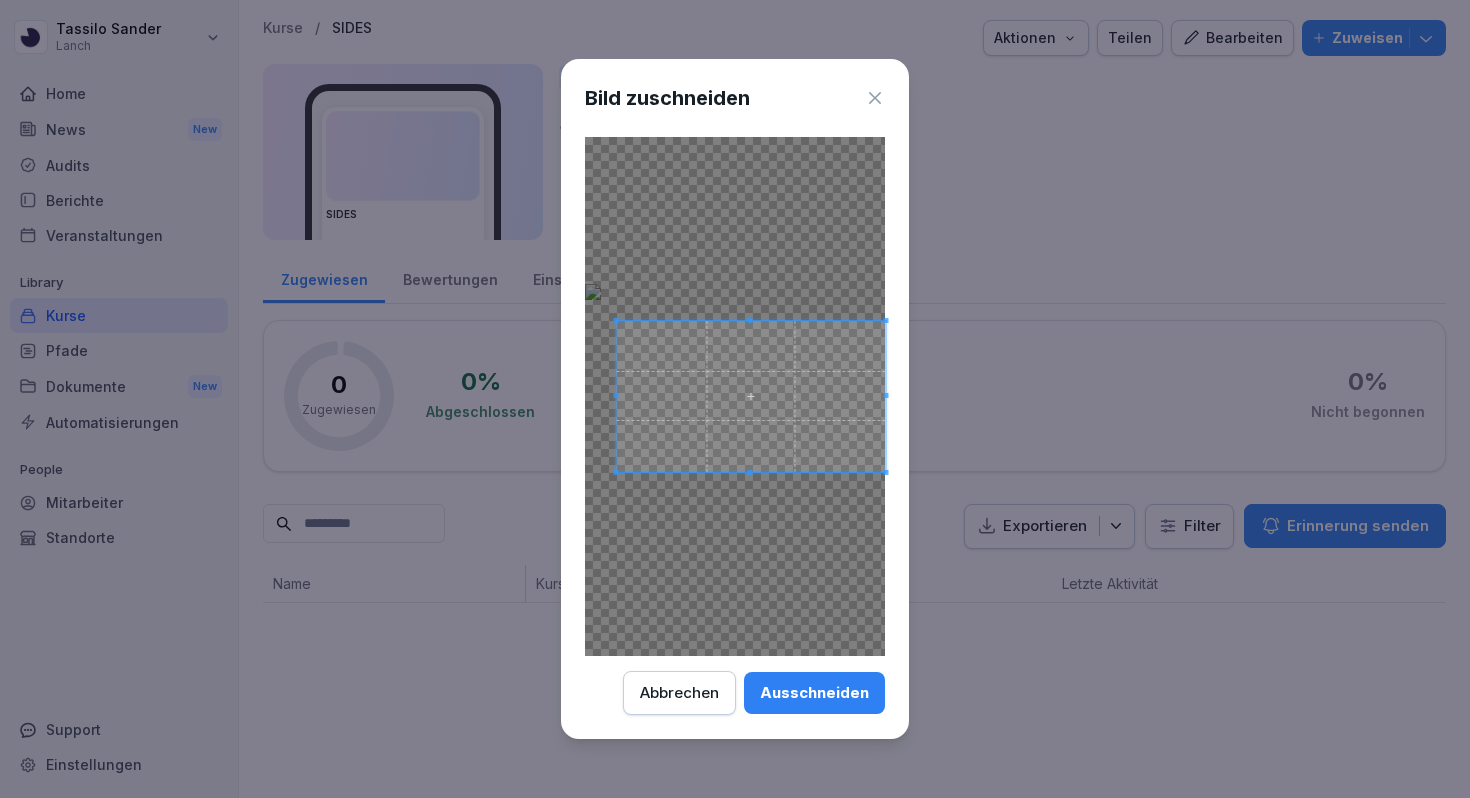 click at bounding box center (615, 395) 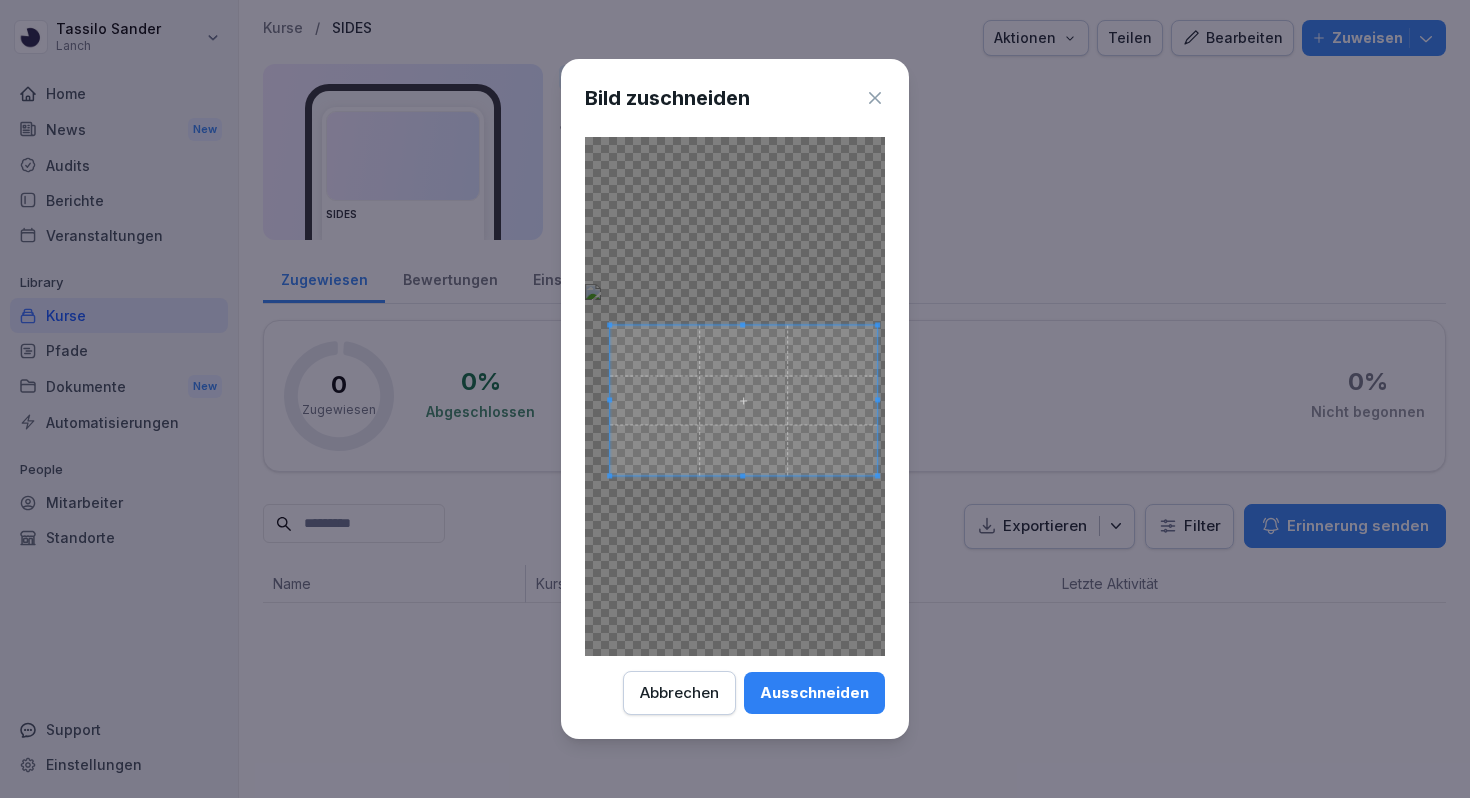click at bounding box center [743, 400] 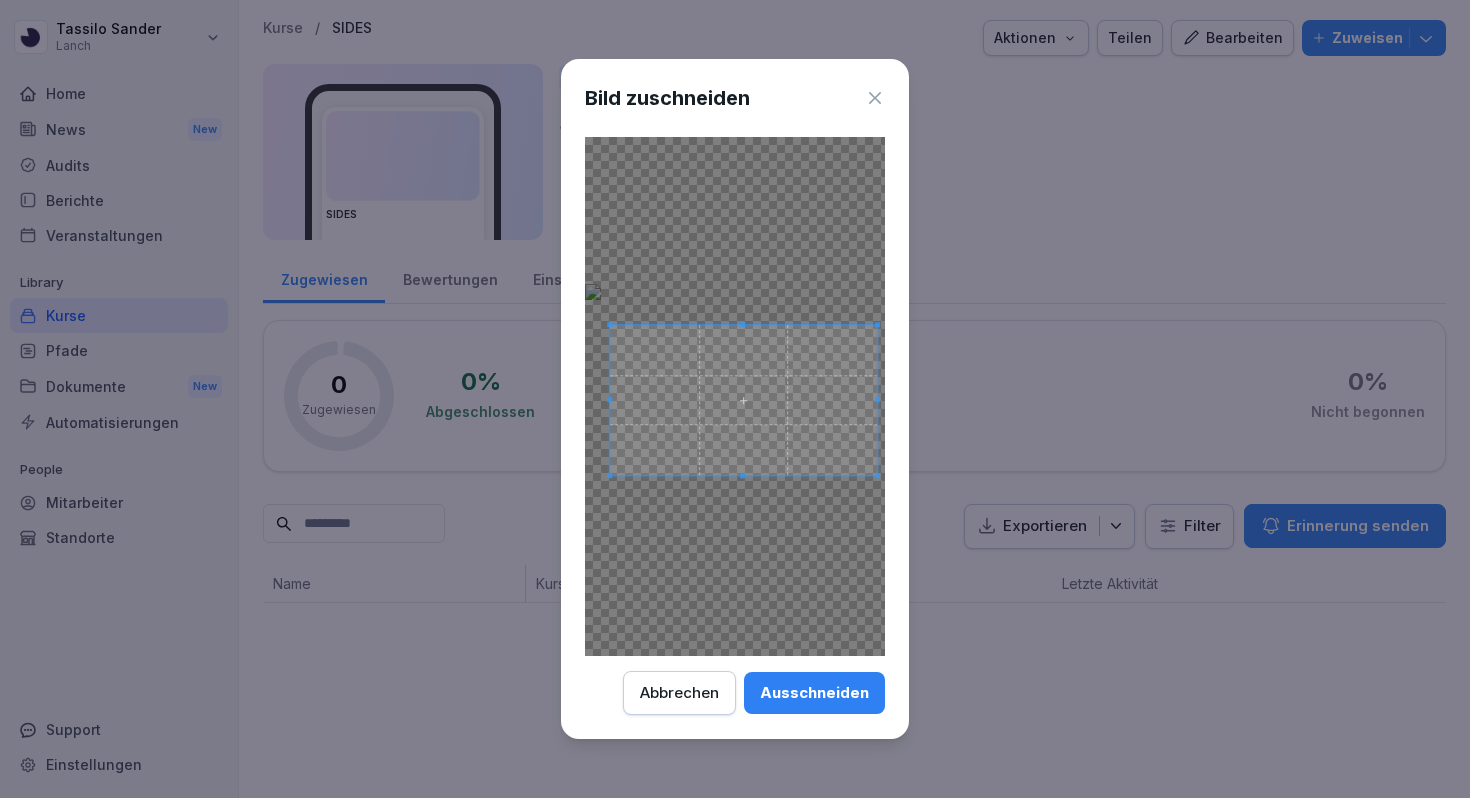 click on "Ausschneiden" at bounding box center (814, 693) 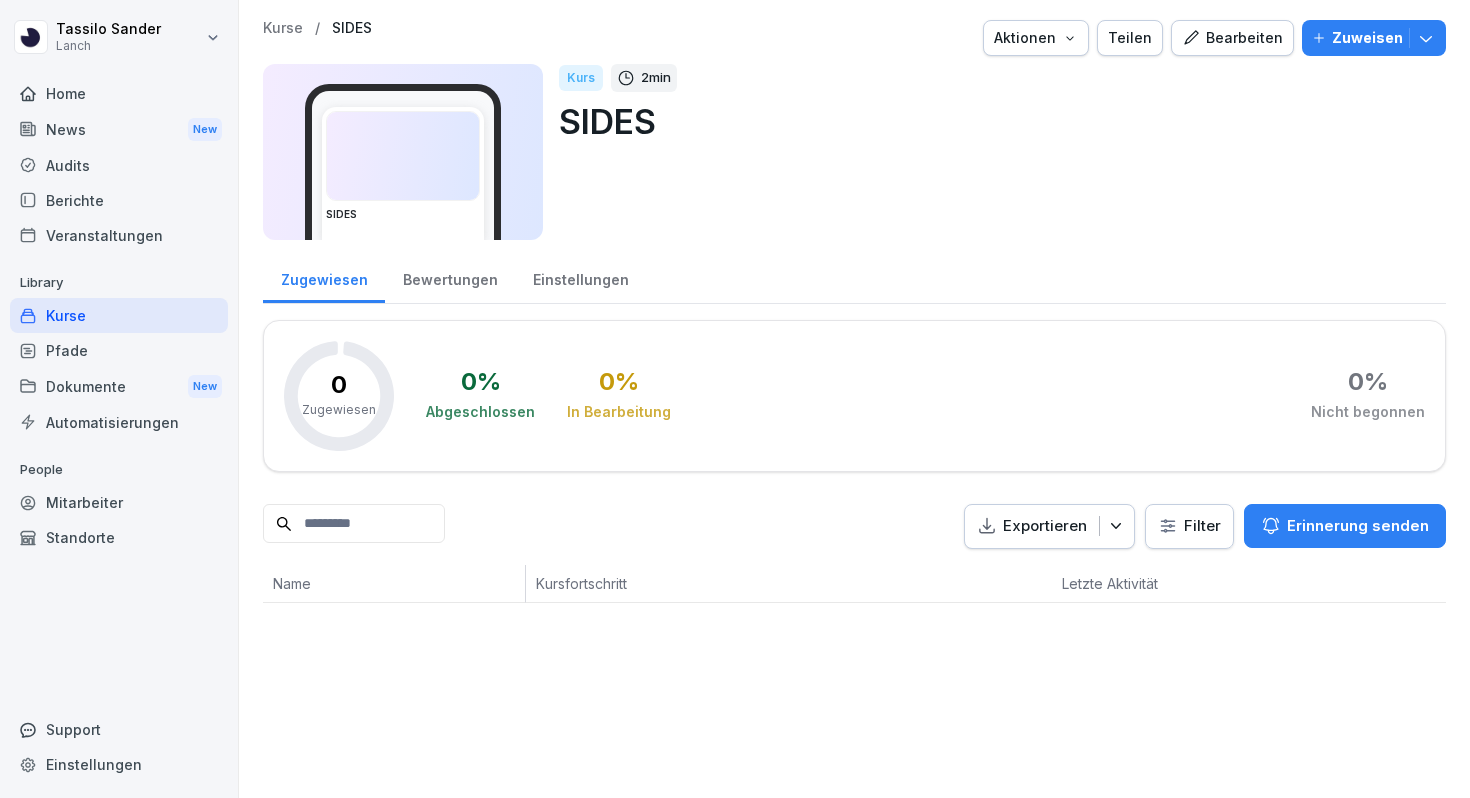 click on "Kurse" at bounding box center [119, 315] 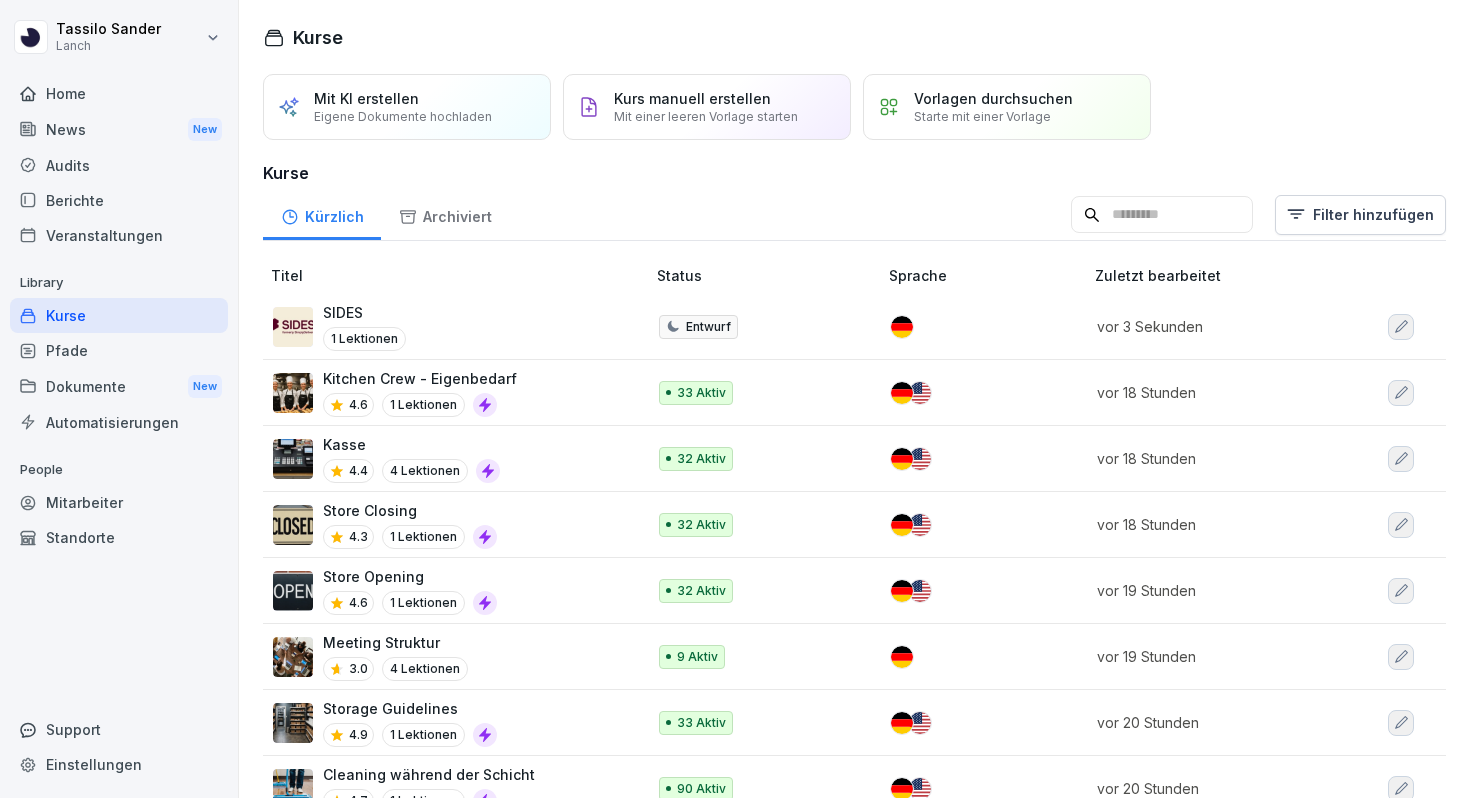 click on "Audits" at bounding box center [119, 165] 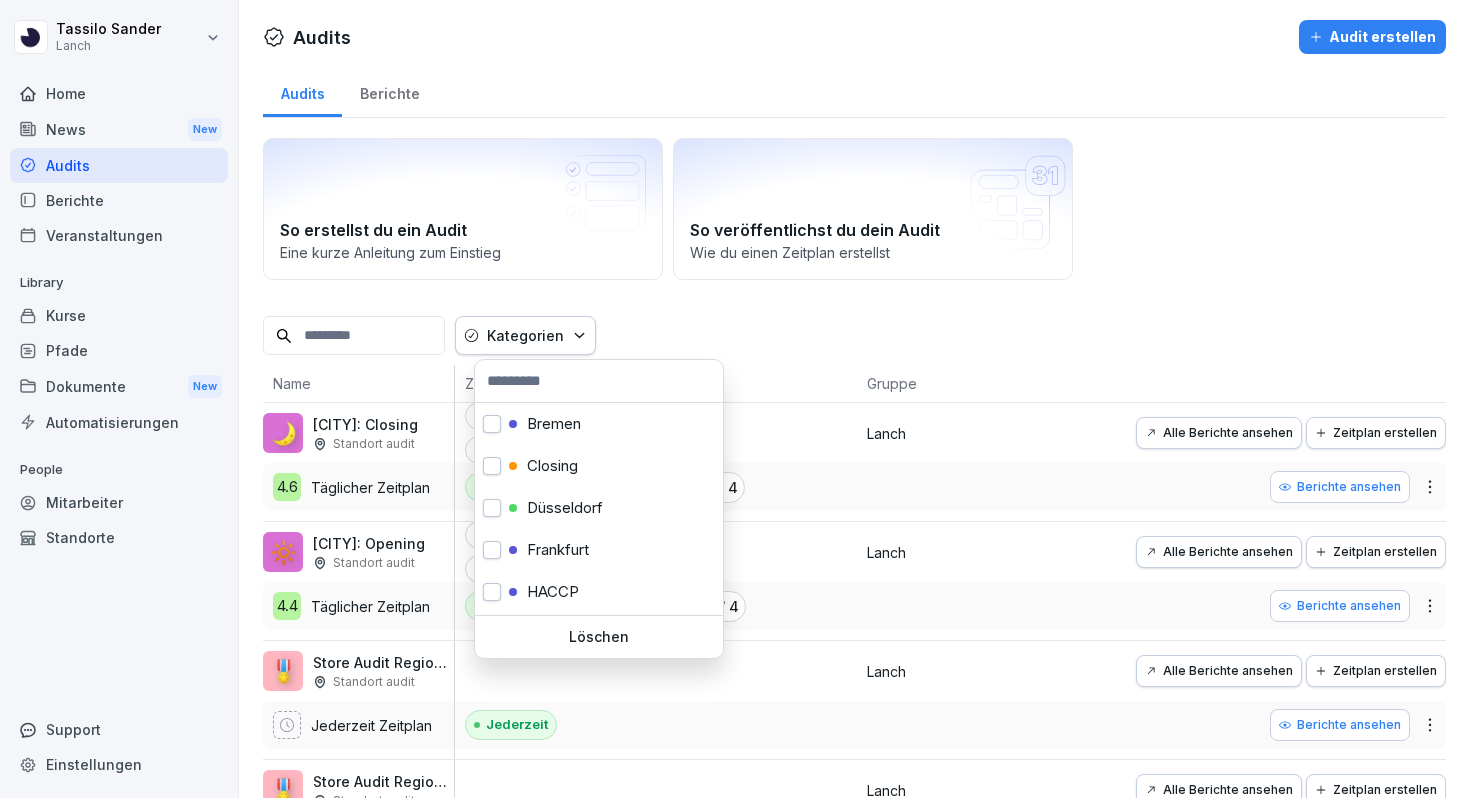 click on "Kategorien" at bounding box center [525, 335] 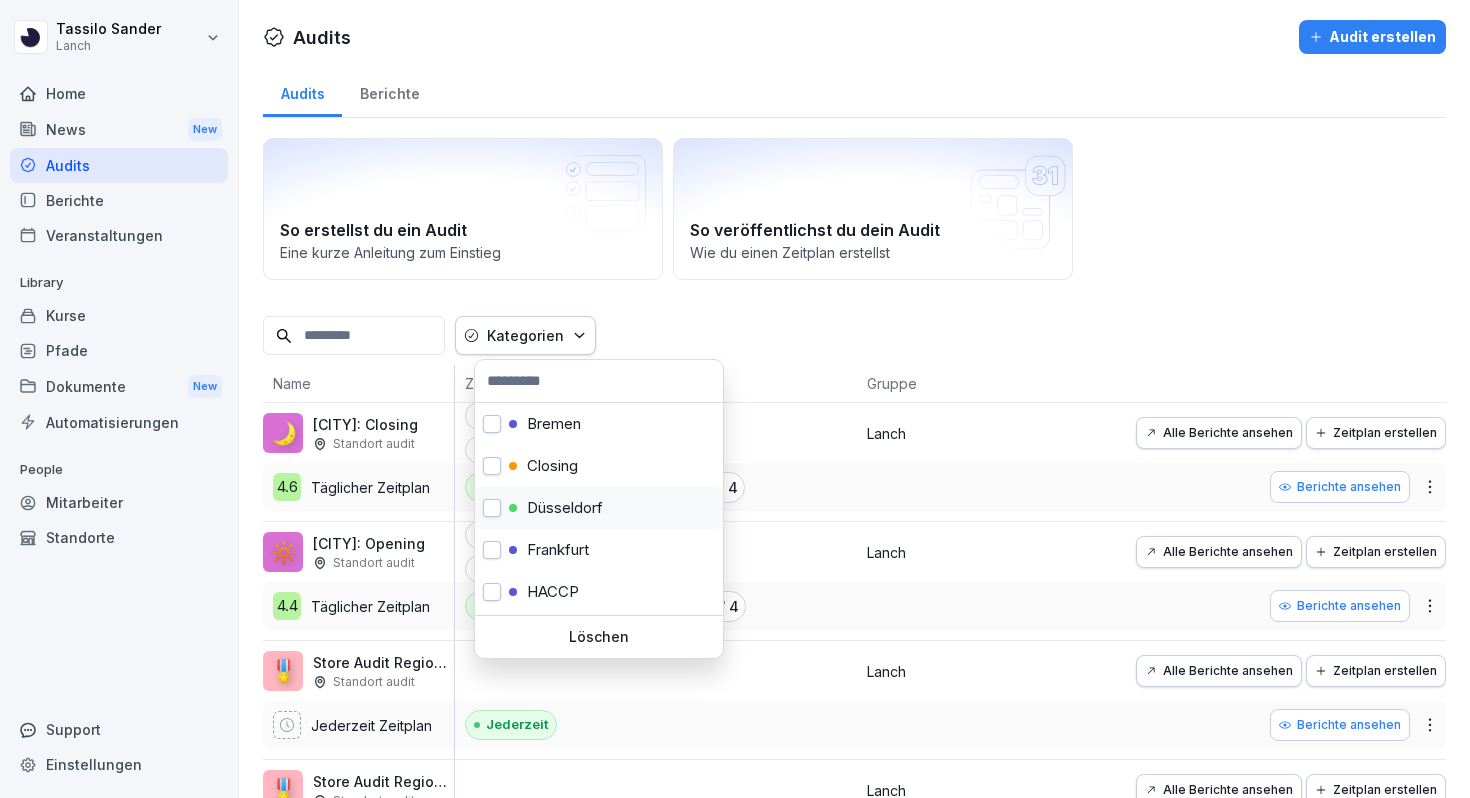 click at bounding box center (492, 508) 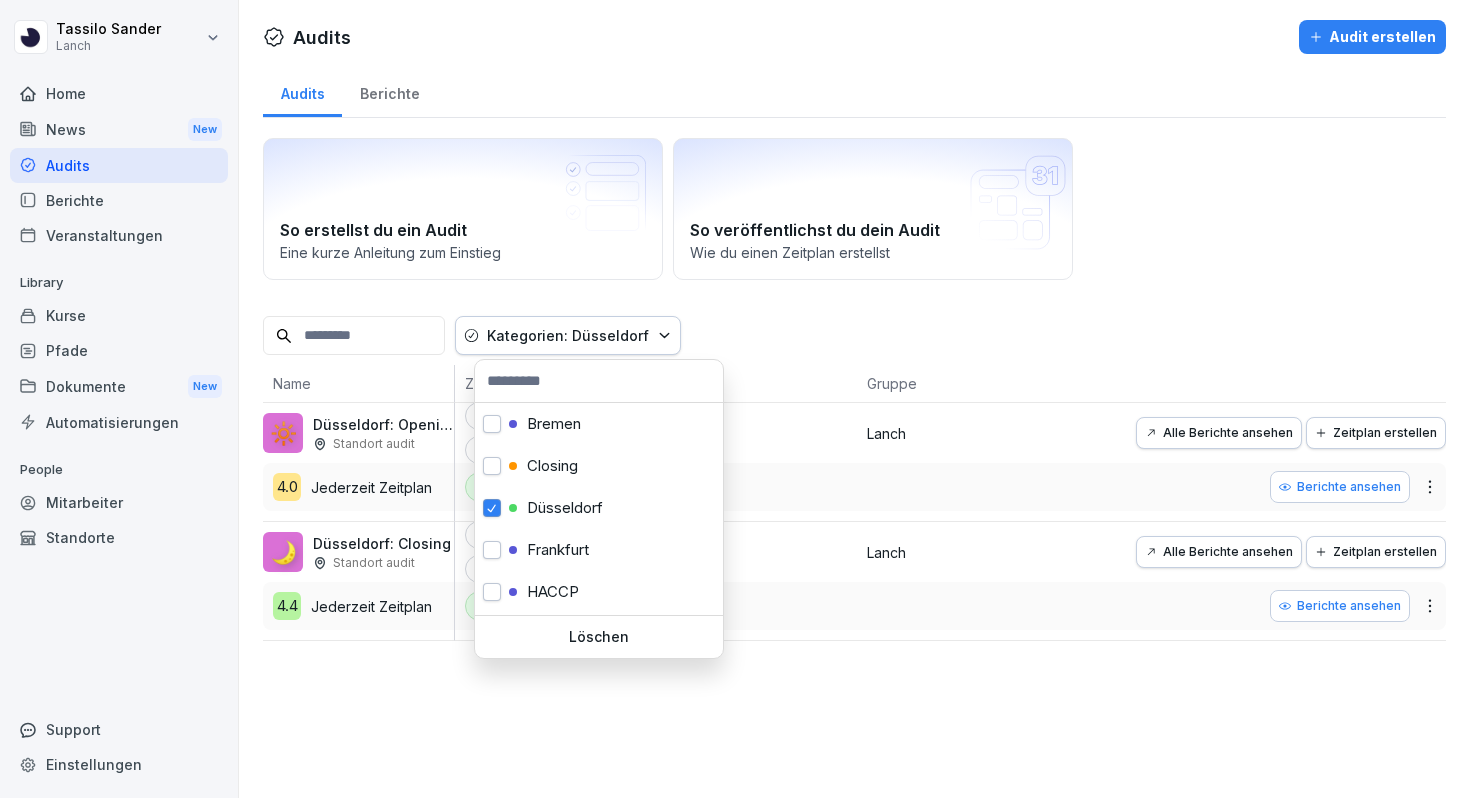 click on "Alle Berichte ansehen" at bounding box center (1219, 552) 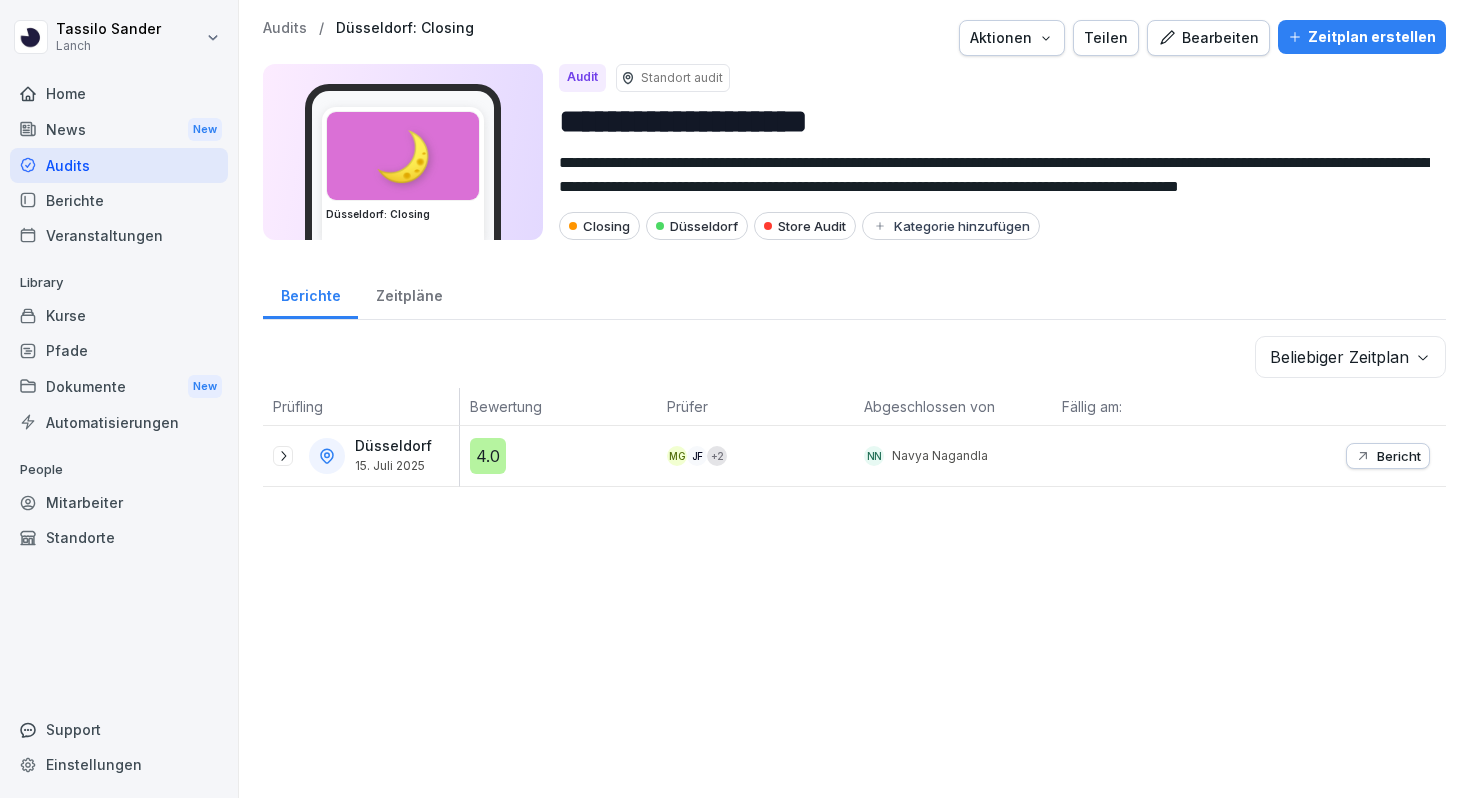 click 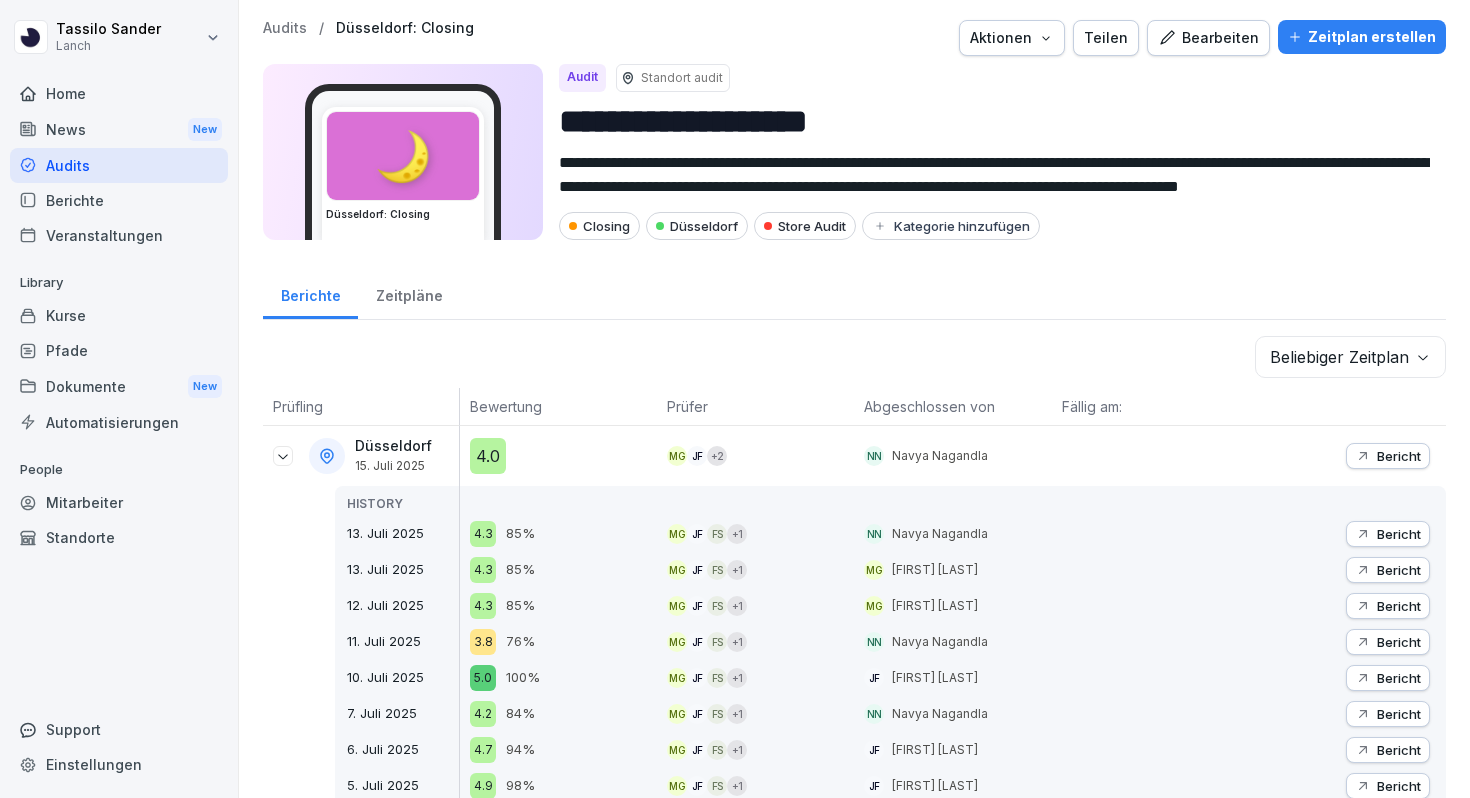 click 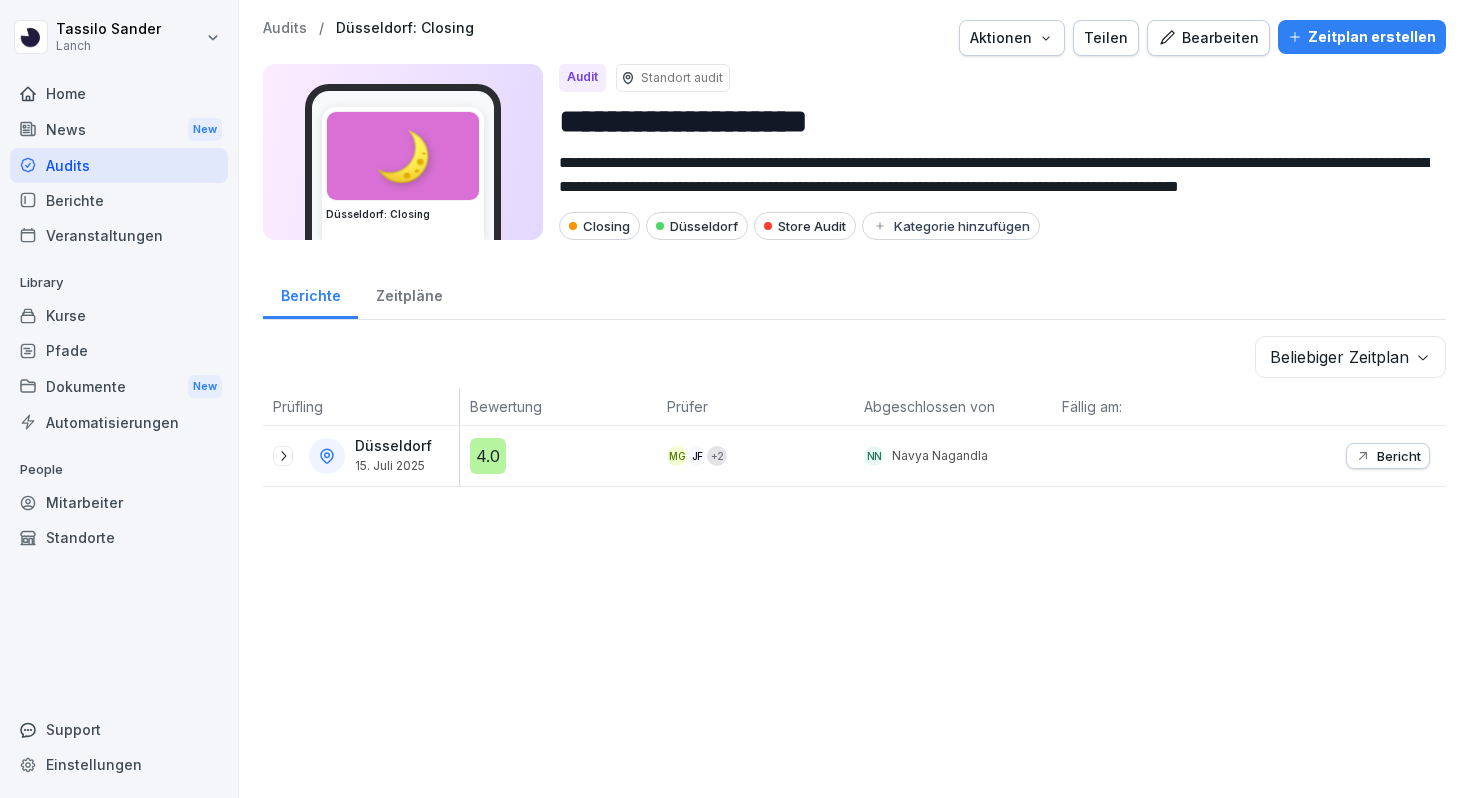 click on "Bearbeiten" at bounding box center [1208, 38] 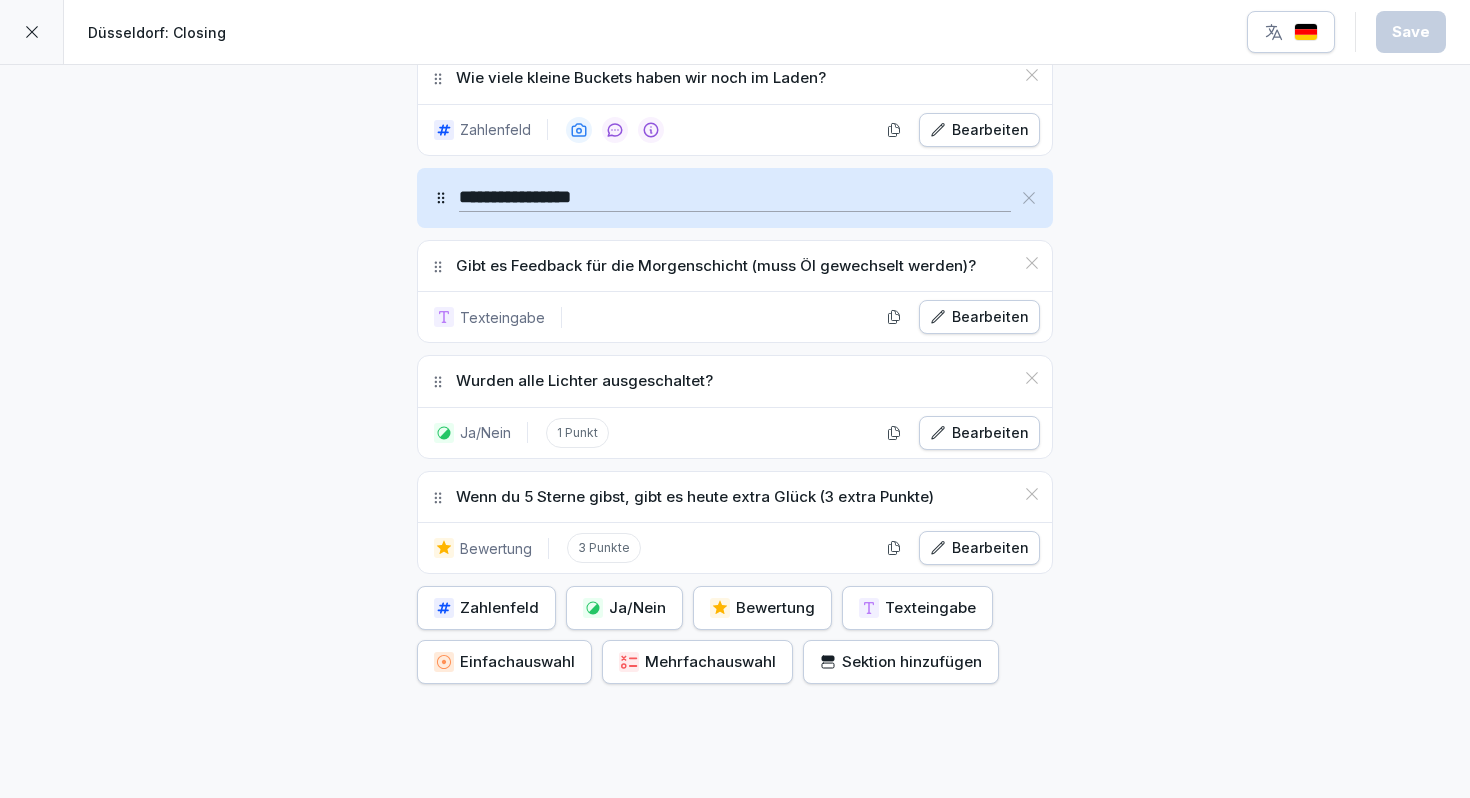 scroll, scrollTop: 4917, scrollLeft: 0, axis: vertical 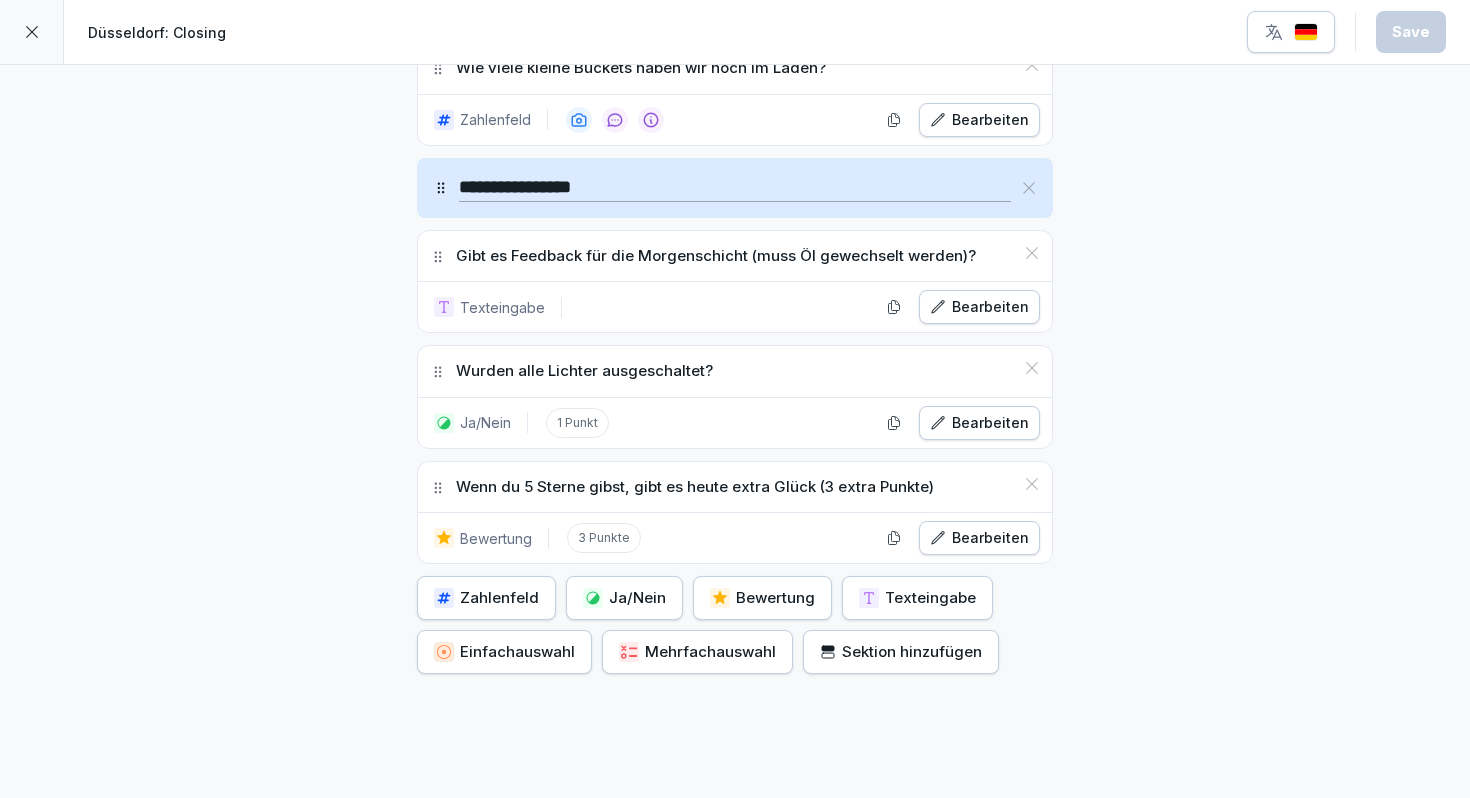 click on "Ja/Nein" at bounding box center [624, 598] 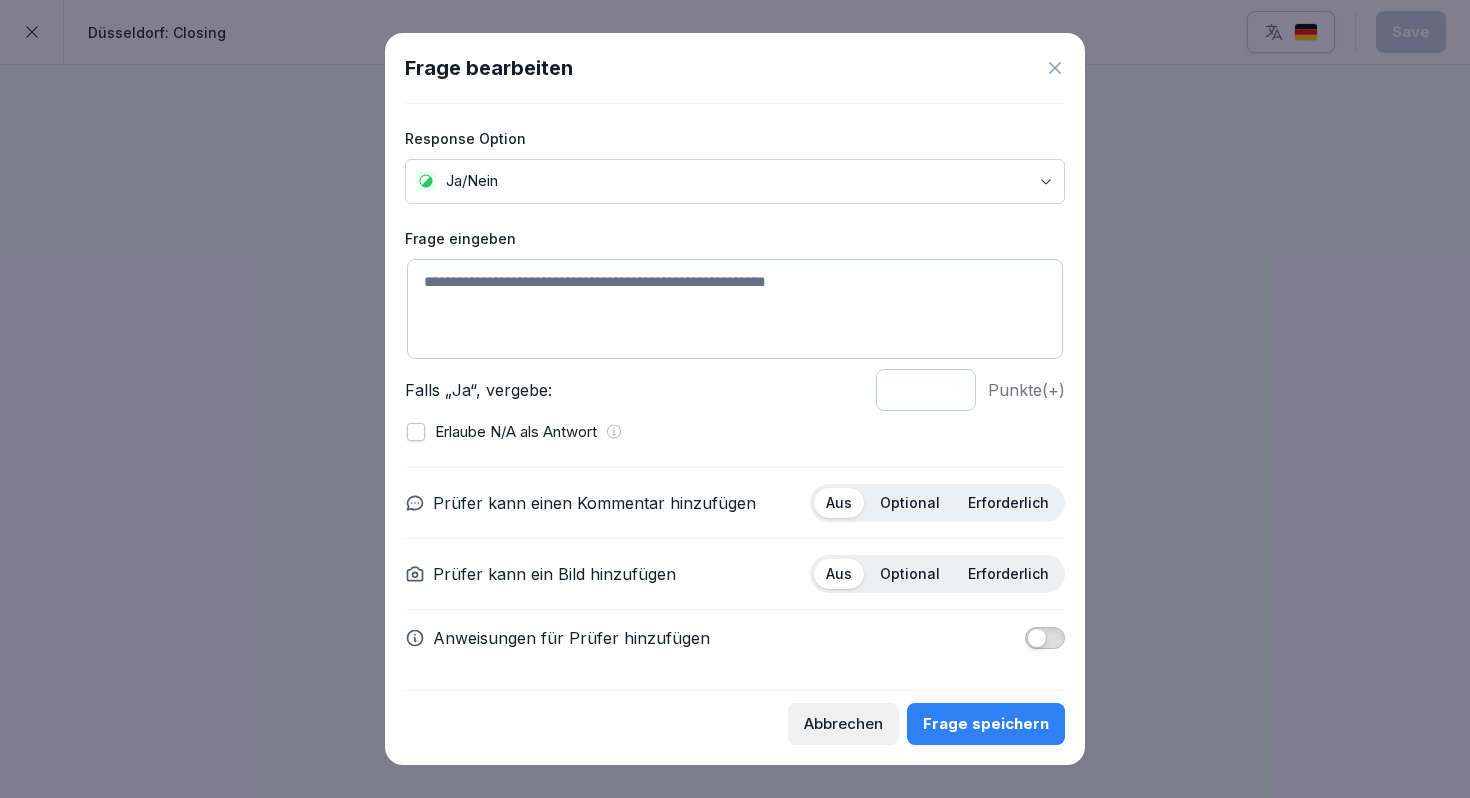 click at bounding box center (735, 309) 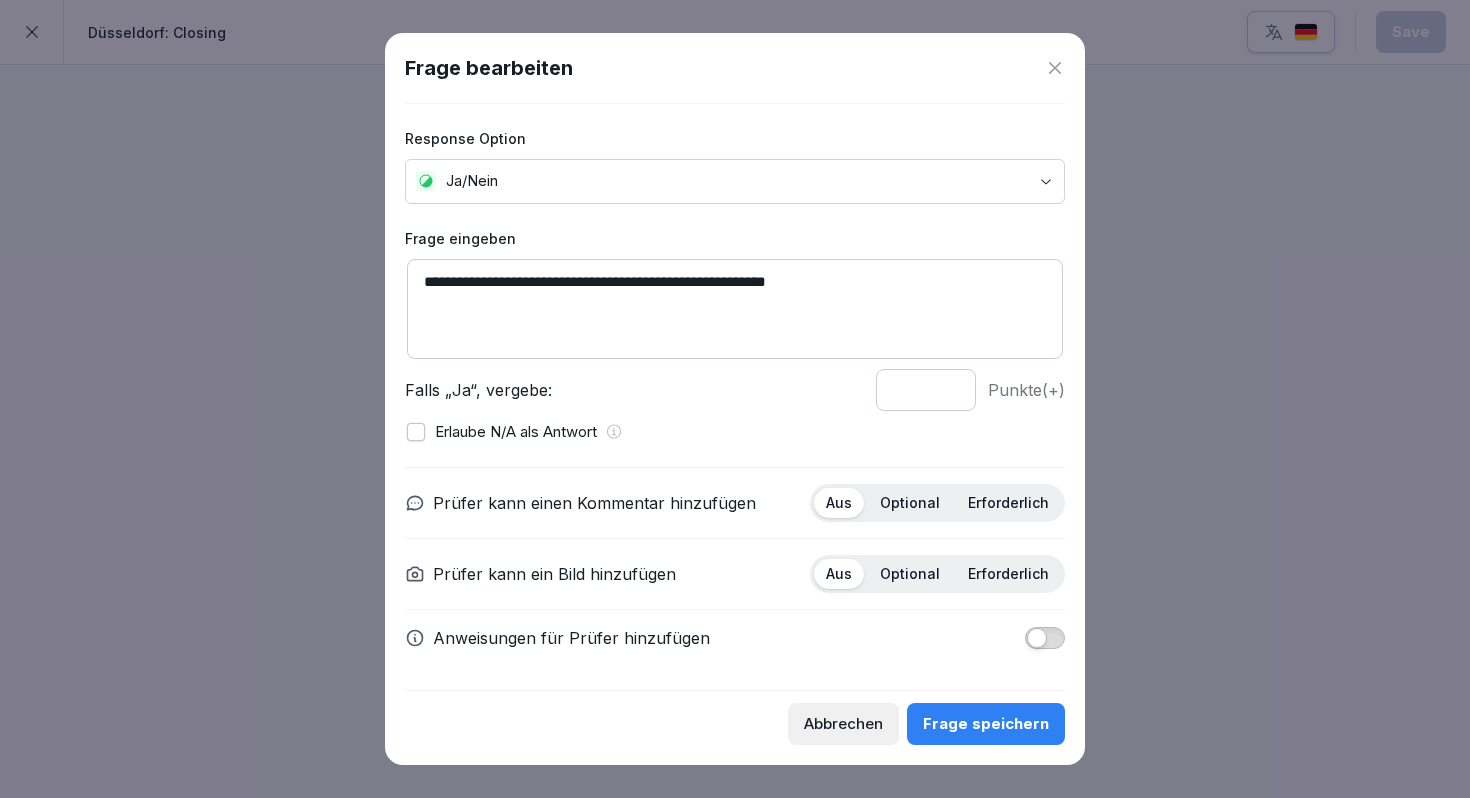 type on "**********" 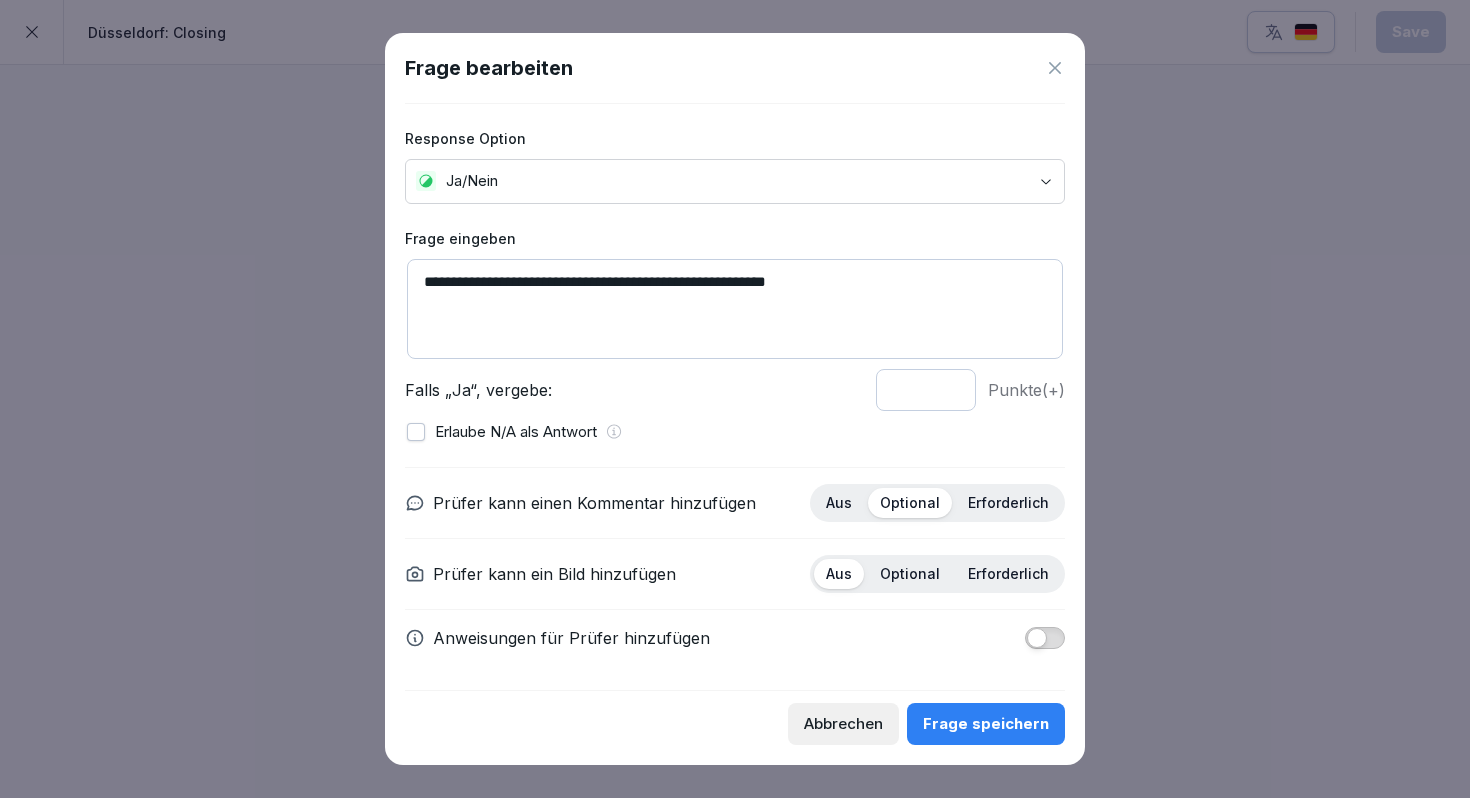 click on "Erforderlich" at bounding box center (1008, 574) 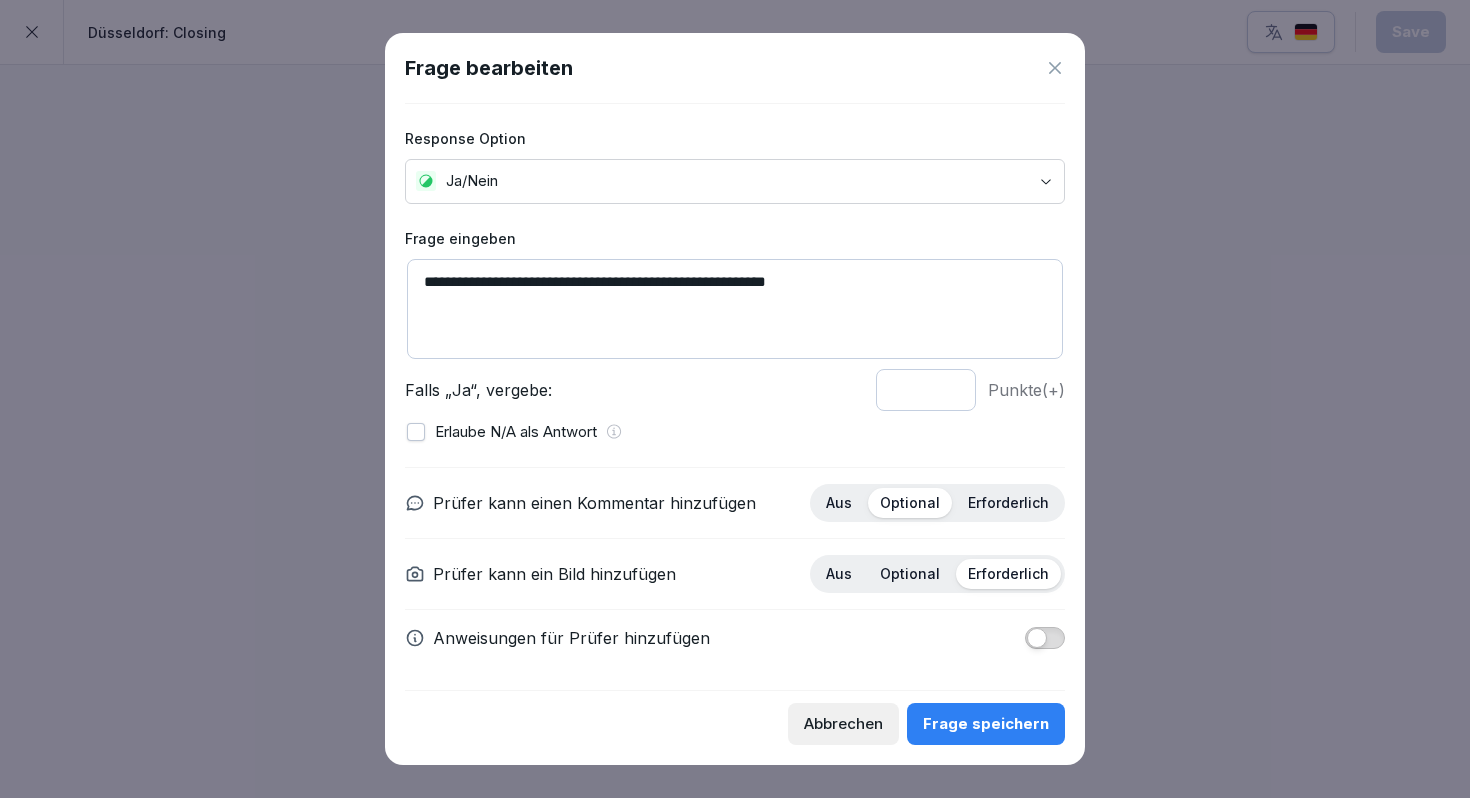click at bounding box center [1037, 638] 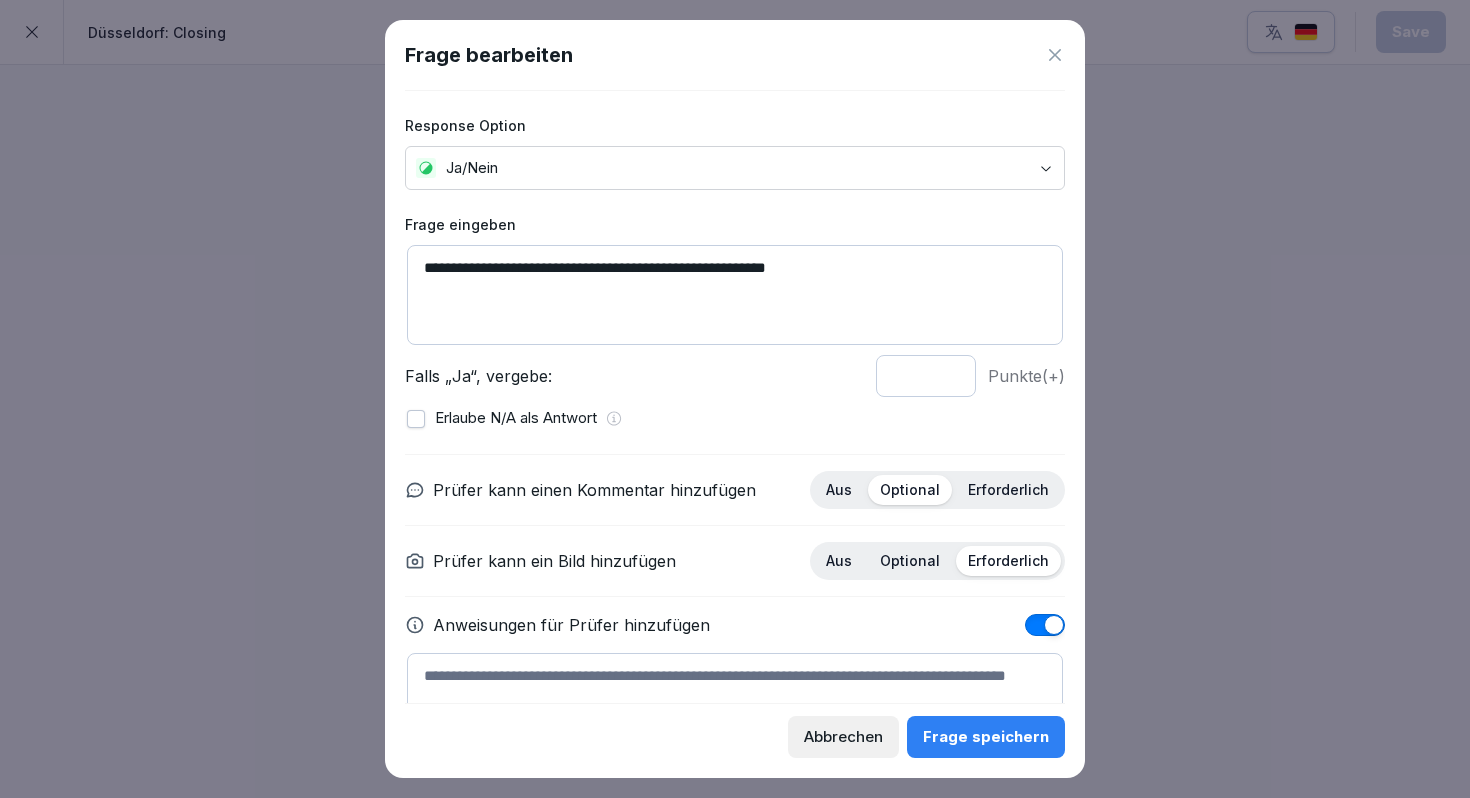 click at bounding box center [735, 686] 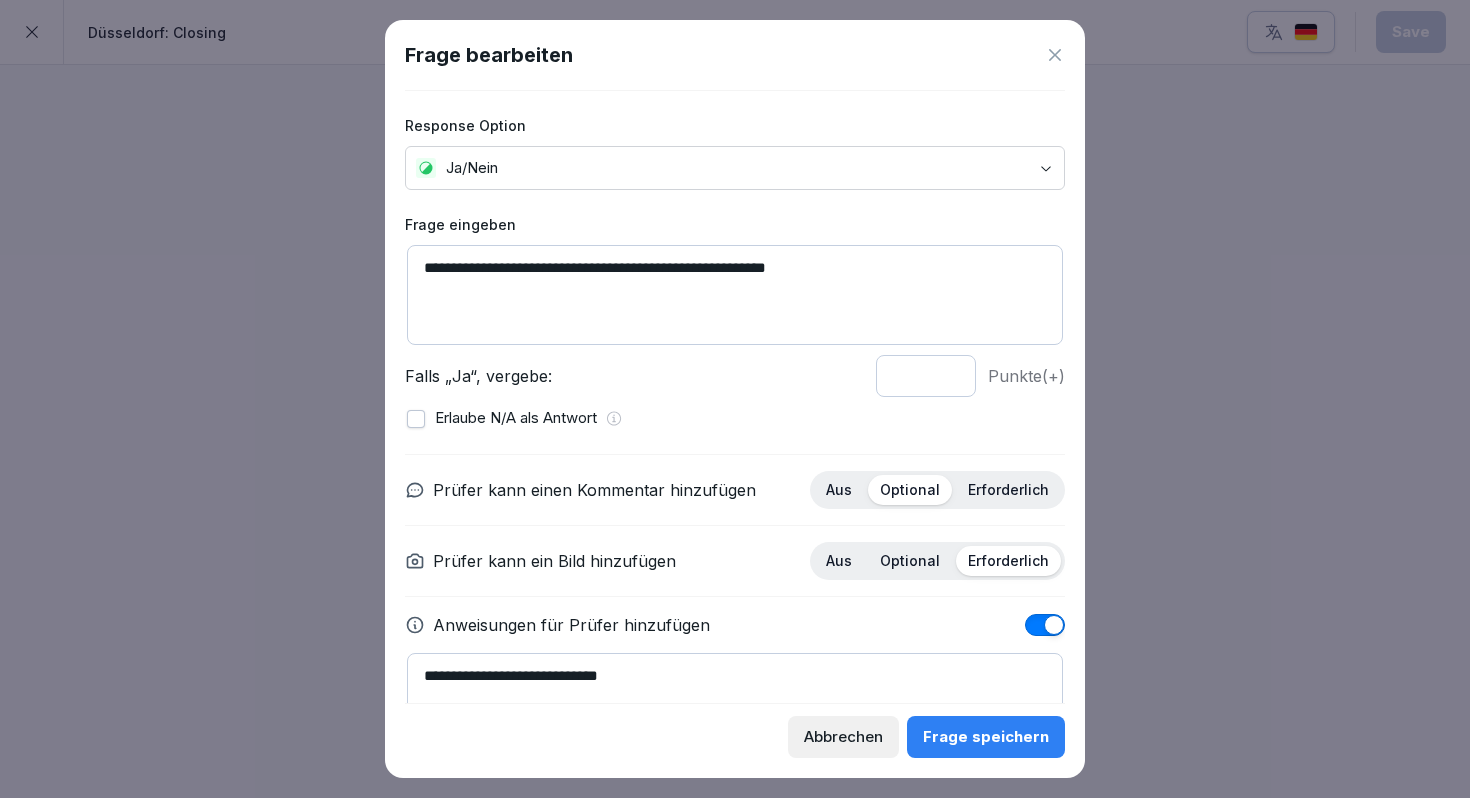 type on "**********" 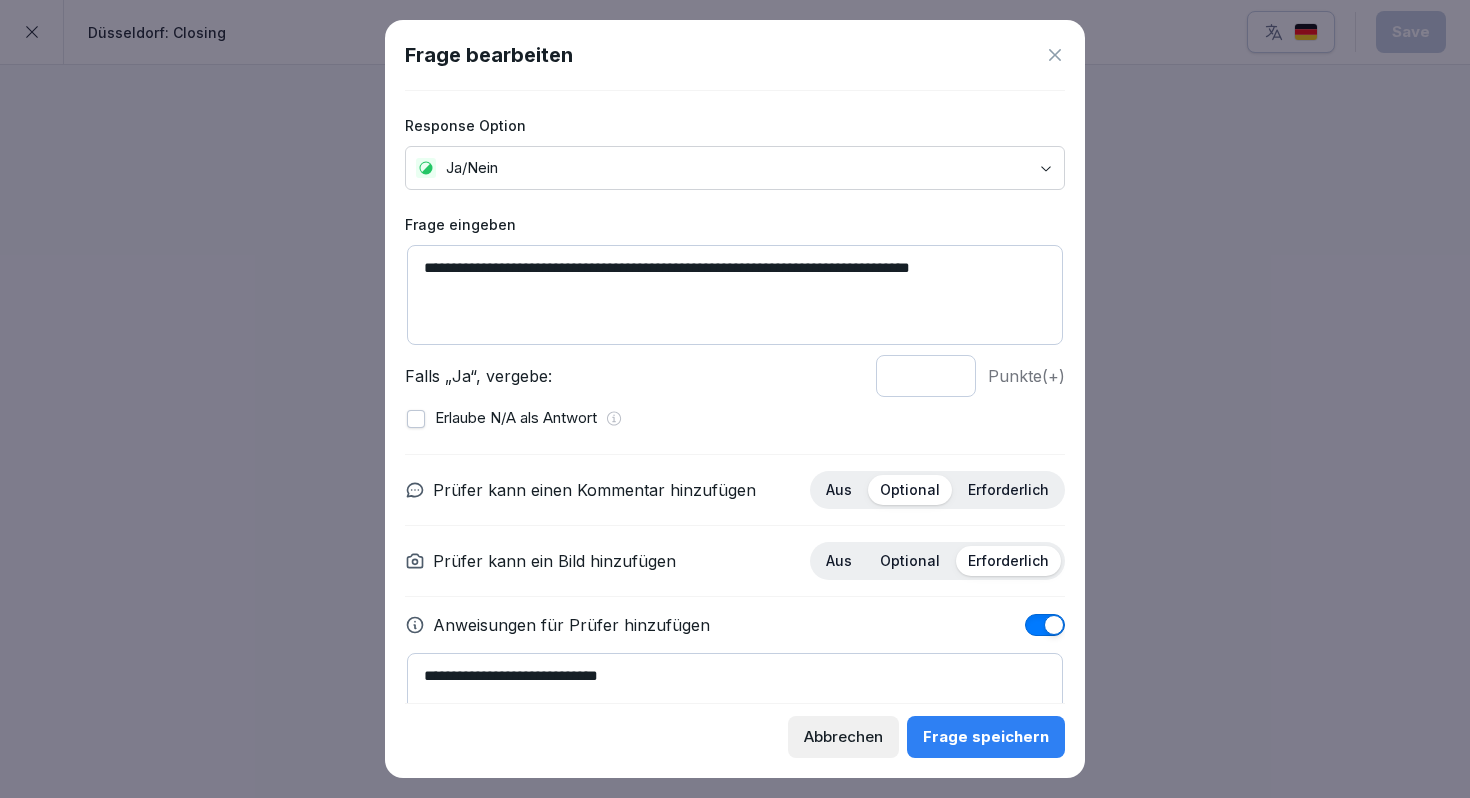 type on "**********" 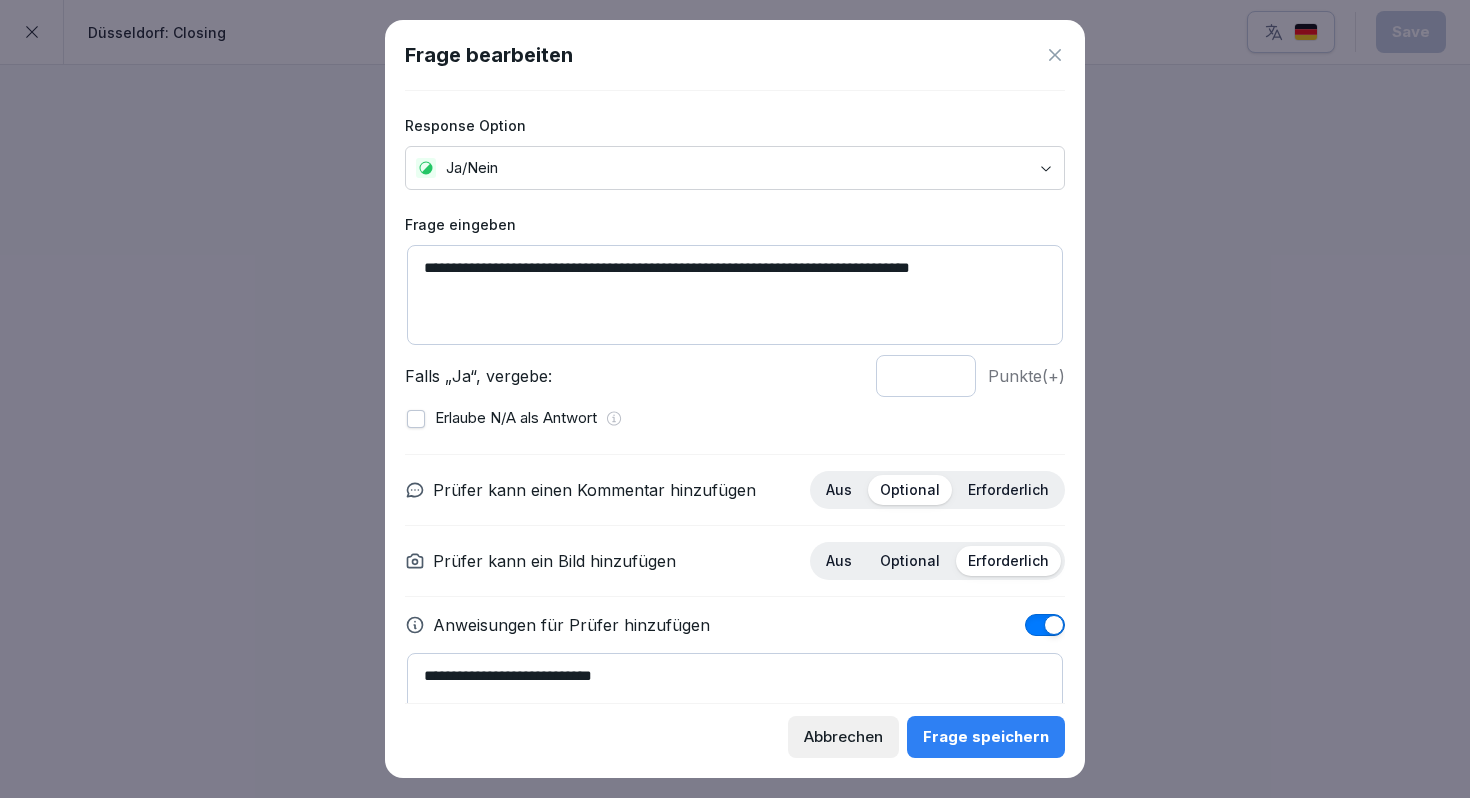 type on "**********" 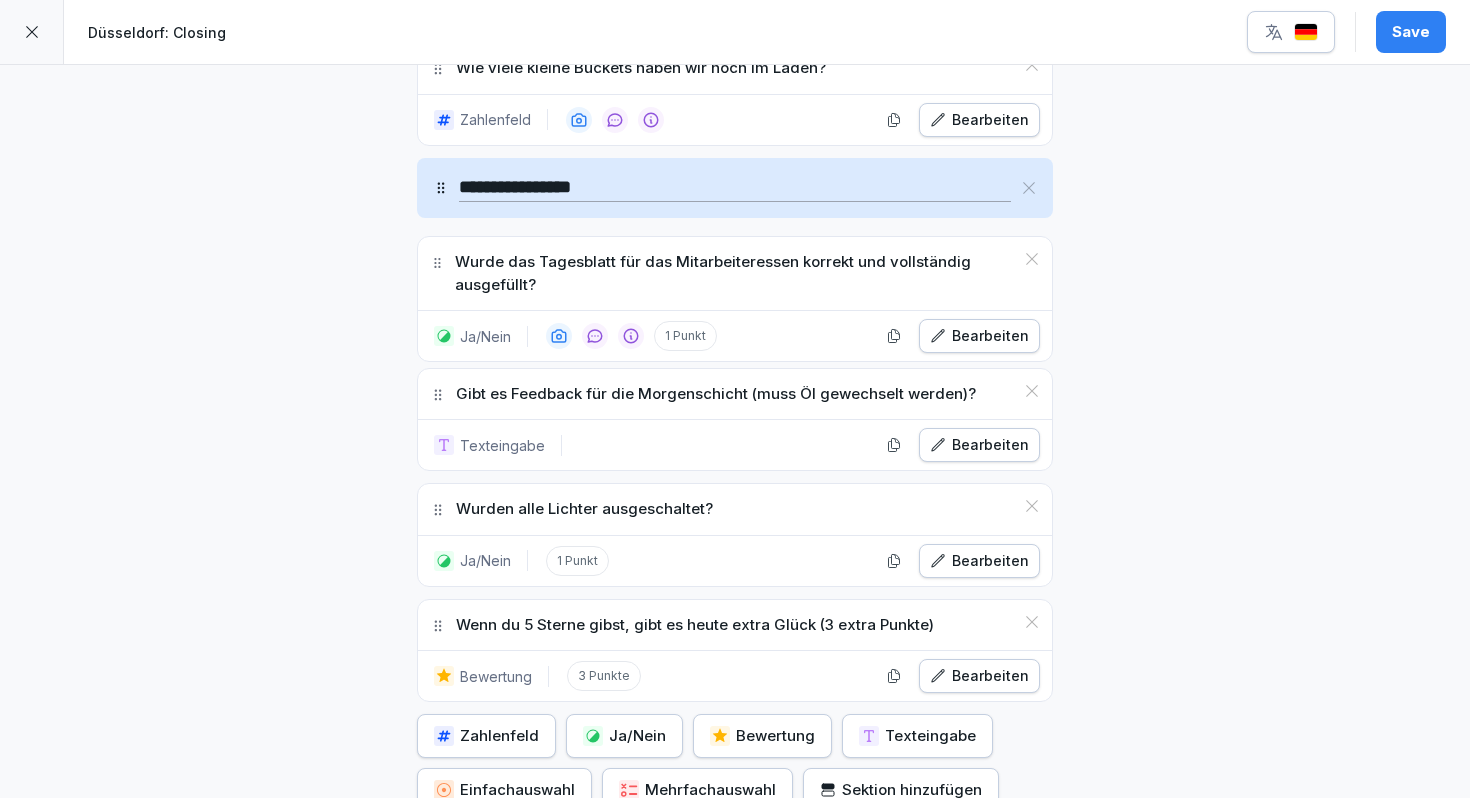 drag, startPoint x: 436, startPoint y: 606, endPoint x: 436, endPoint y: 264, distance: 342 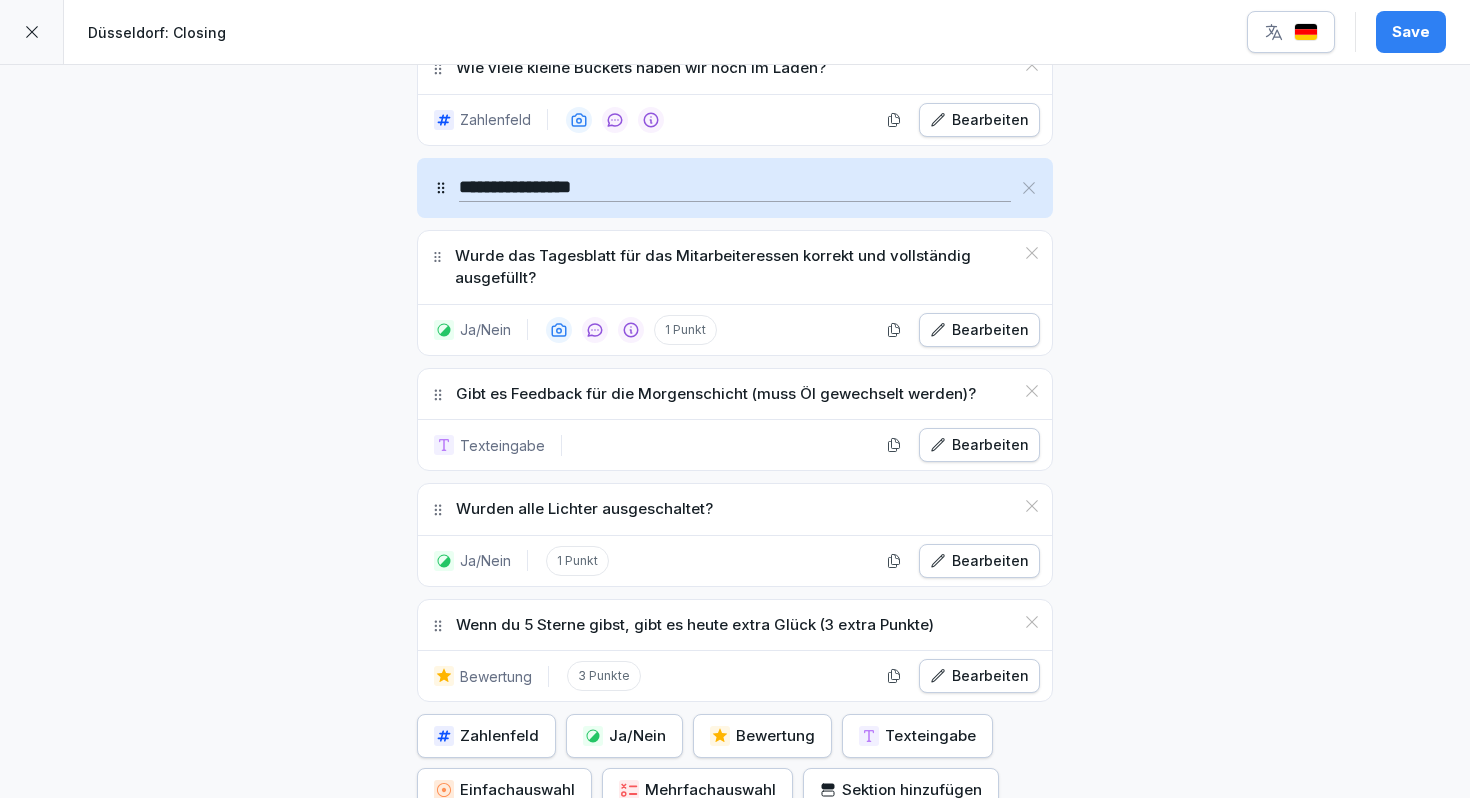 click on "Save" at bounding box center [1411, 32] 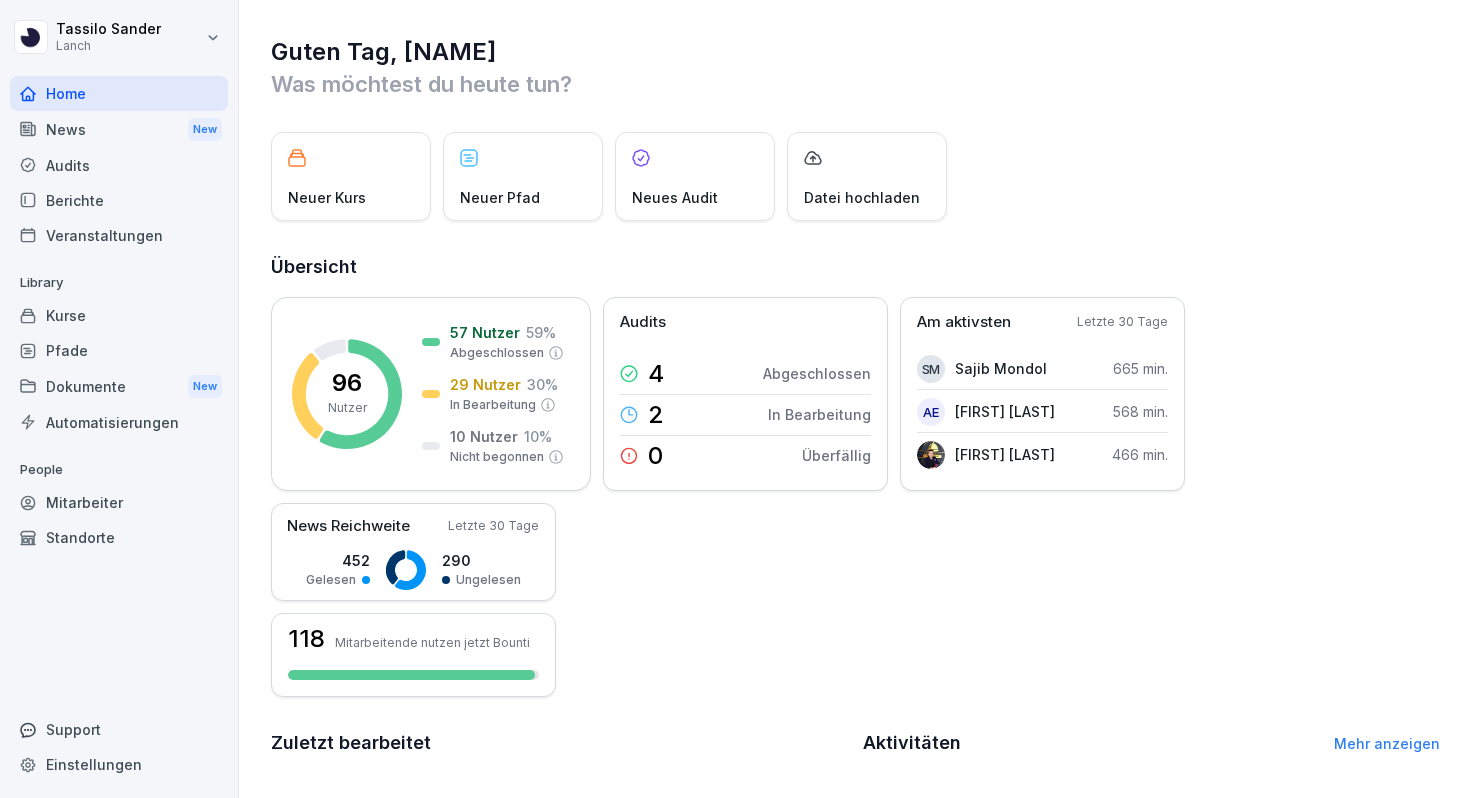 scroll, scrollTop: 0, scrollLeft: 0, axis: both 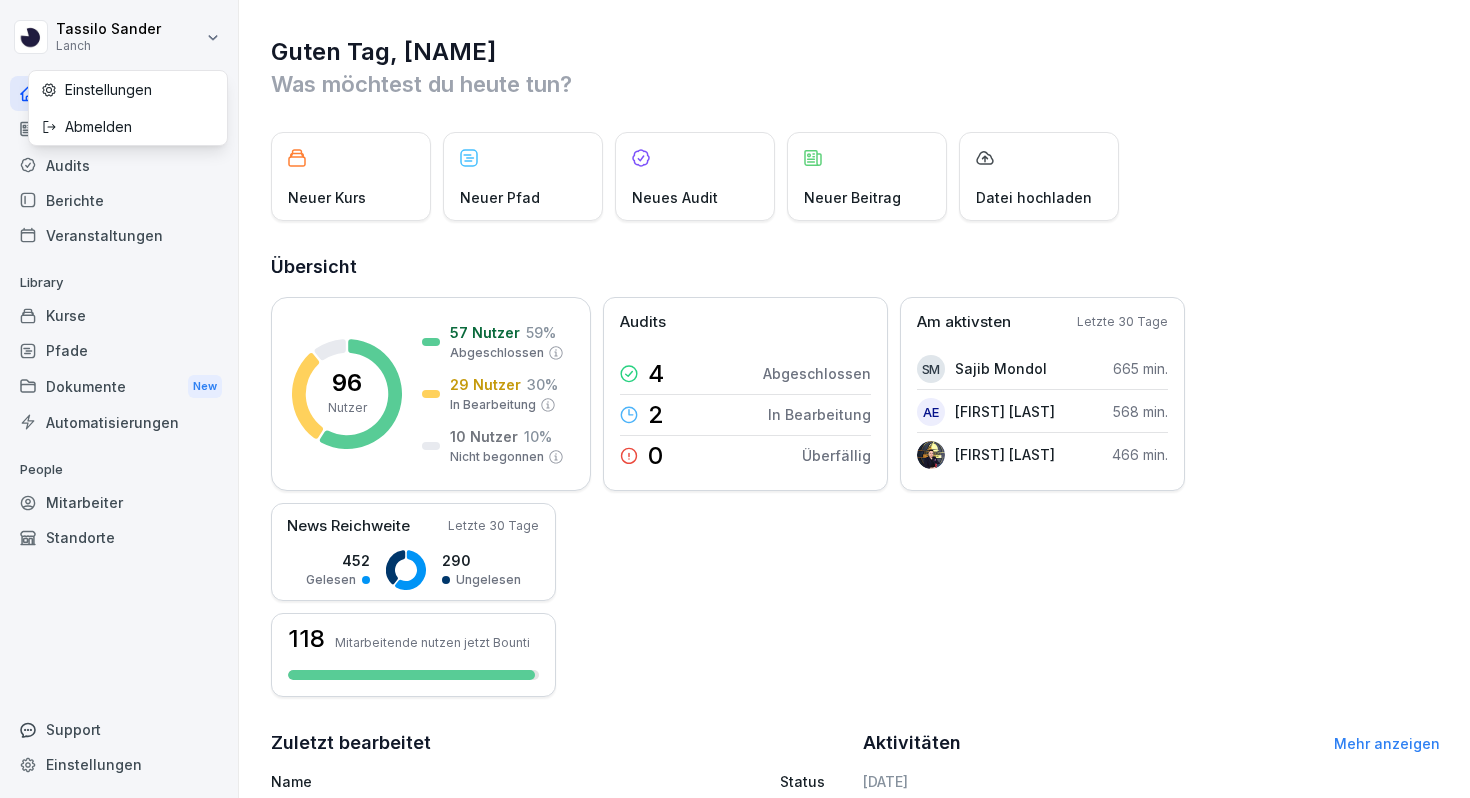 click on "Tassilo [LAST] Lanch Home News New Audits Berichte Veranstaltungen Library Kurse Pfade Dokumente New Automatisierungen People Mitarbeiter Standorte Support Einstellungen Guten Tag, Tassilo Was möchtest du heute tun? Neuer Kurs Neuer Pfad Neuer Audit Neuer Beitrag Datei hochladen Übersicht 96 Nutzer 57 Nutzer 59 % Abgeschlossen 29 Nutzer 30 % In Bearbeitung 10 Nutzer 10 % Nicht begonnen Audits 4 Abgeschlossen 2 In Bearbeitung 0 Überfällig Am aktivsten Letzte 30 Tage SM [LAST] [LAST] min. AE [LAST] [LAST] min. [FIRST] [LAST] [LAST] min. News Reichweite Letzte 30 Tage 452 Gelesen 290 Ungelesen 118 Mitarbeitende nutzen jetzt Bounti Zuletzt bearbeitet Name Status 🌙 [CITY]: Closing Audit Jederzeit SIDES Kurs Entwurf Kitchen Crew - Eigenbedarf Kurs 33 65% Kasse Kurs 32 50% Store Closing Kurs 32 53% Store Opening Kurs 32 59% Aktivitäten Mehr anzeigen [DATE] [FIRST] [LAST] hat auf einen Beitrag reagiert vor 1 Minute [FIRST] [LAST] hat auf einen Beitrag reagiert vor 1 Minute [FIRST] [LAST]" at bounding box center [735, 399] 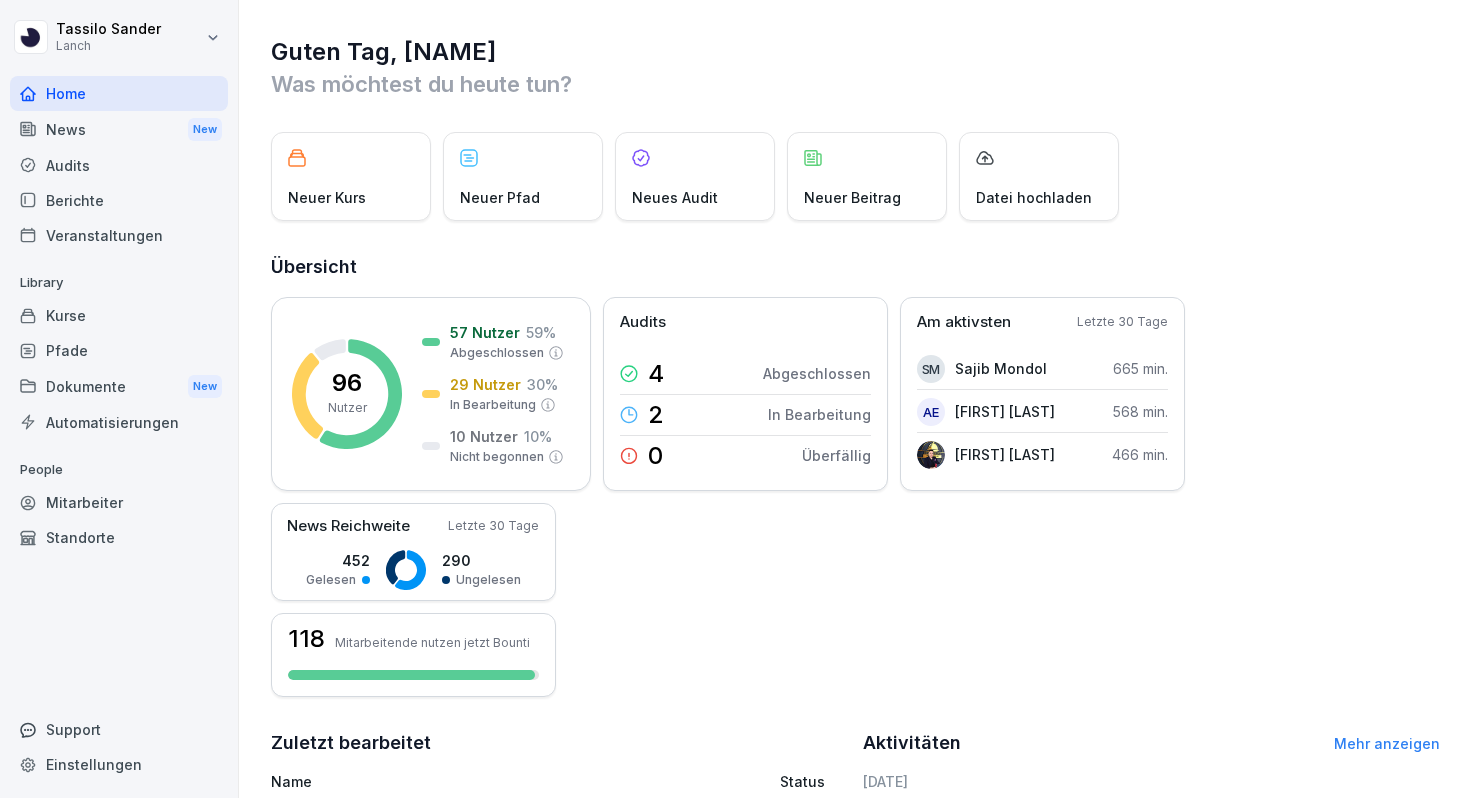 click on "Tassilo [LAST] Lanch Home News New Audits Berichte Veranstaltungen Library Kurse Pfade Dokumente New Automatisierungen People Mitarbeiter Standorte Support Einstellungen Guten Tag, Tassilo Was möchtest du heute tun? Neuer Kurs Neuer Pfad Neuer Audit Neuer Beitrag Datei hochladen Übersicht 96 Nutzer 57 Nutzer 59 % Abgeschlossen 29 Nutzer 30 % In Bearbeitung 10 Nutzer 10 % Nicht begonnen Audits 4 Abgeschlossen 2 In Bearbeitung 0 Überfällig Am aktivsten Letzte 30 Tage SM [LAST] [LAST] min. AE [LAST] [LAST] min. [FIRST] [LAST] [LAST] min. News Reichweite Letzte 30 Tage 452 Gelesen 290 Ungelesen 118 Mitarbeitende nutzen jetzt Bounti Zuletzt bearbeitet Name Status 🌙 [CITY]: Closing Audit Jederzeit SIDES Kurs Entwurf Kitchen Crew - Eigenbedarf Kurs 33 65% Kasse Kurs 32 50% Store Closing Kurs 32 53% Store Opening Kurs 32 59% Aktivitäten Mehr anzeigen [DATE] [FIRST] [LAST] hat auf einen Beitrag reagiert vor 1 Minute [FIRST] [LAST] hat auf einen Beitrag reagiert vor 1 Minute [FIRST] [LAST]" at bounding box center [735, 399] 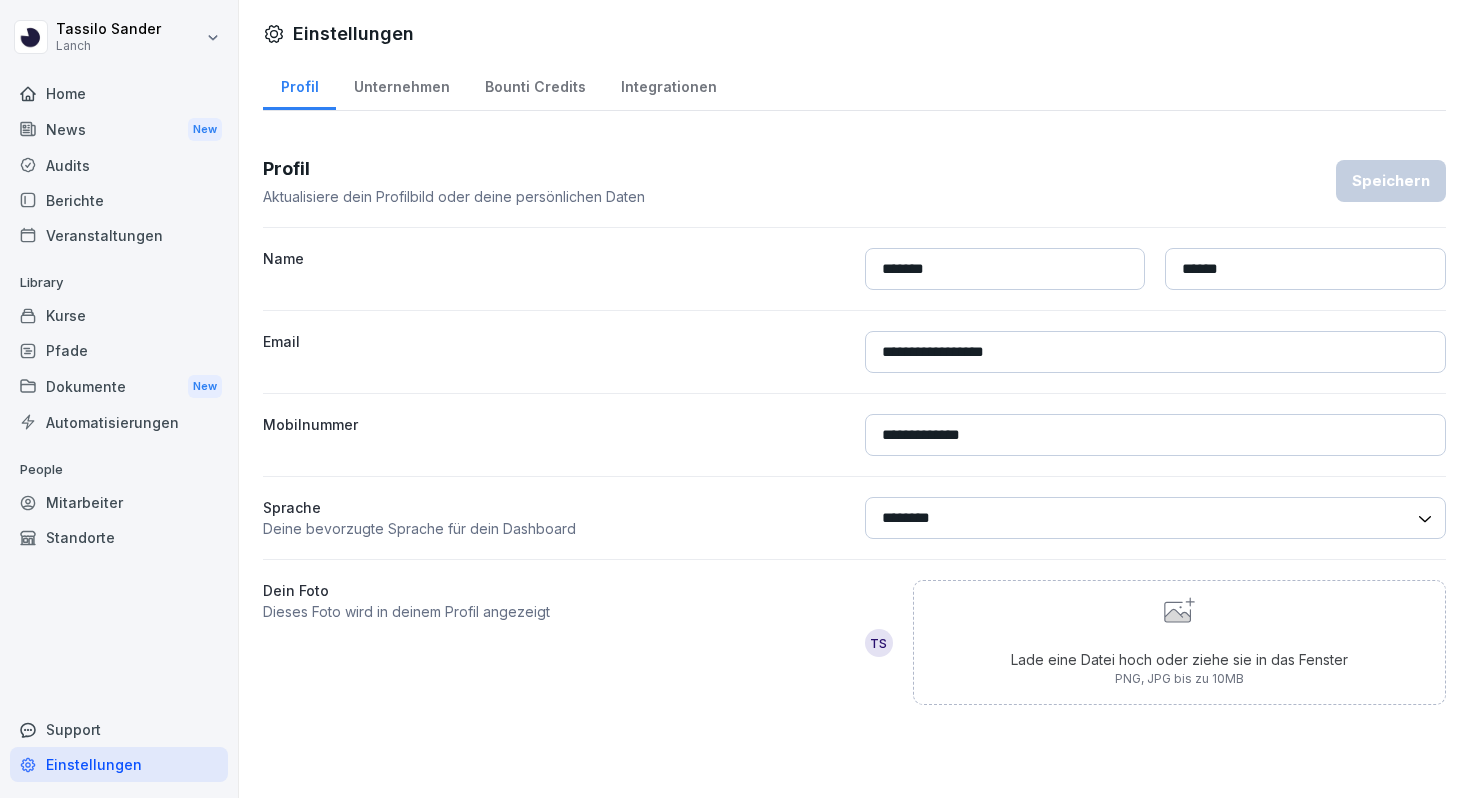 click on "Mitarbeiter" at bounding box center (119, 502) 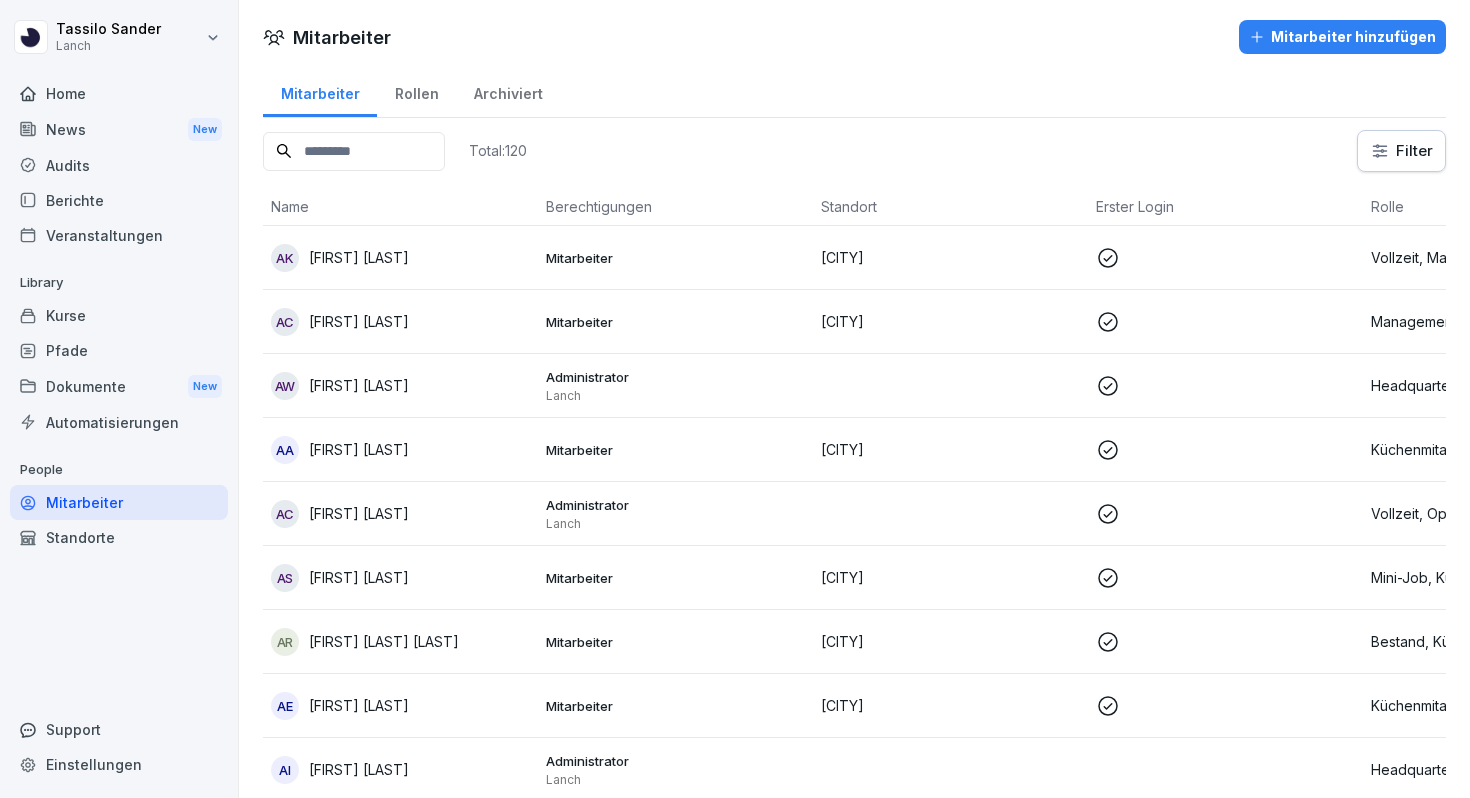 click on "Mitarbeiter hinzufügen" at bounding box center (1342, 37) 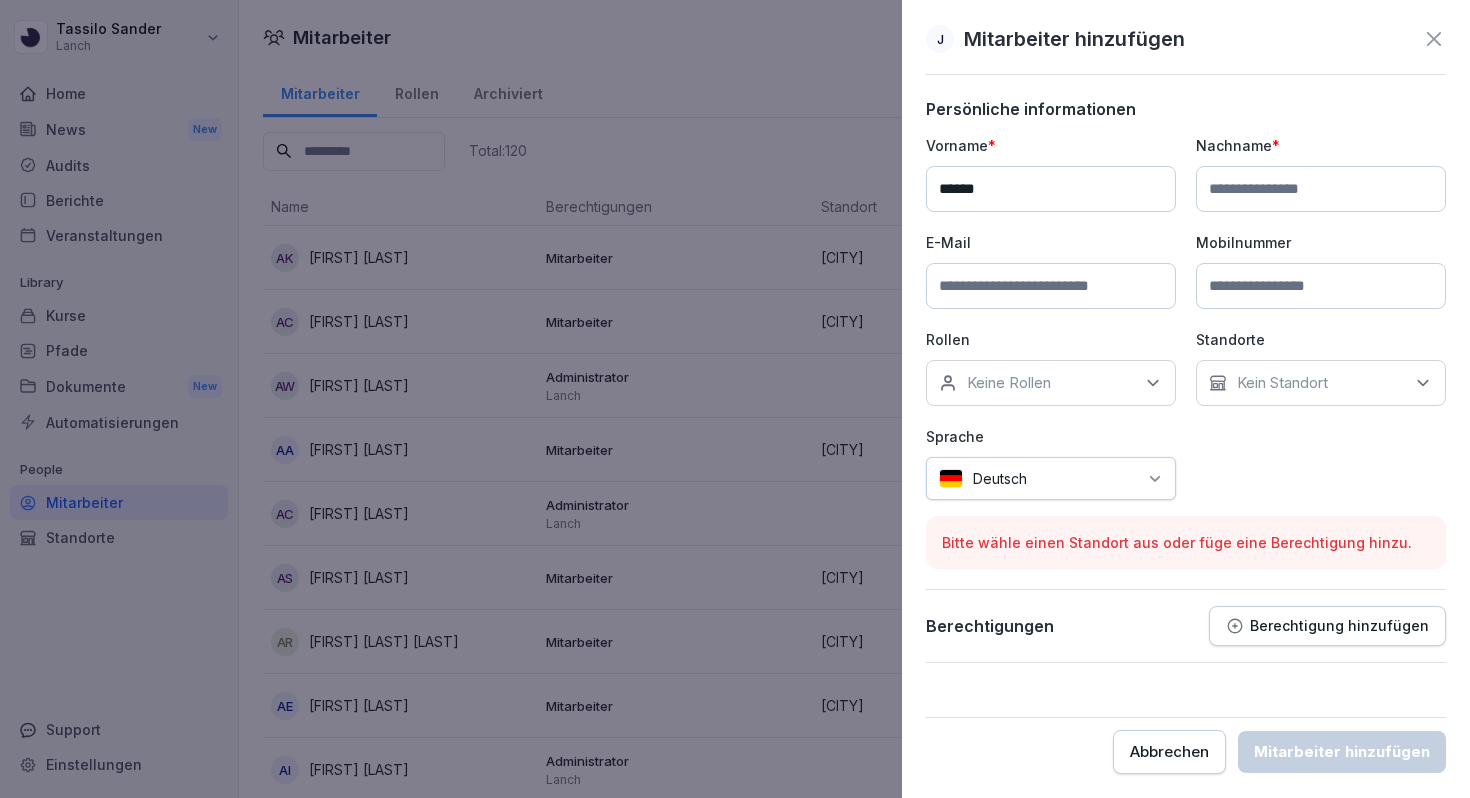 type on "******" 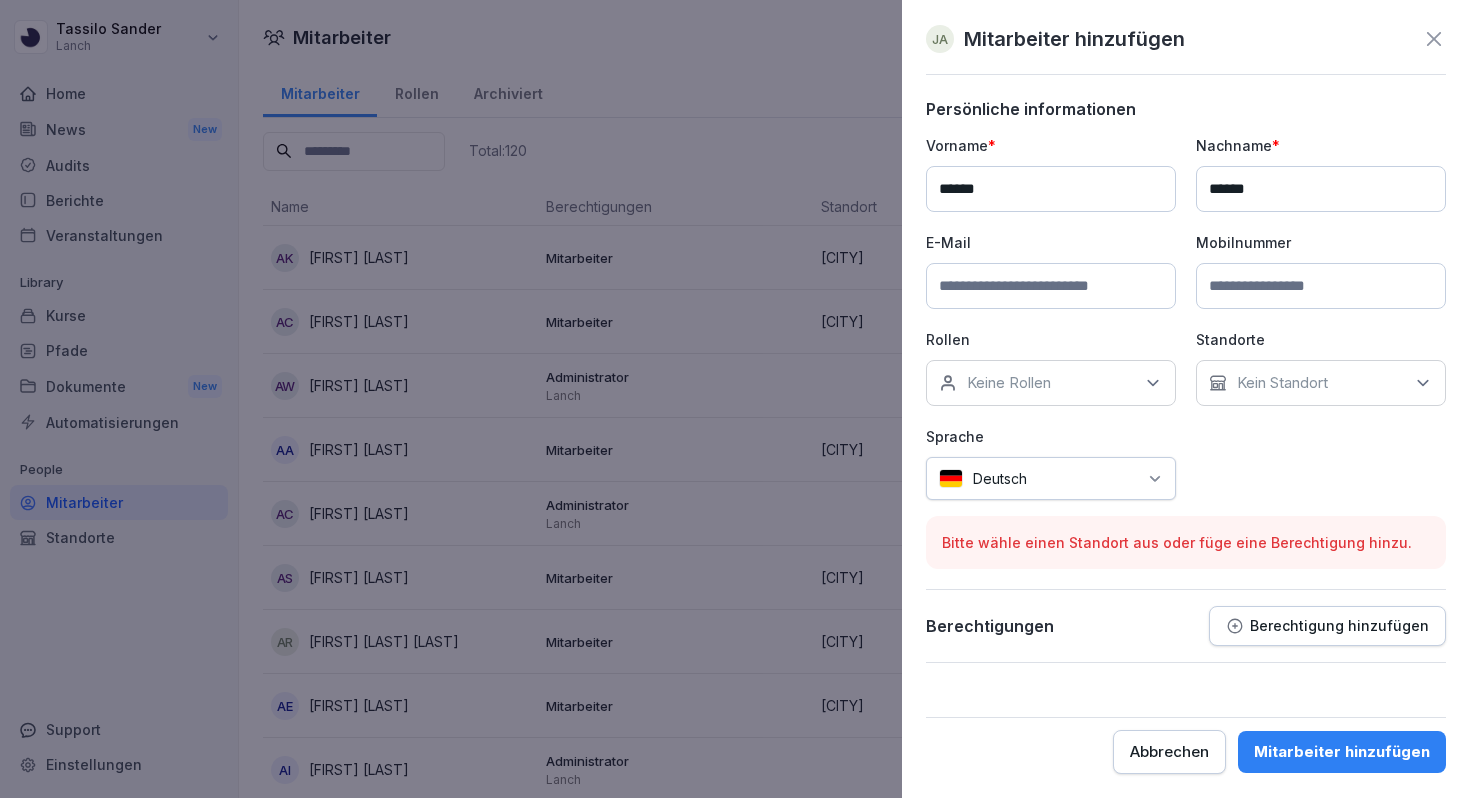 type on "******" 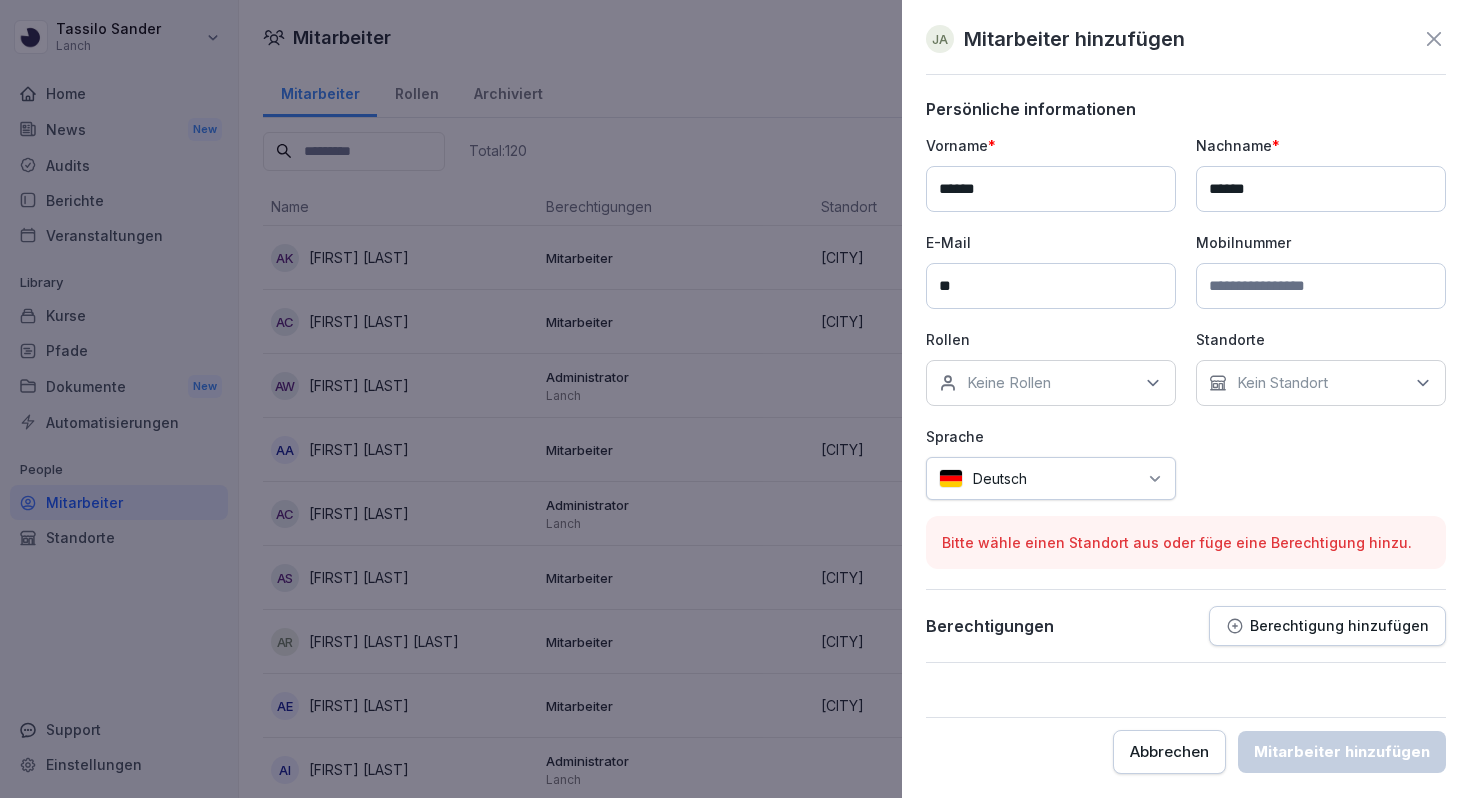 type on "*" 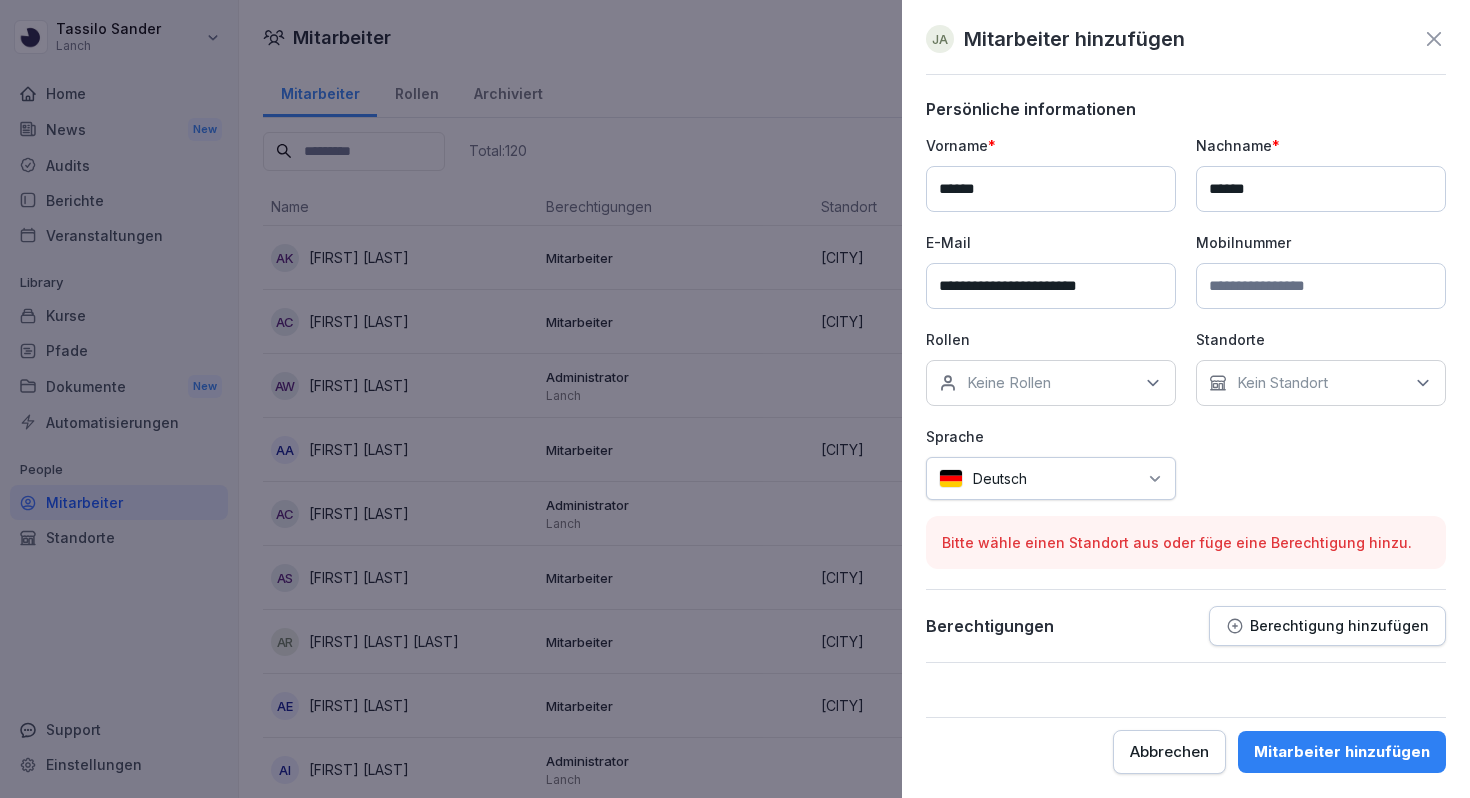 type on "**********" 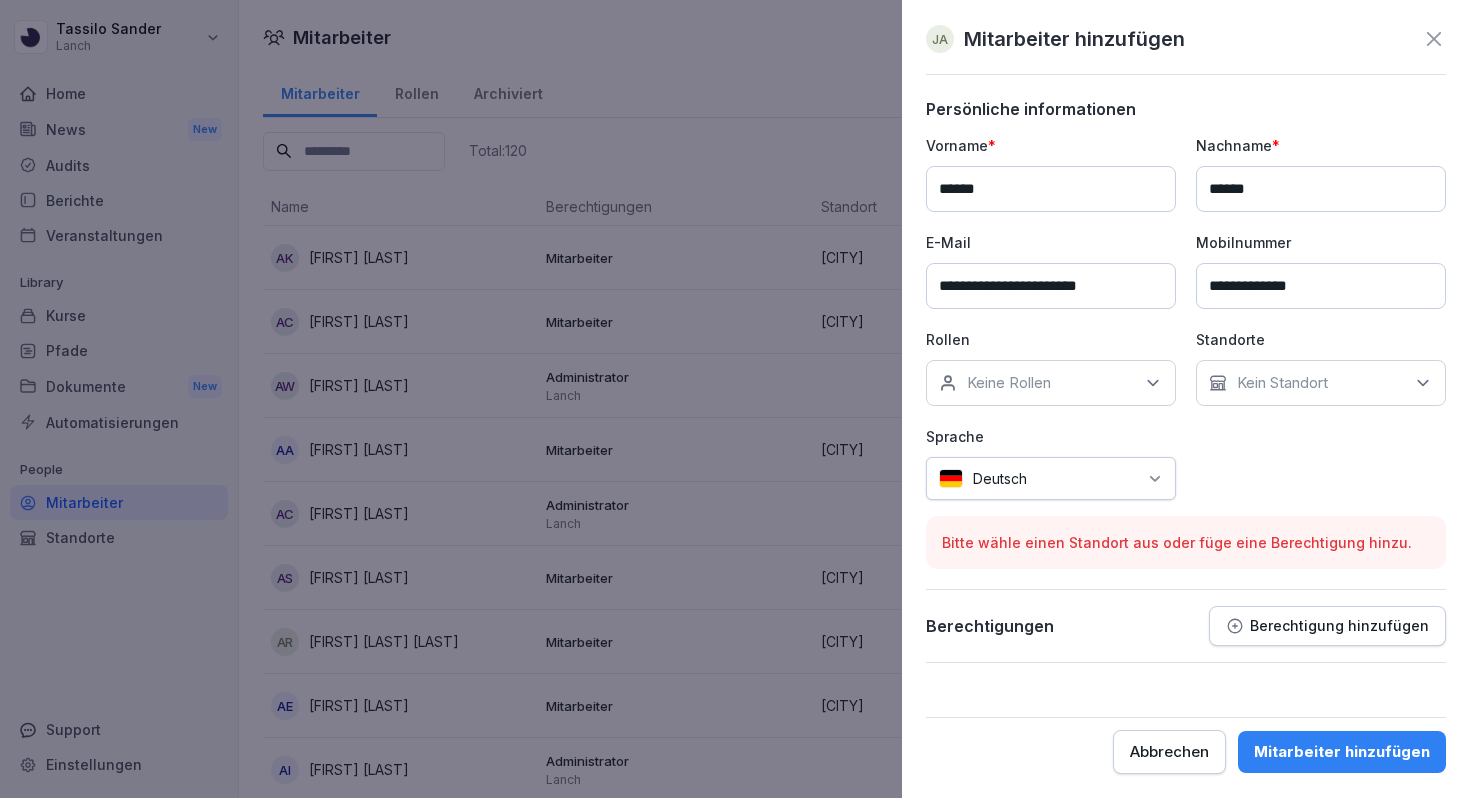 type on "**********" 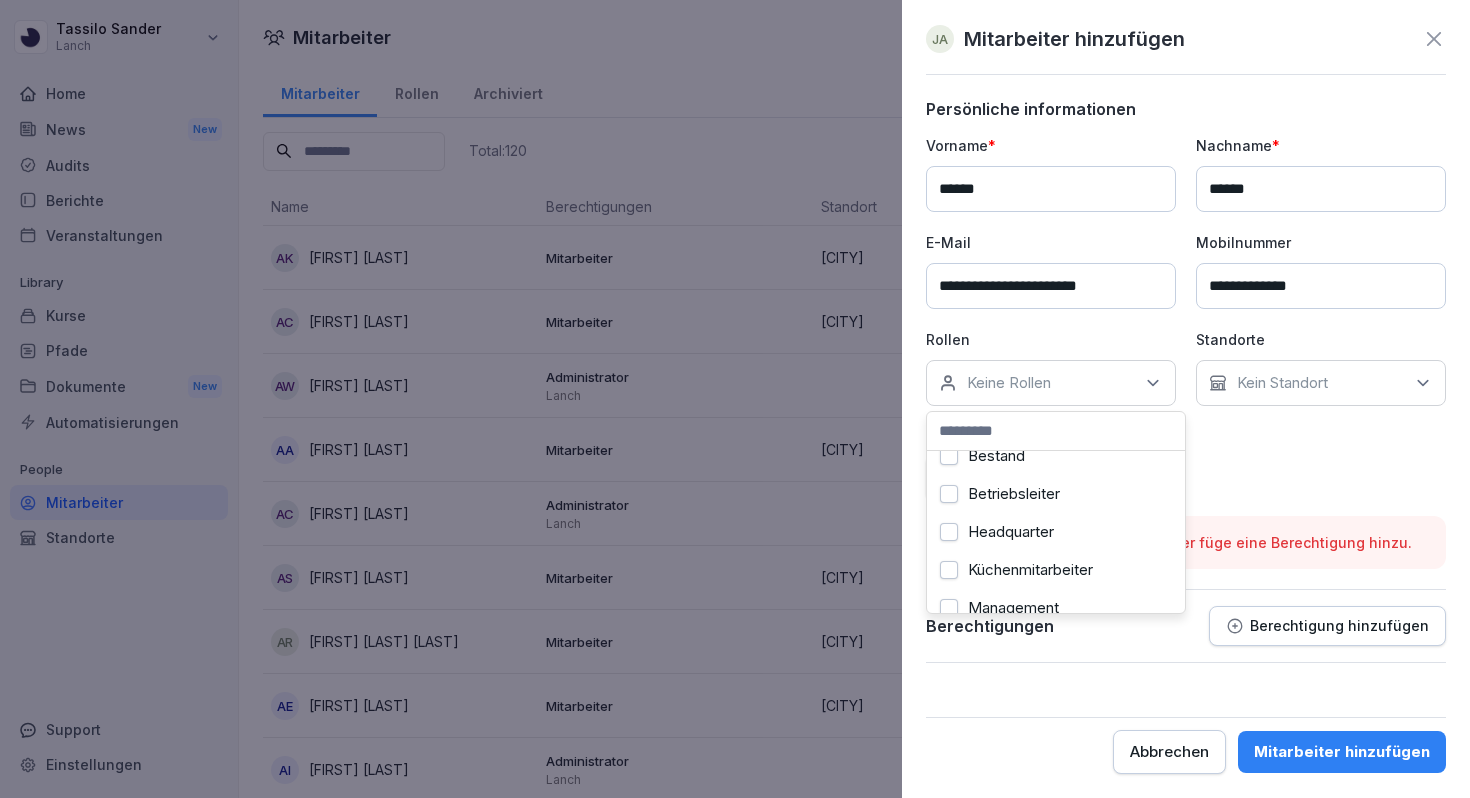 scroll, scrollTop: 21, scrollLeft: 0, axis: vertical 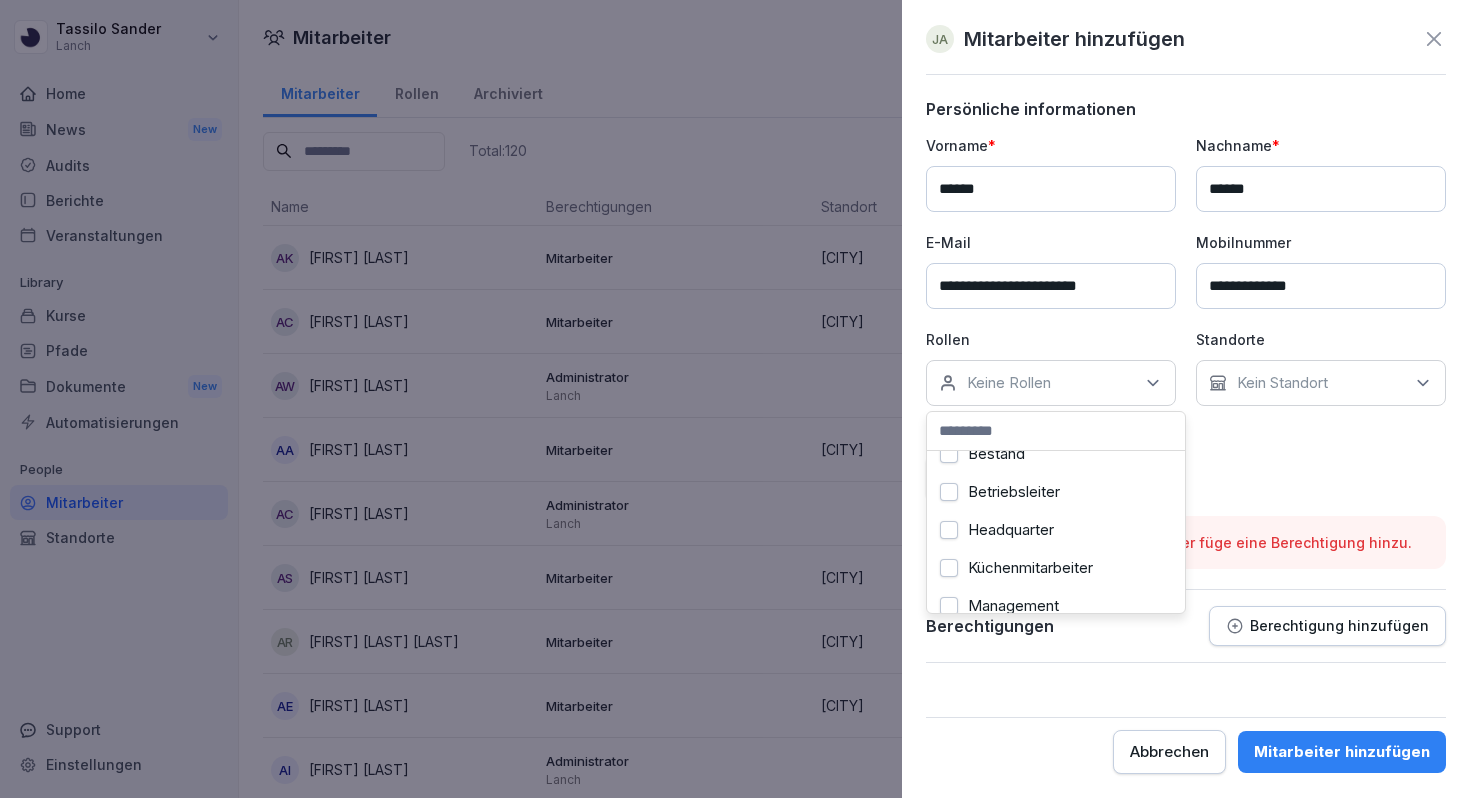 click on "Headquarter" at bounding box center [1011, 530] 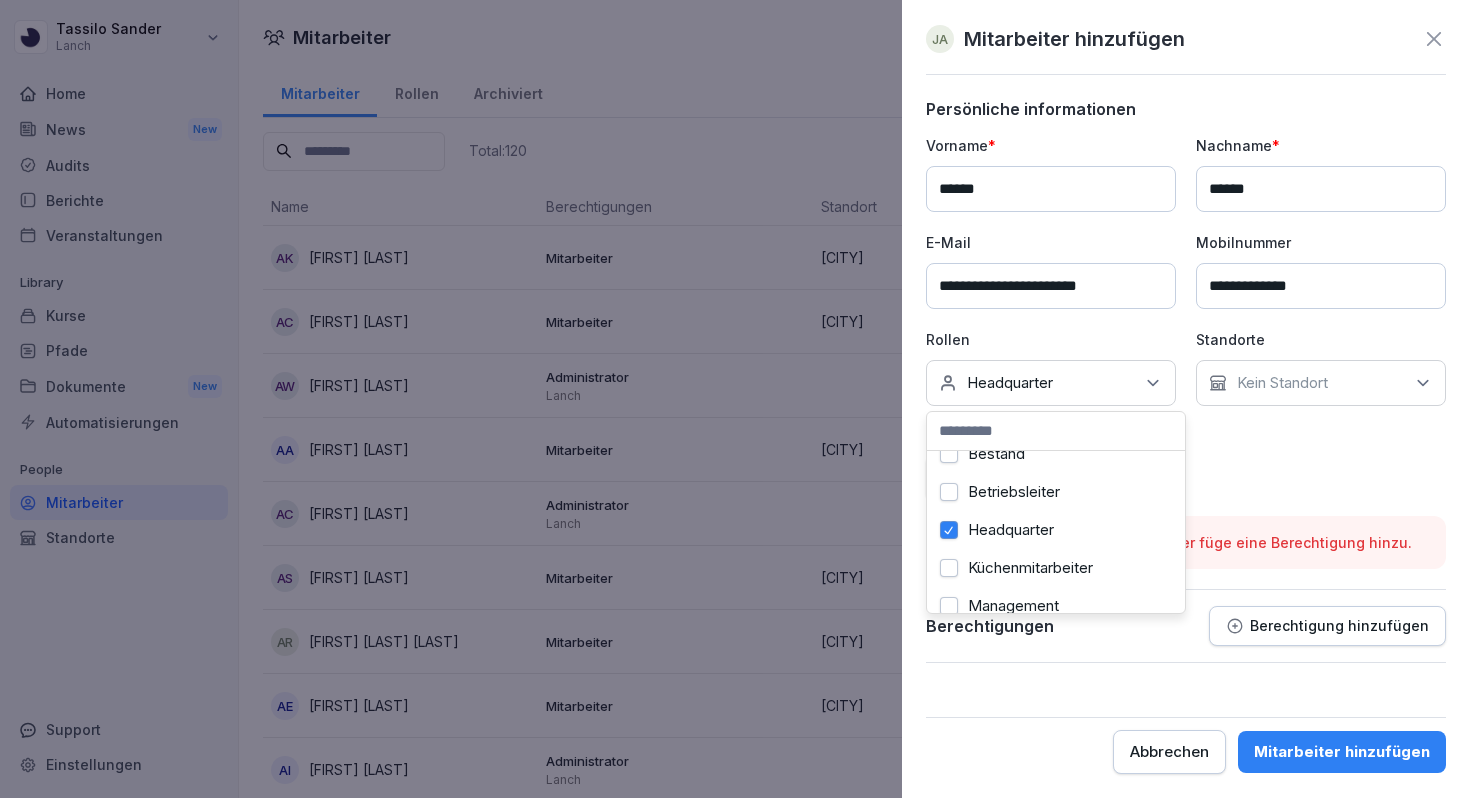 click on "Kein Standort" at bounding box center [1282, 383] 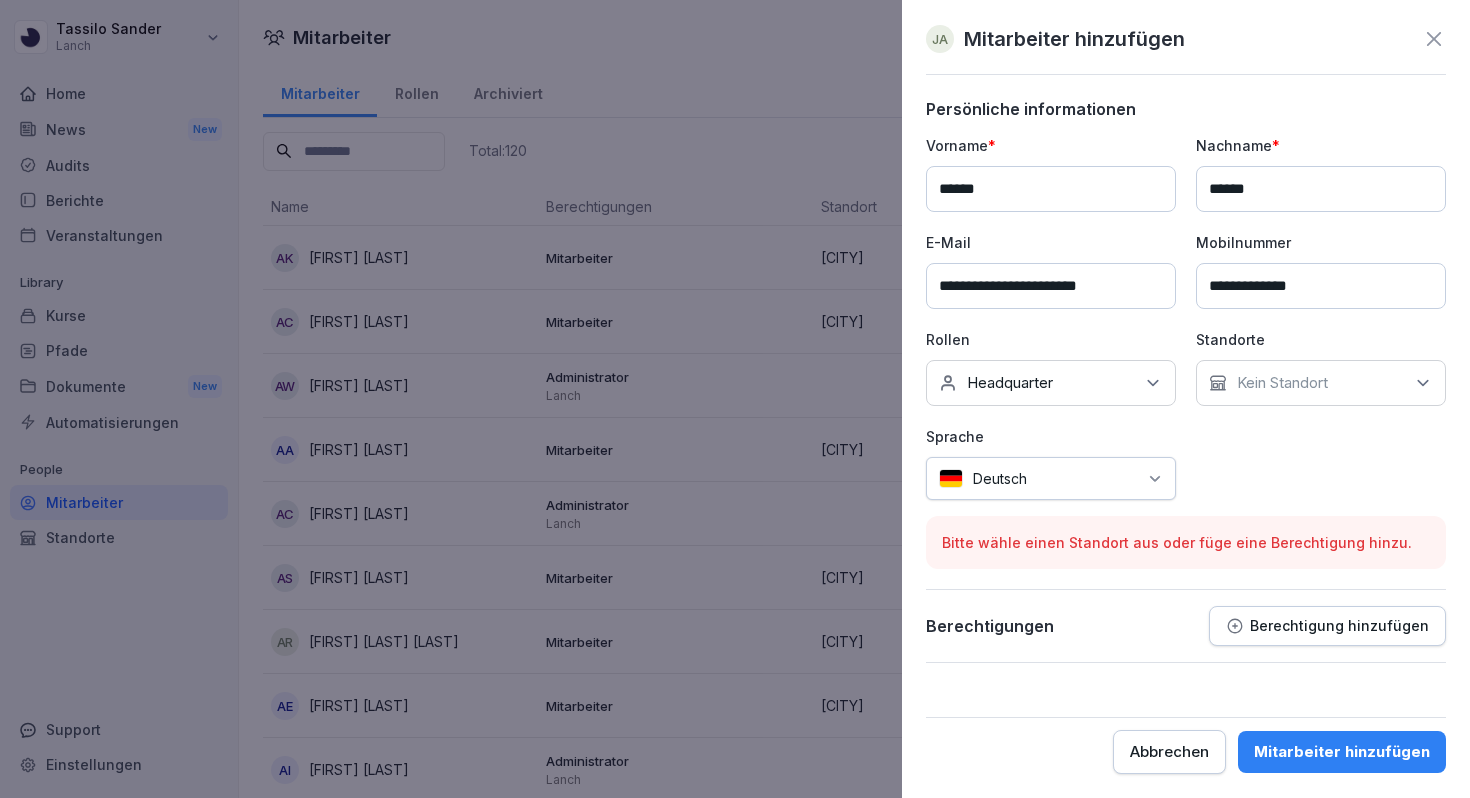 click on "Kein Standort" at bounding box center [1282, 383] 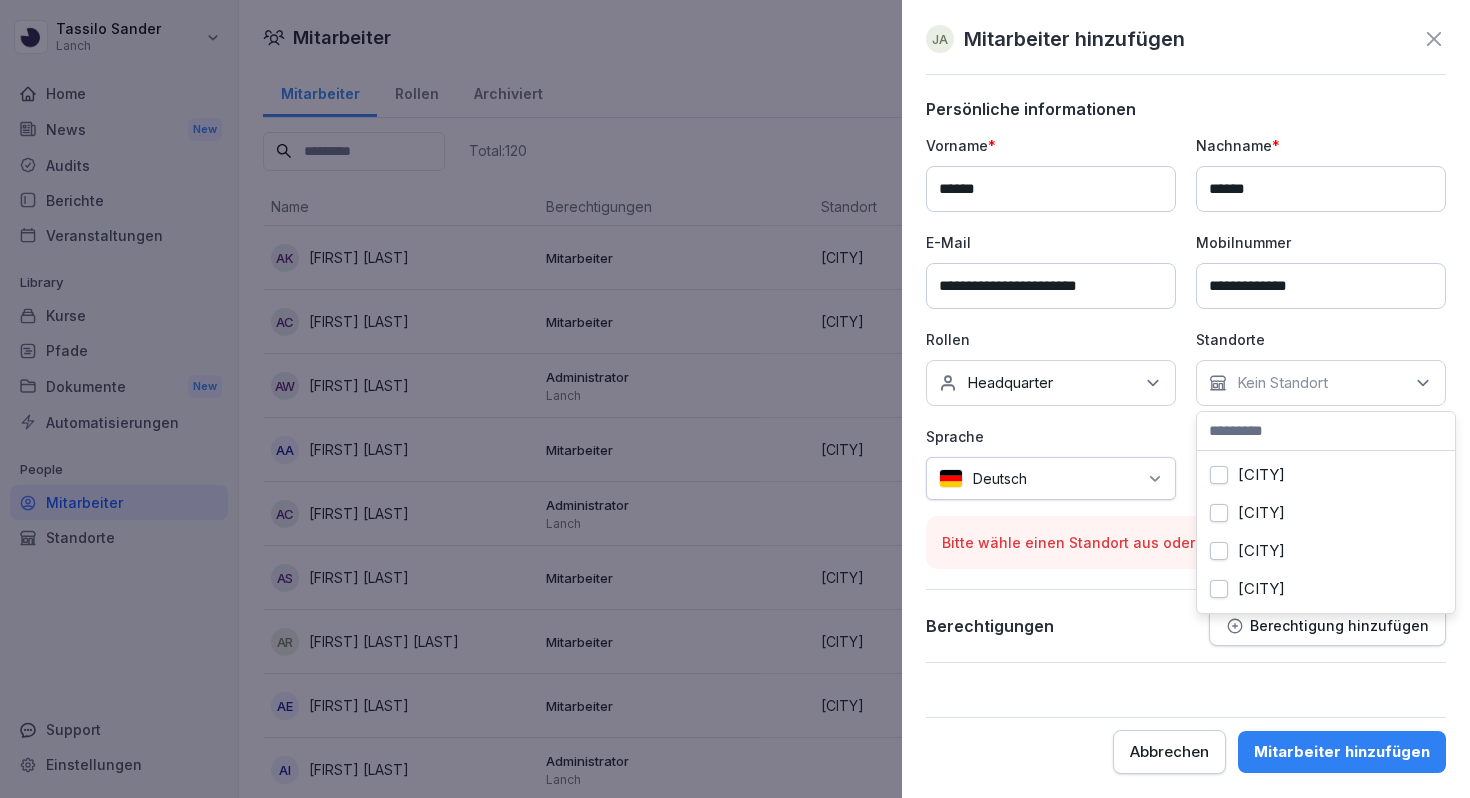 click on "Bitte wähle einen Standort aus oder füge eine Berechtigung hinzu." at bounding box center [1186, 542] 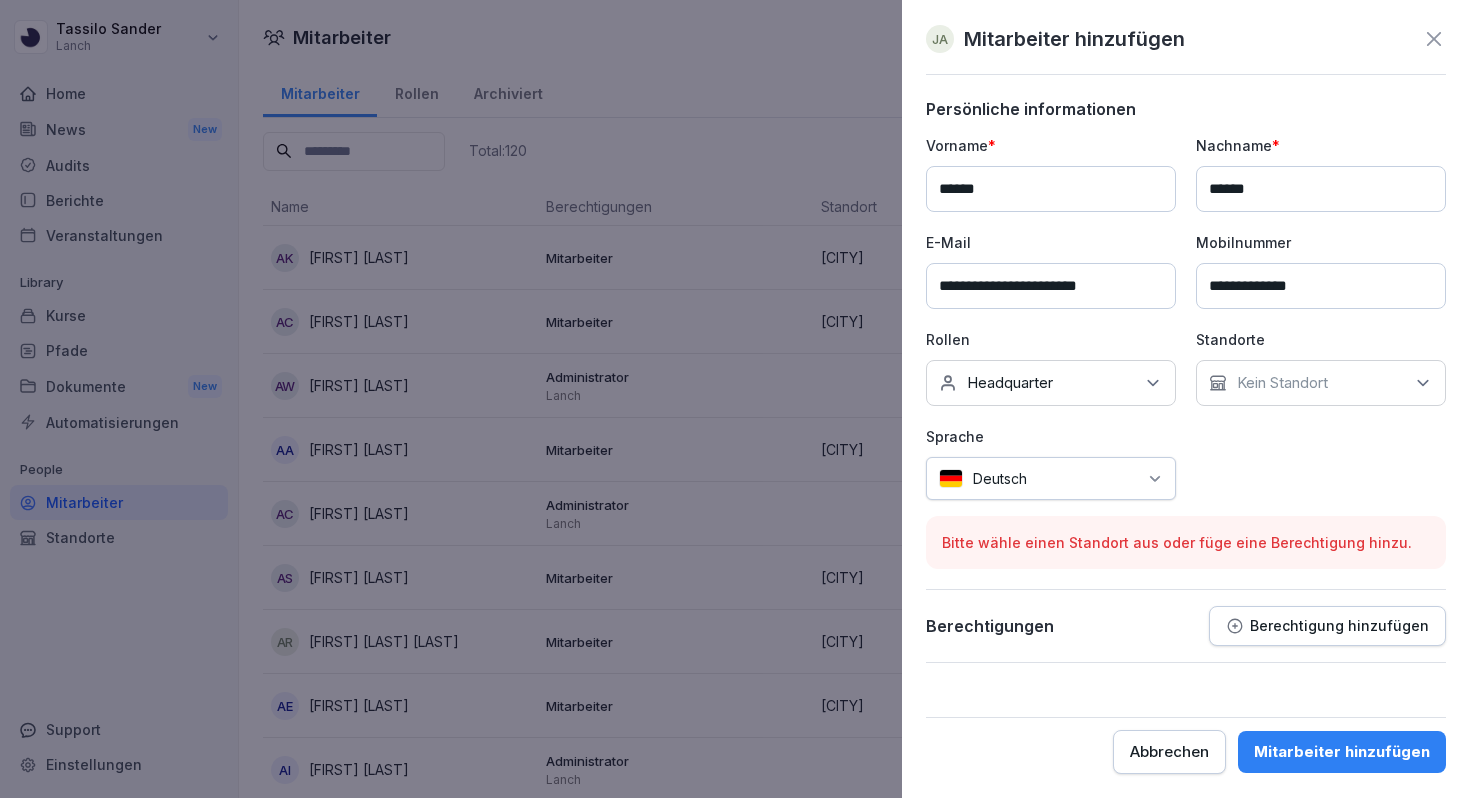 click 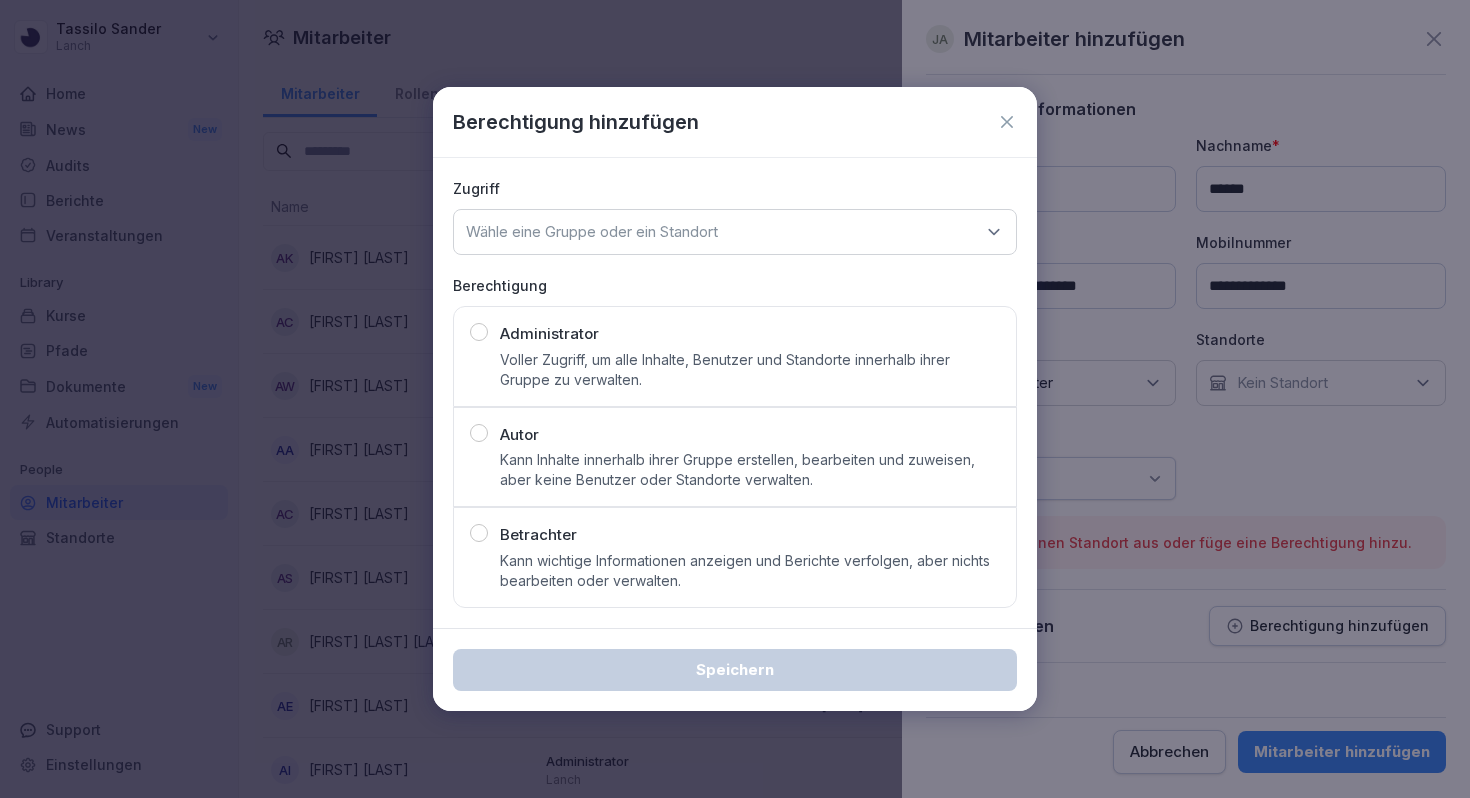 click on "Administrator Voller Zugriff, um alle Inhalte, Benutzer und Standorte innerhalb ihrer Gruppe zu verwalten." at bounding box center [750, 356] 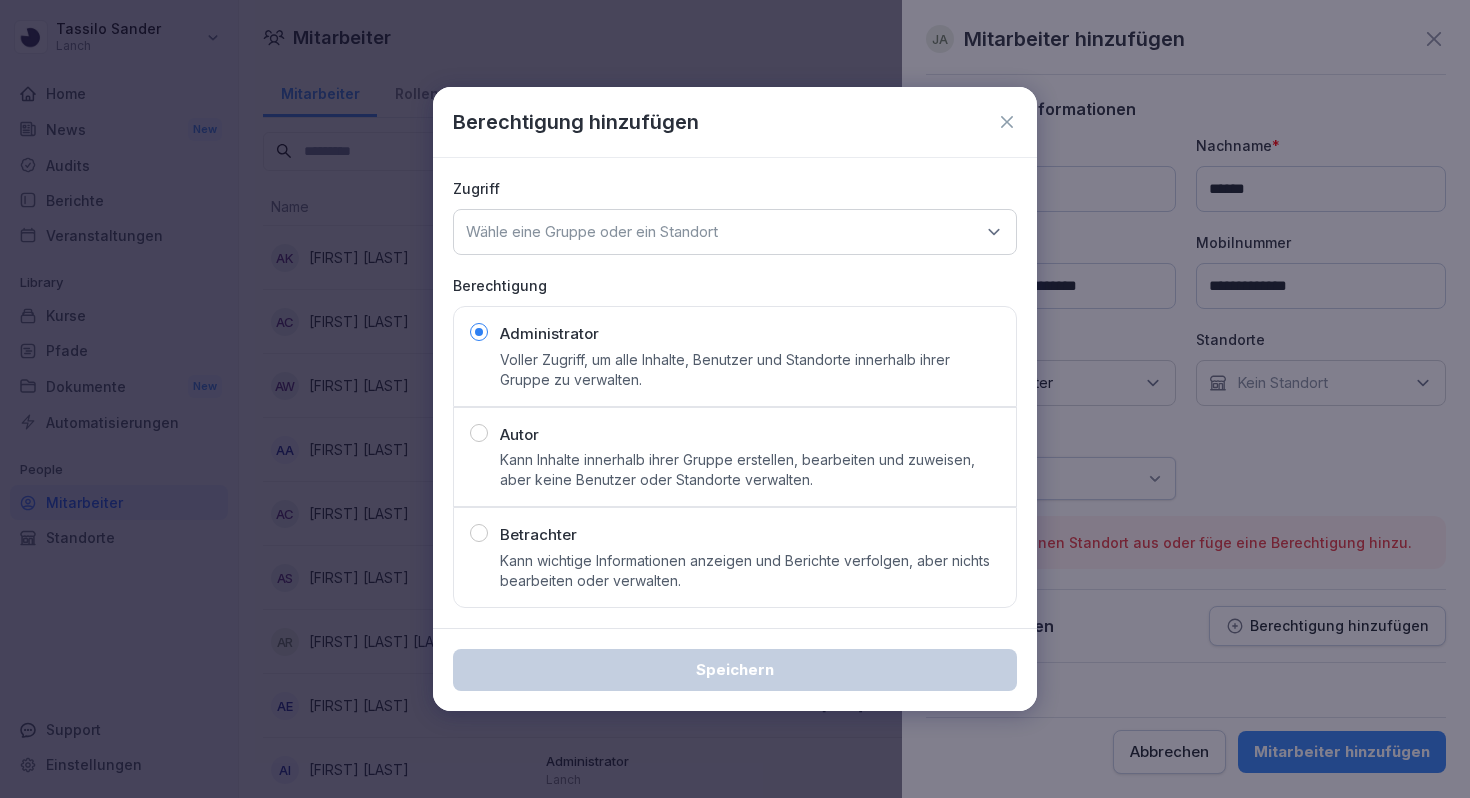 click on "Zugriff Wähle eine Gruppe oder ein Standort   Berechtigung Administrator Voller Zugriff, um alle Inhalte, Benutzer und Standorte innerhalb ihrer Gruppe zu verwalten. Autor Kann Inhalte innerhalb ihrer Gruppe erstellen, bearbeiten und zuweisen, aber keine Benutzer oder Standorte verwalten. Betrachter Kann wichtige Informationen anzeigen und Berichte verfolgen, aber nichts bearbeiten oder verwalten." at bounding box center [735, 393] 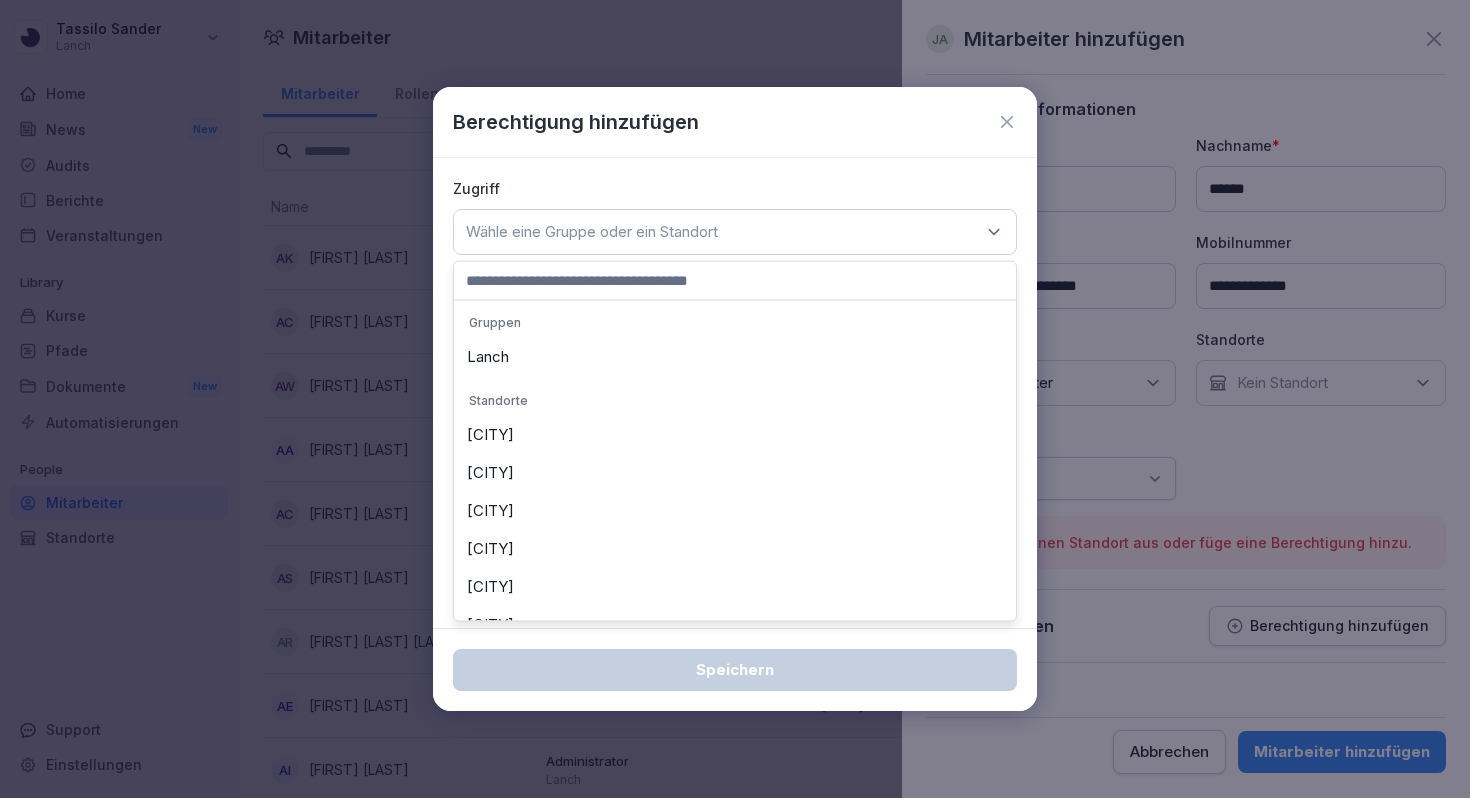 click on "Lanch" at bounding box center [735, 357] 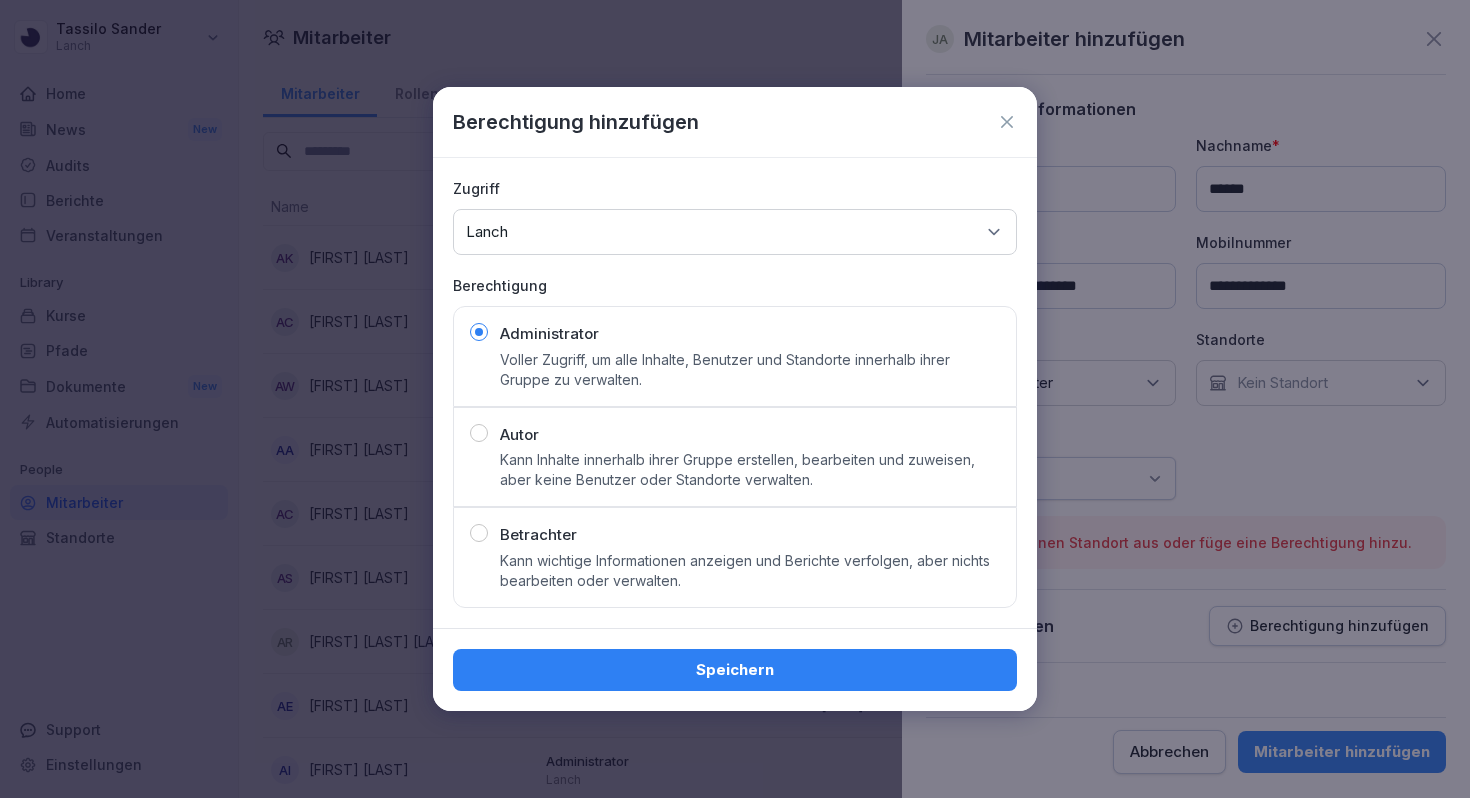click on "Speichern" at bounding box center (735, 670) 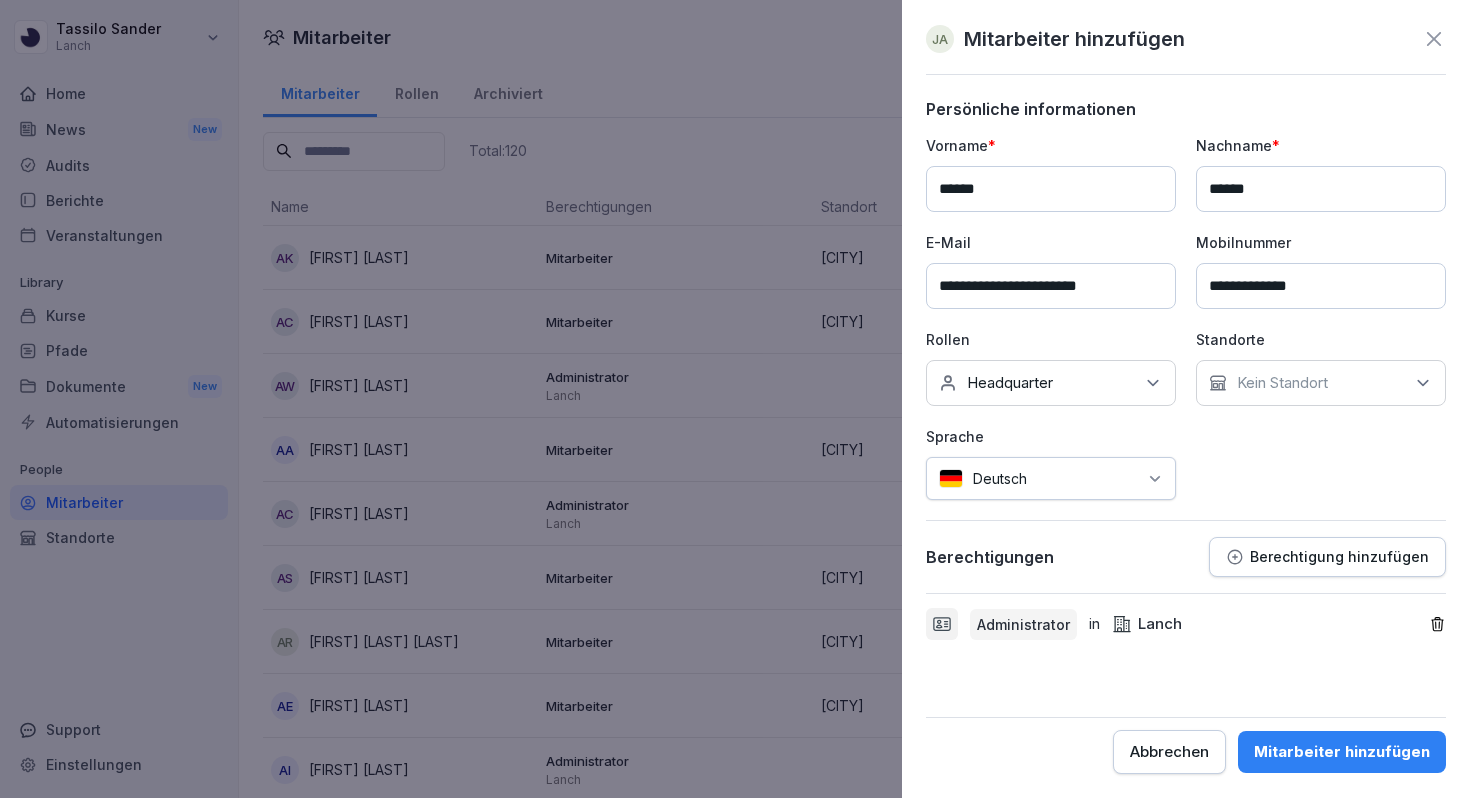 click on "Mitarbeiter hinzufügen" at bounding box center (1342, 752) 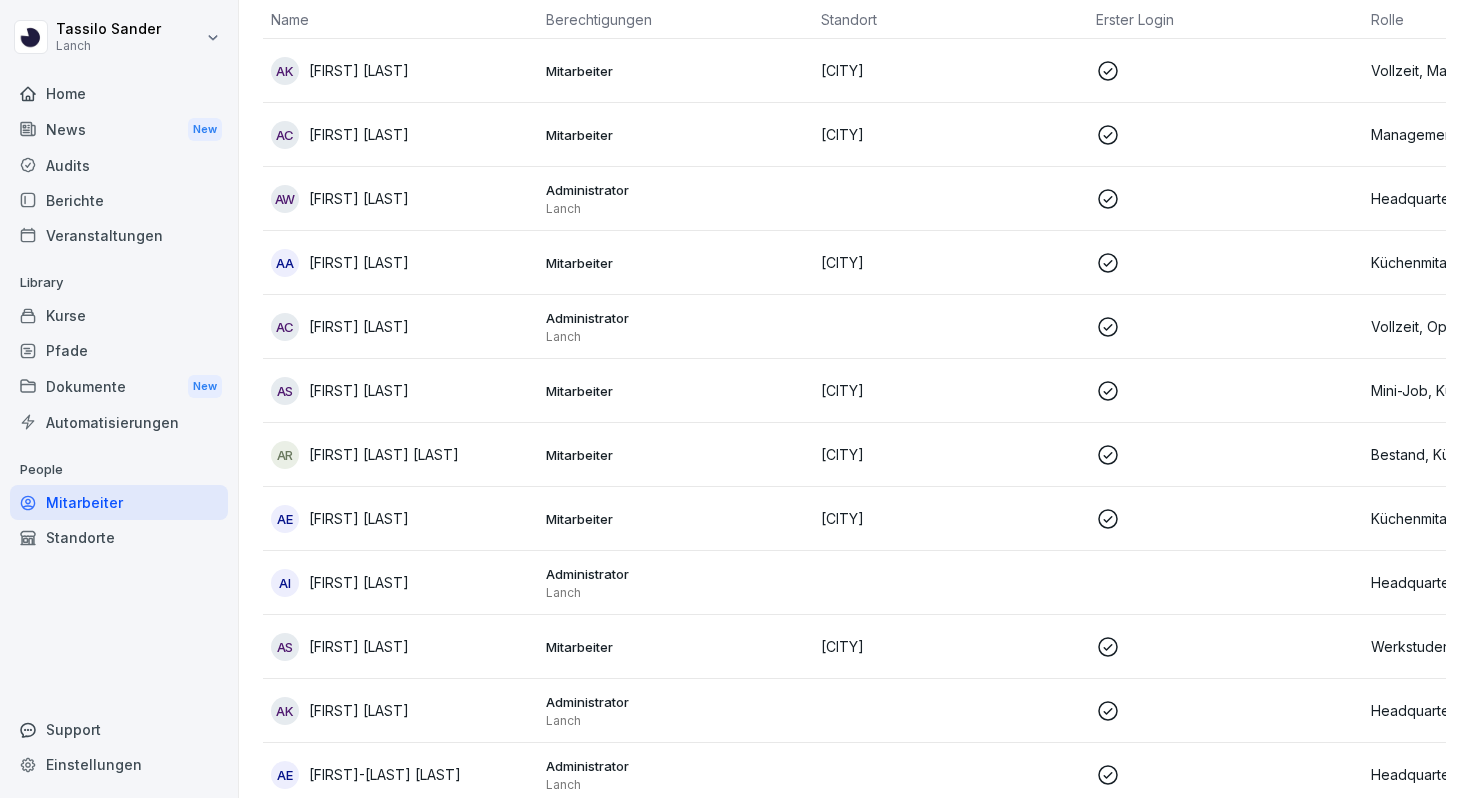 scroll, scrollTop: 0, scrollLeft: 0, axis: both 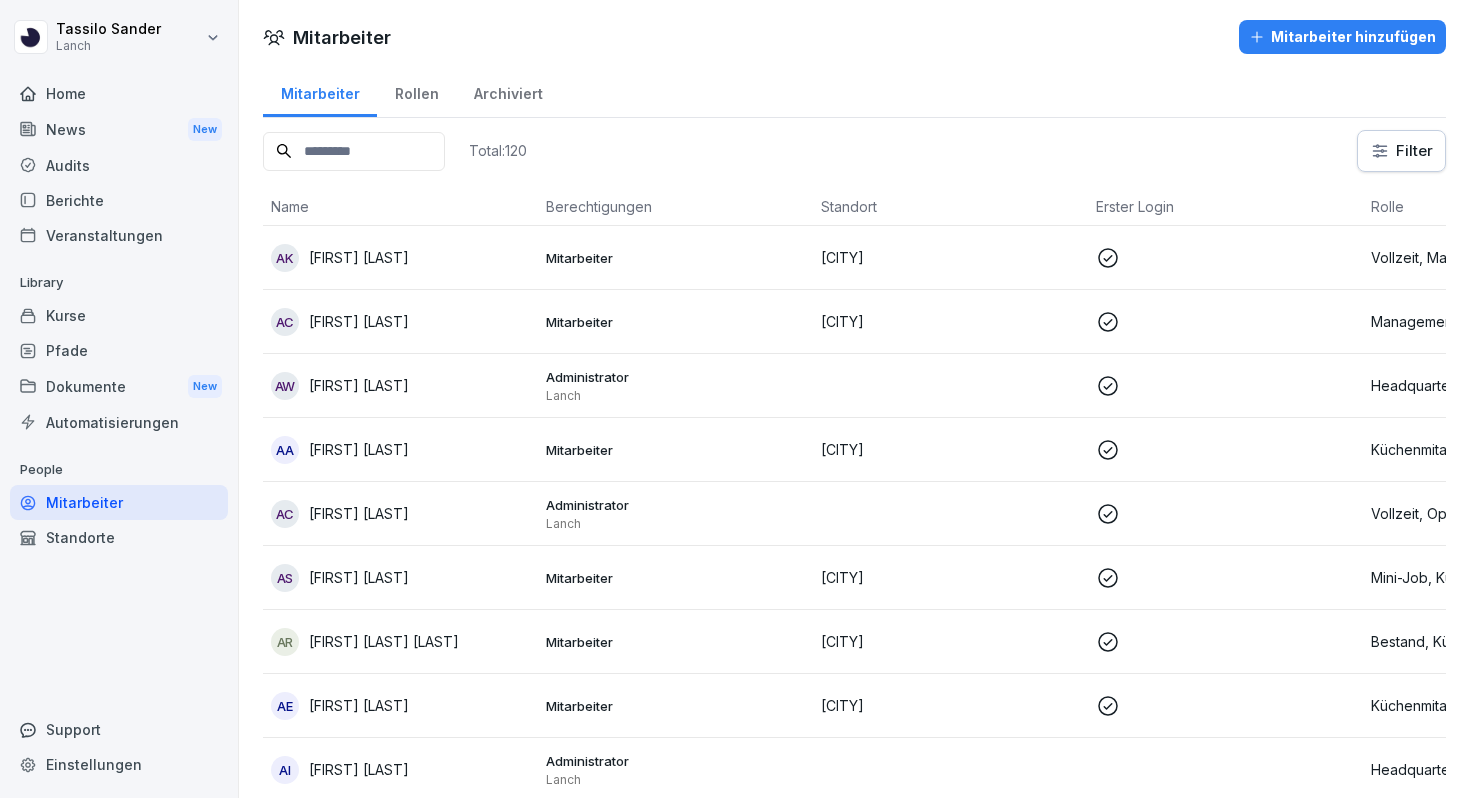 click at bounding box center (354, 151) 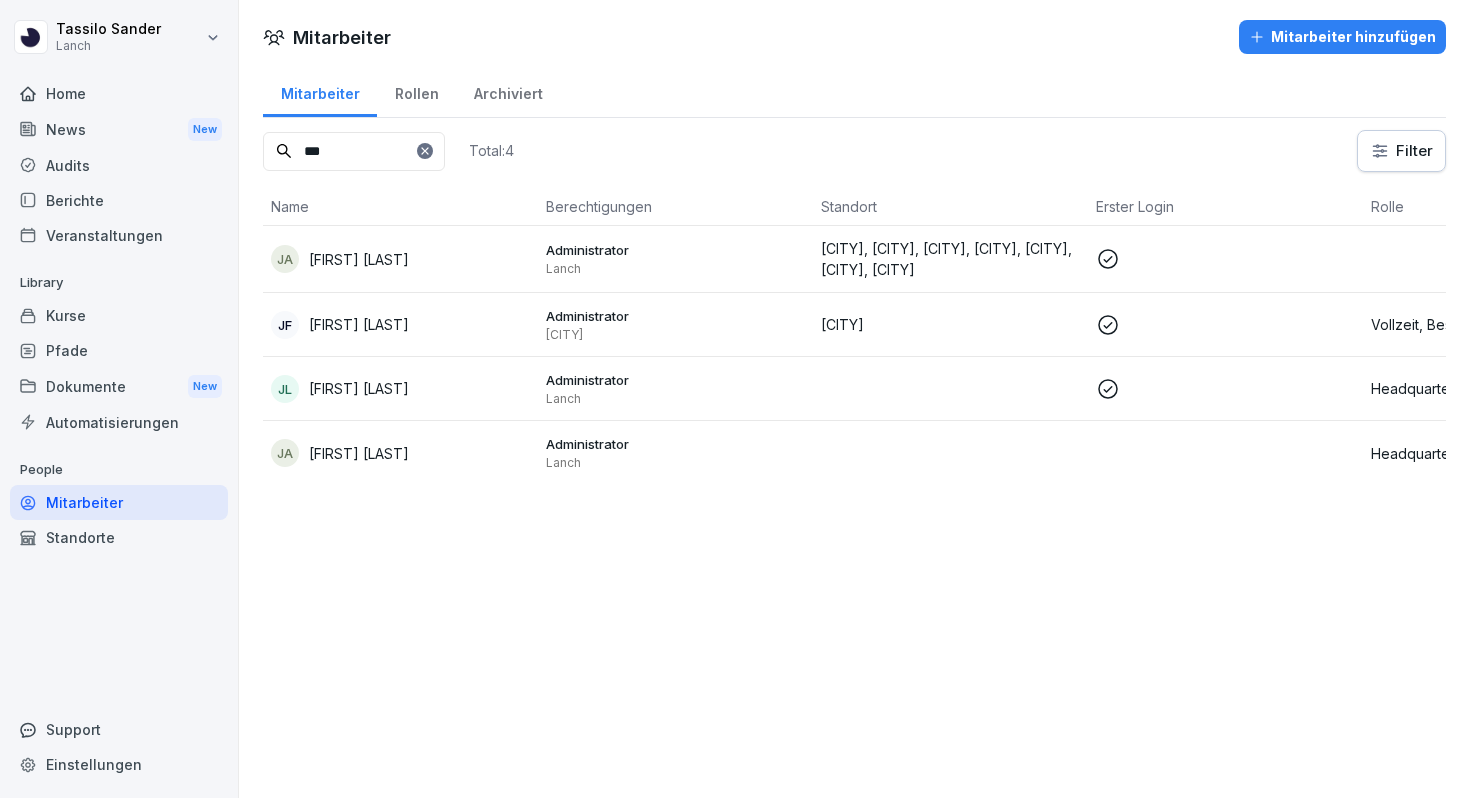 type on "***" 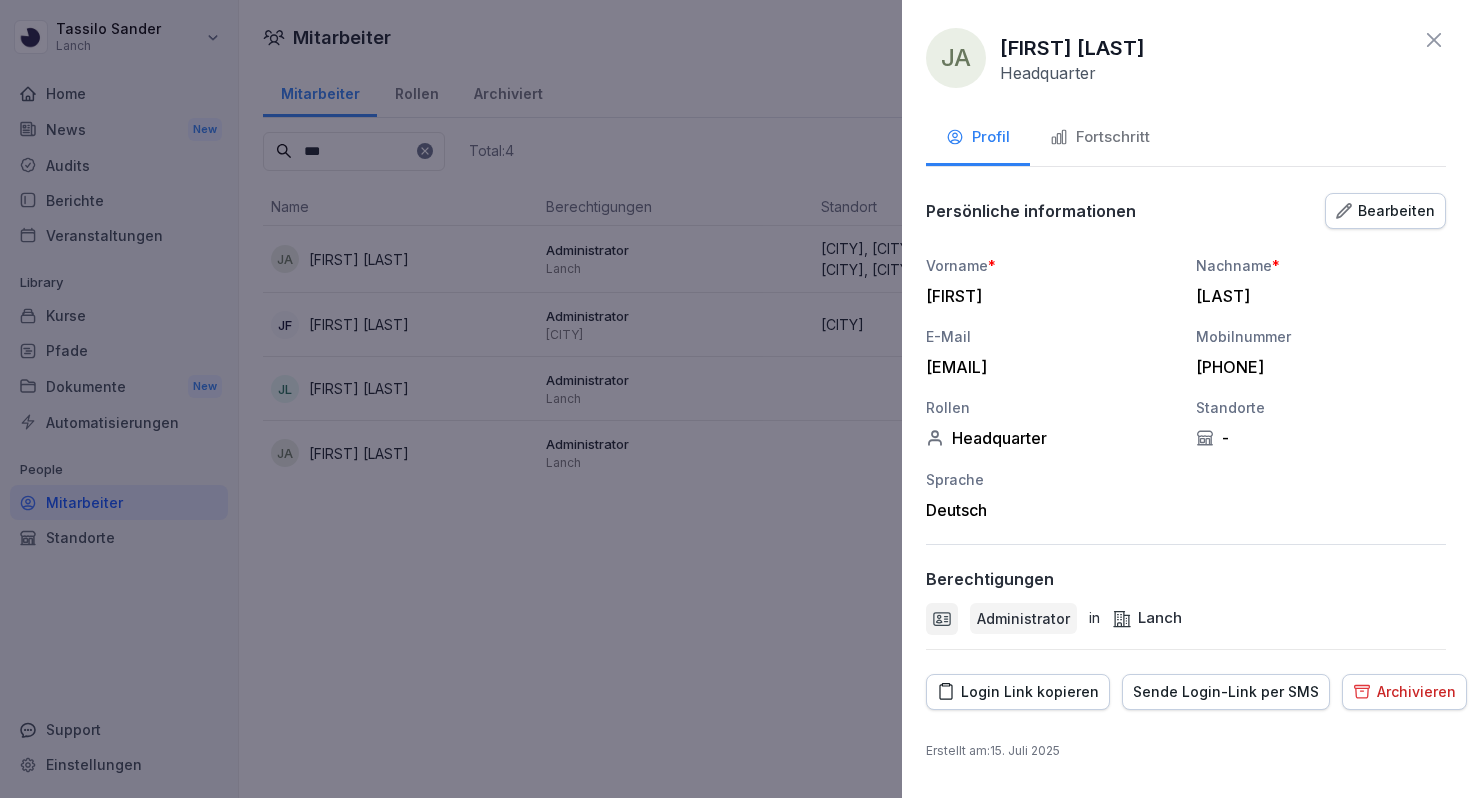 click on "Login Link kopieren" at bounding box center (1018, 692) 